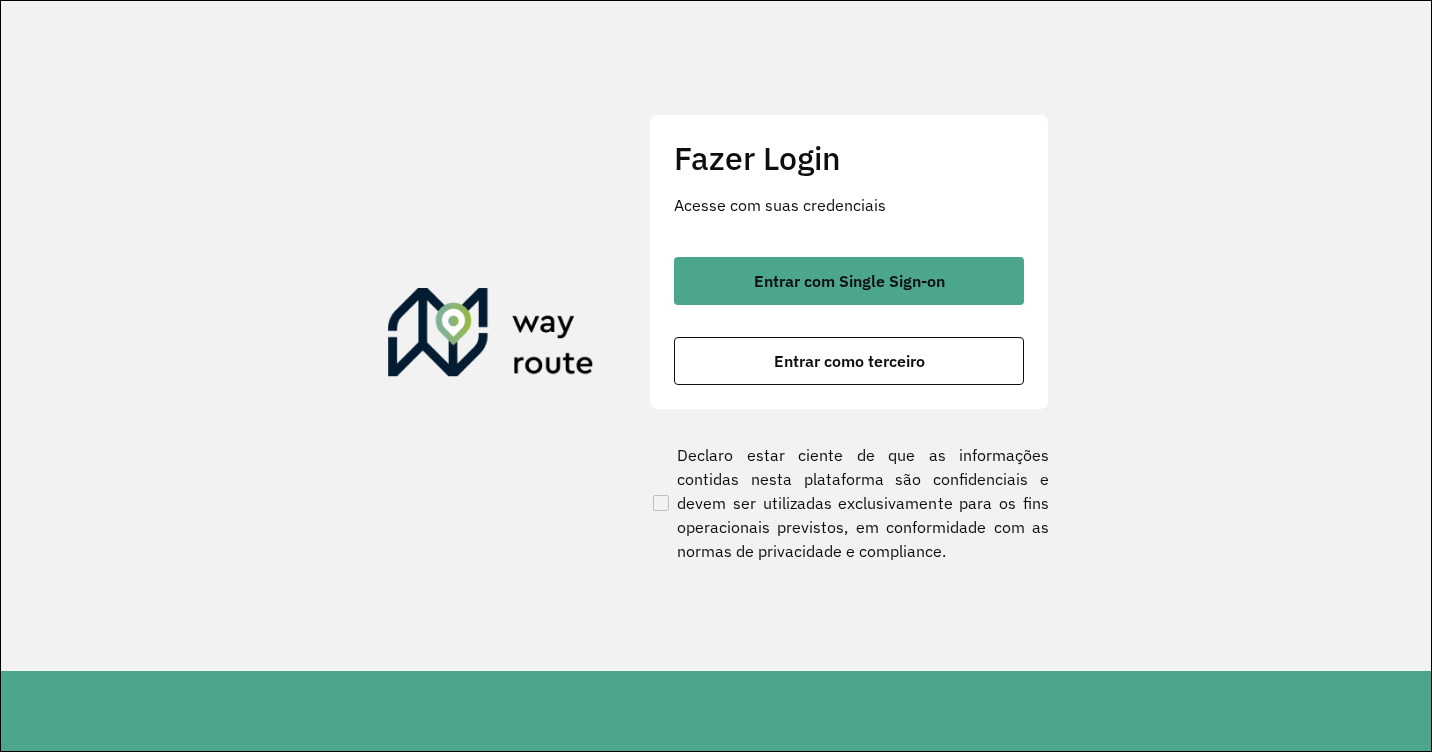 scroll, scrollTop: 0, scrollLeft: 0, axis: both 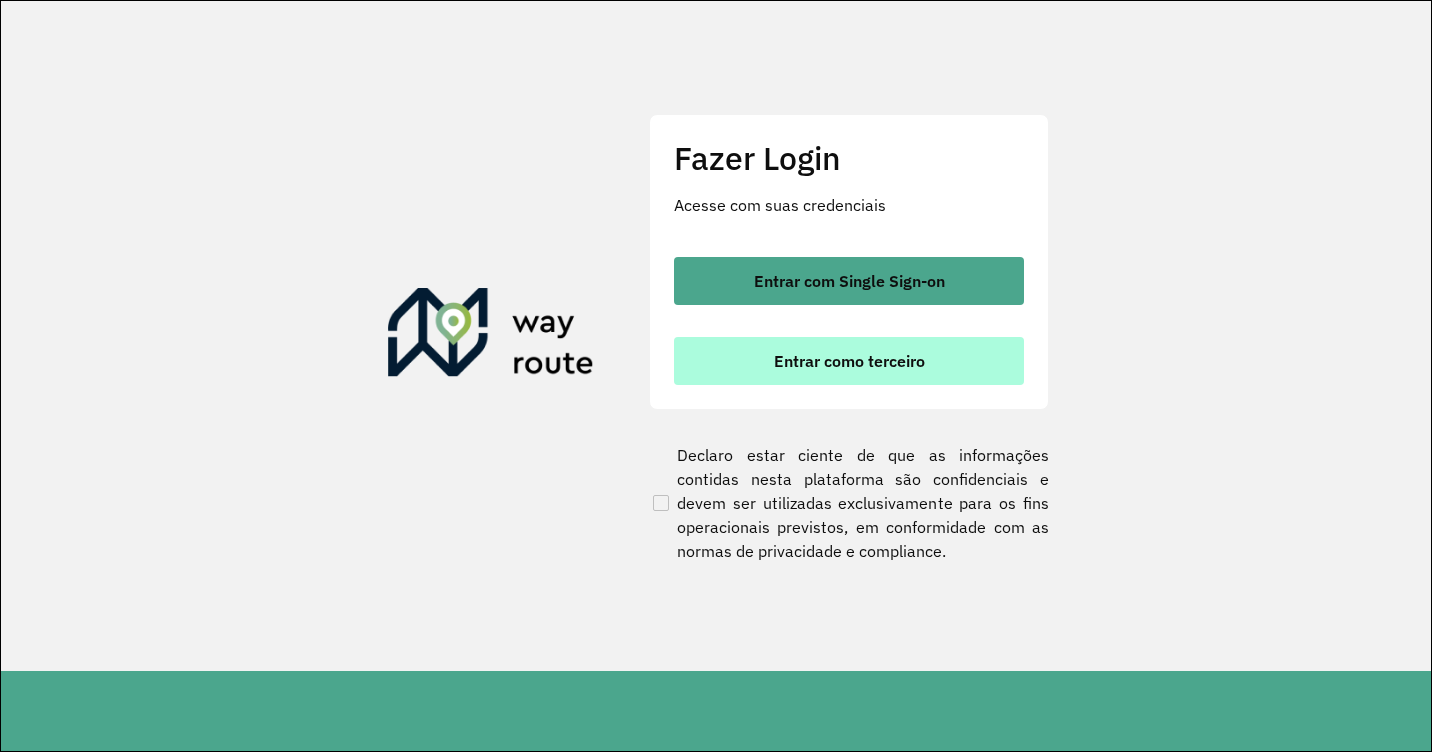 click on "Entrar como terceiro" at bounding box center (849, 361) 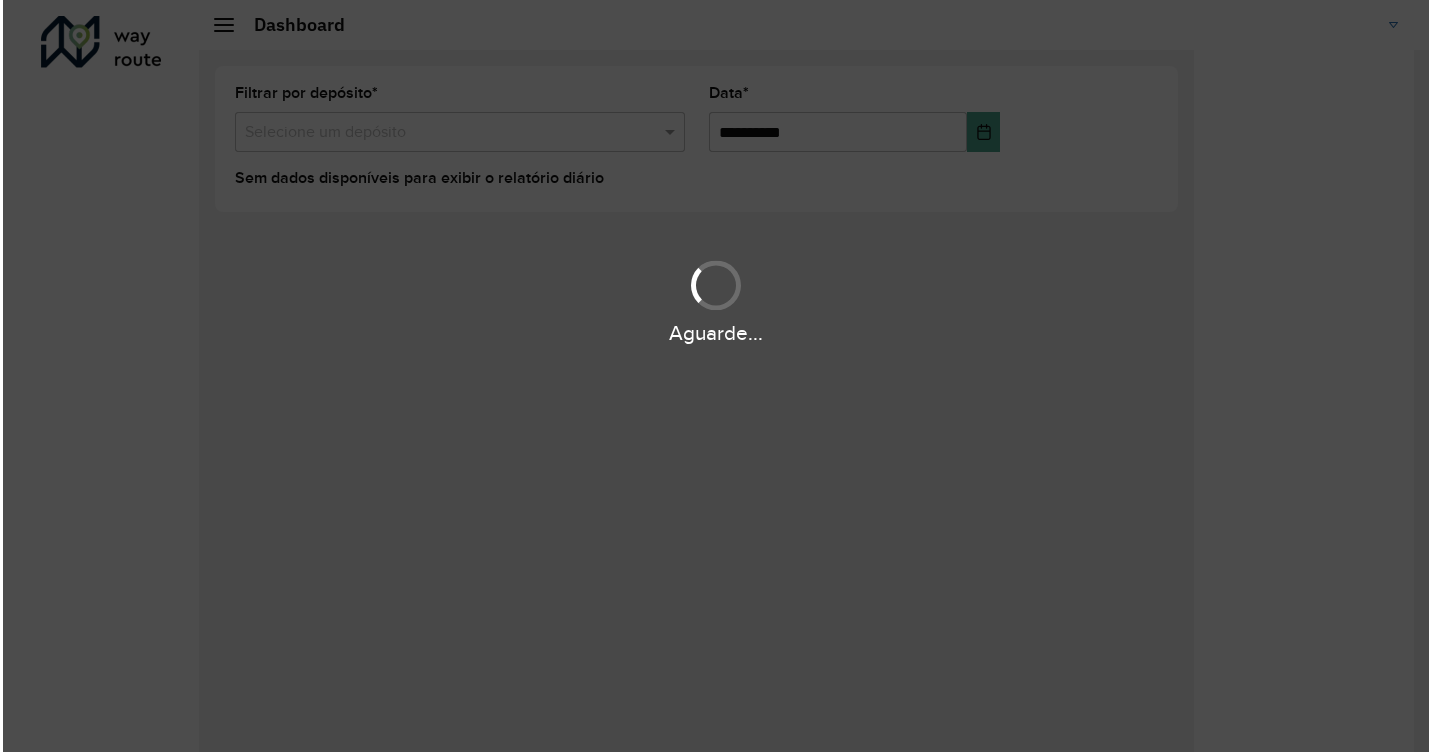 scroll, scrollTop: 0, scrollLeft: 0, axis: both 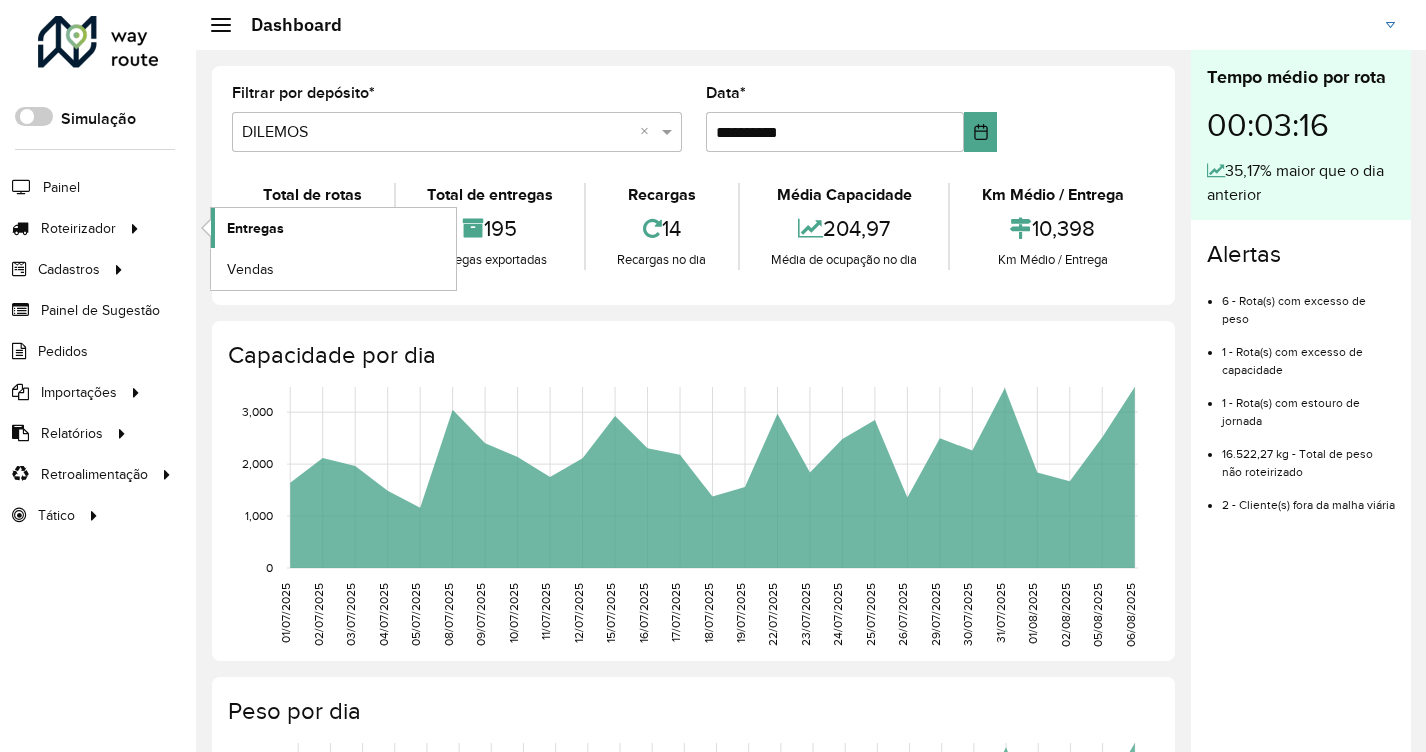 click on "Entregas" 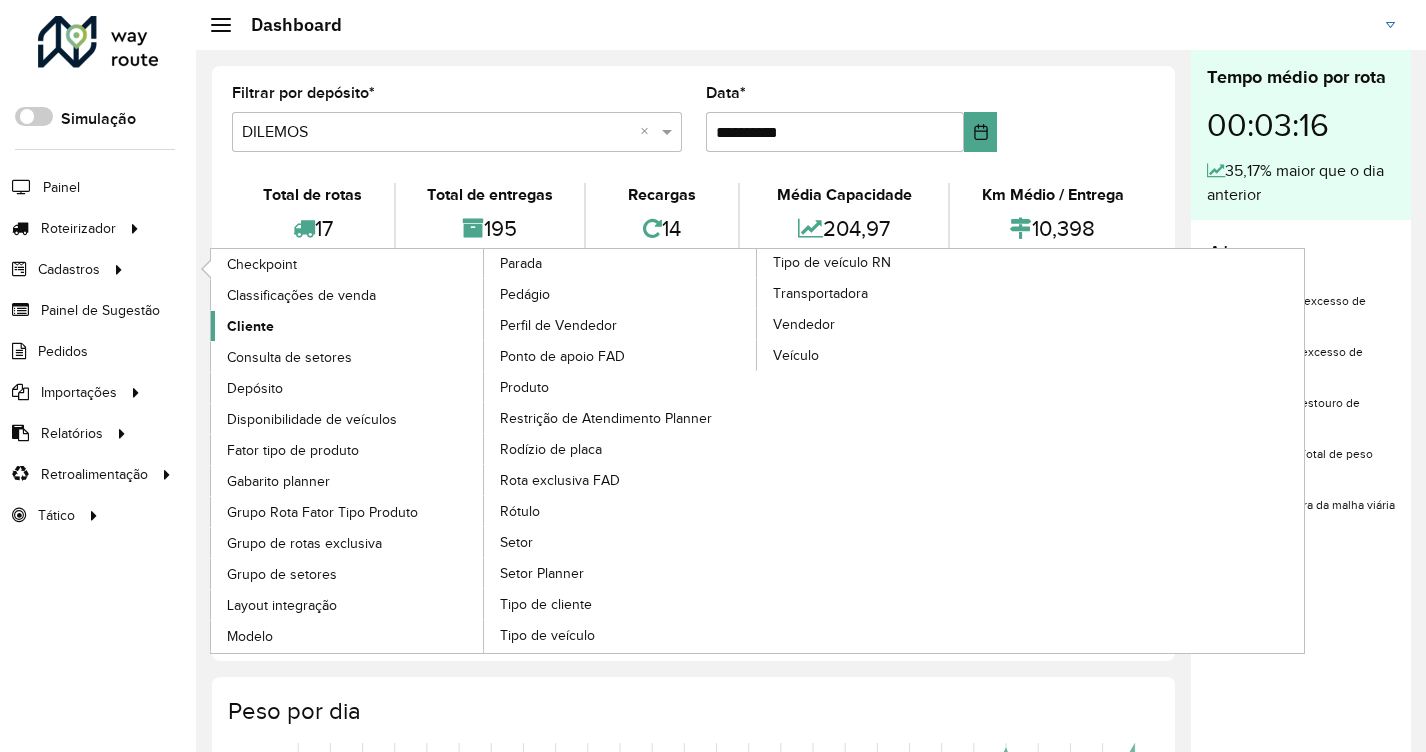 click on "Cliente" 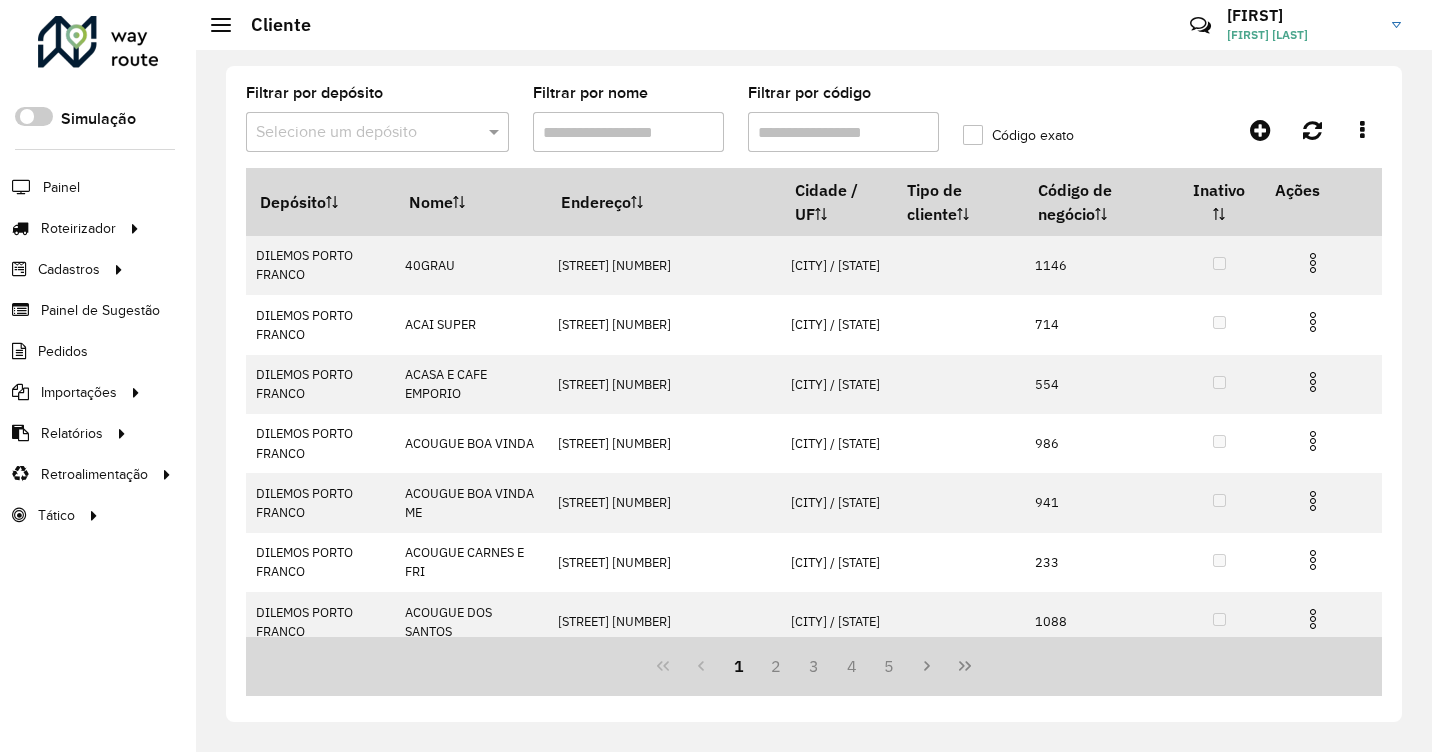 click on "Filtrar por código" at bounding box center (843, 132) 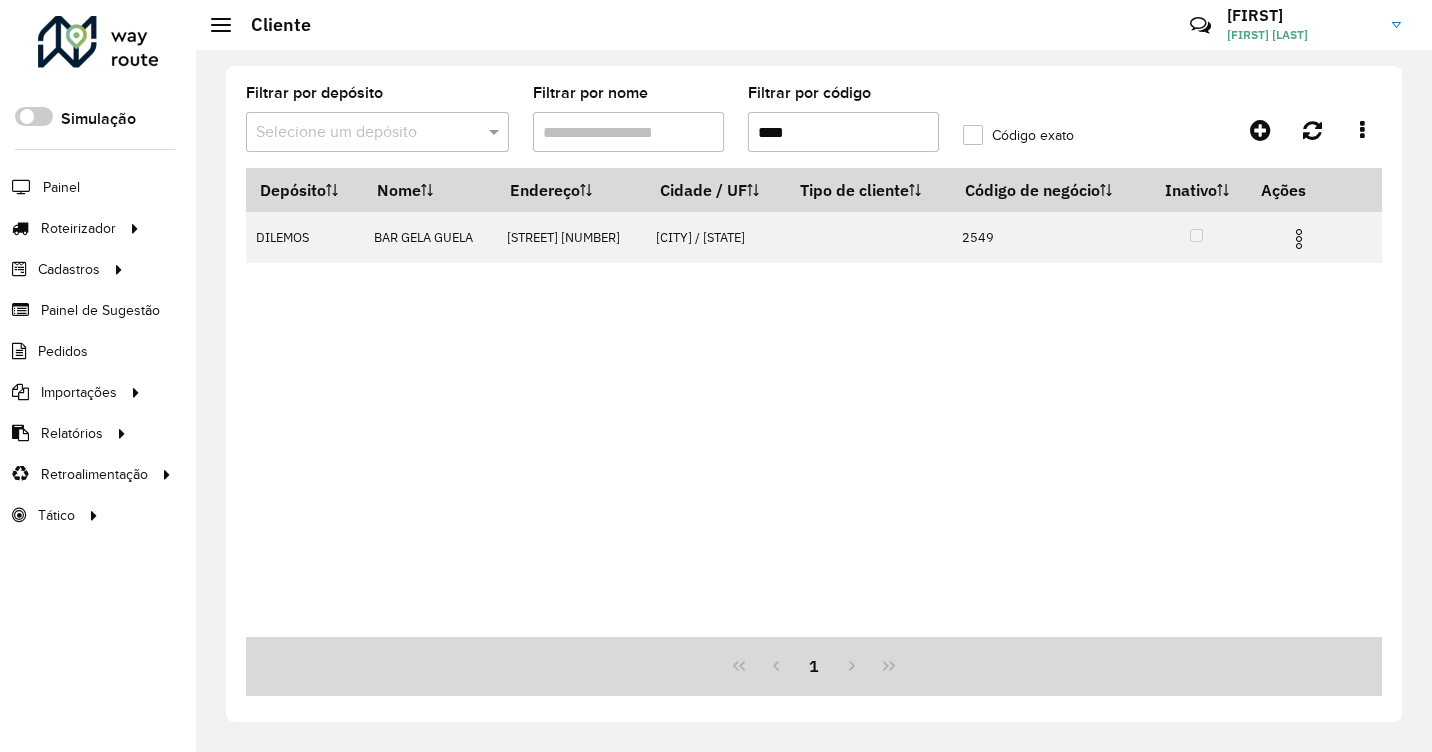 type on "****" 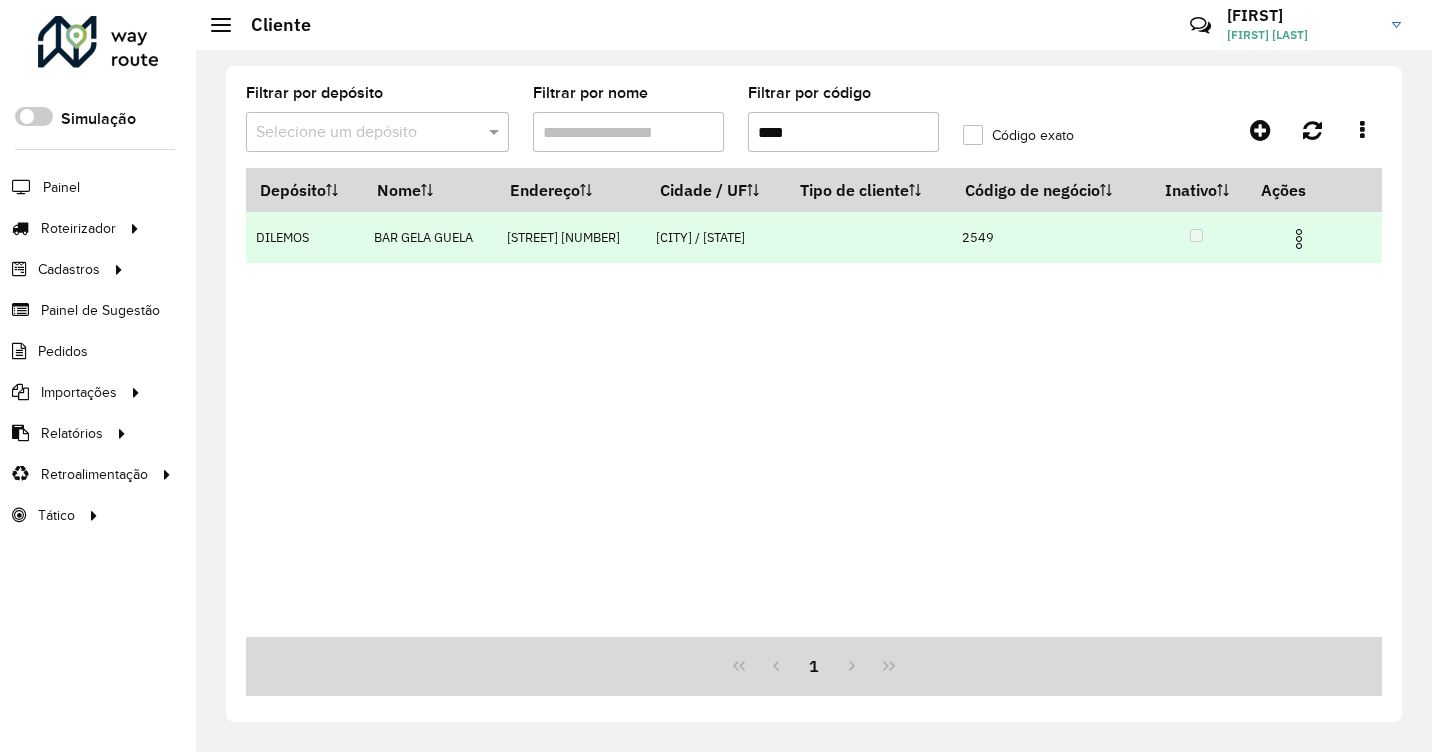 click at bounding box center (1299, 239) 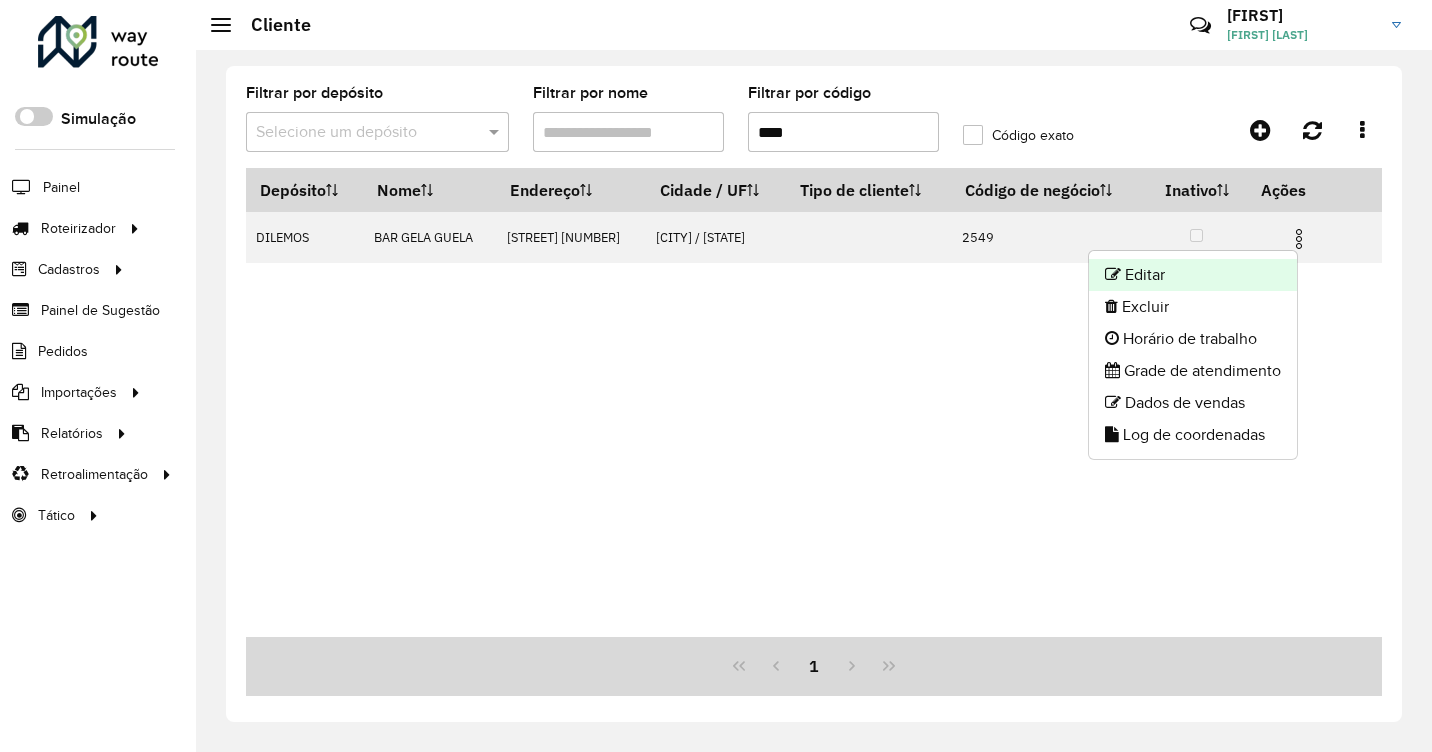 click on "Editar" 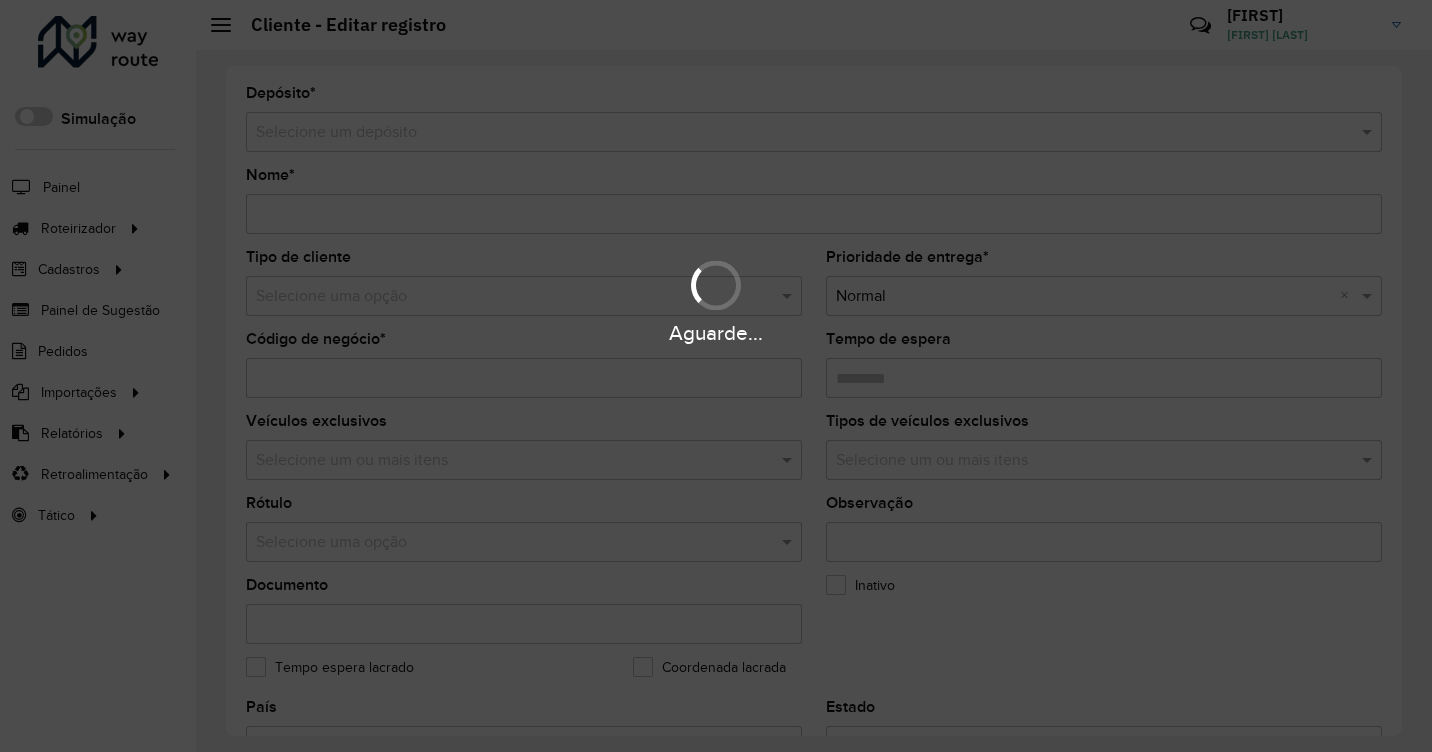 type on "**********" 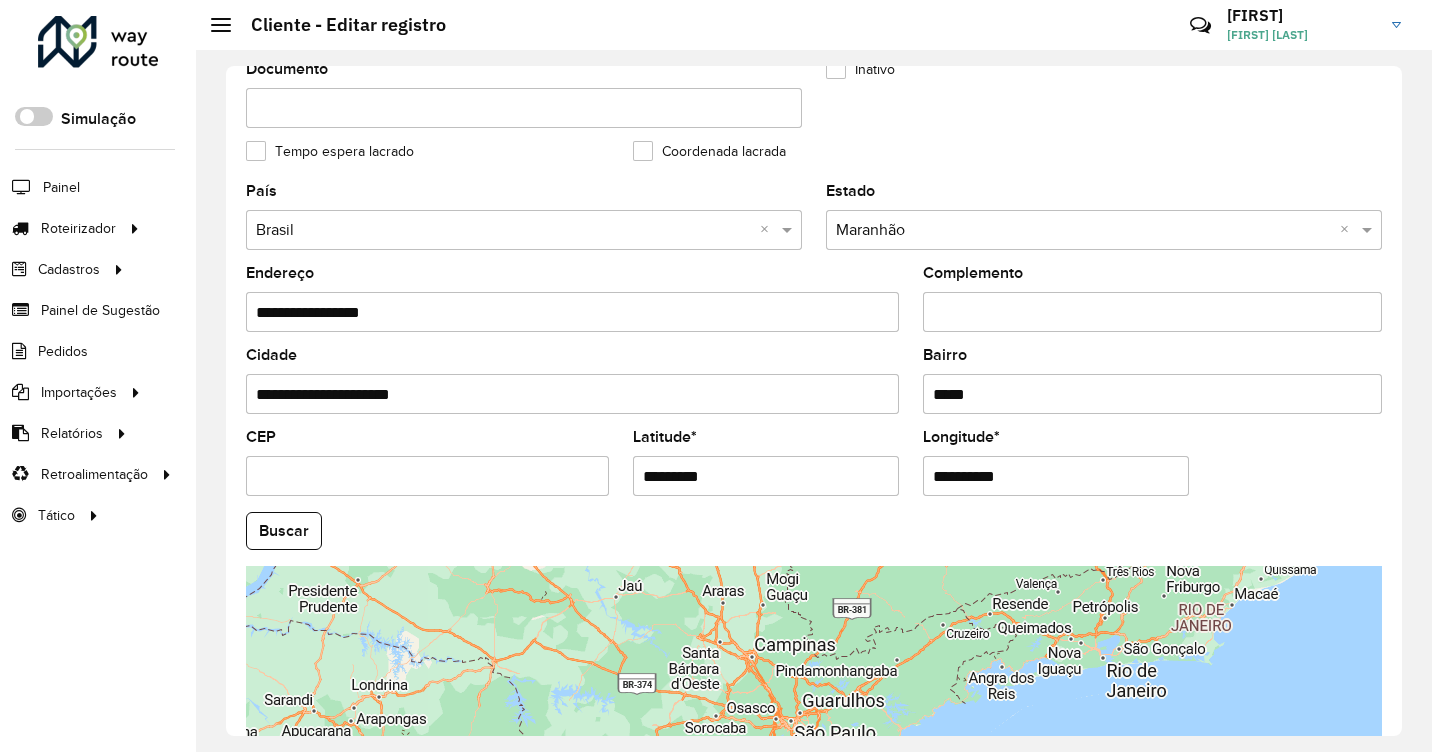 scroll, scrollTop: 600, scrollLeft: 0, axis: vertical 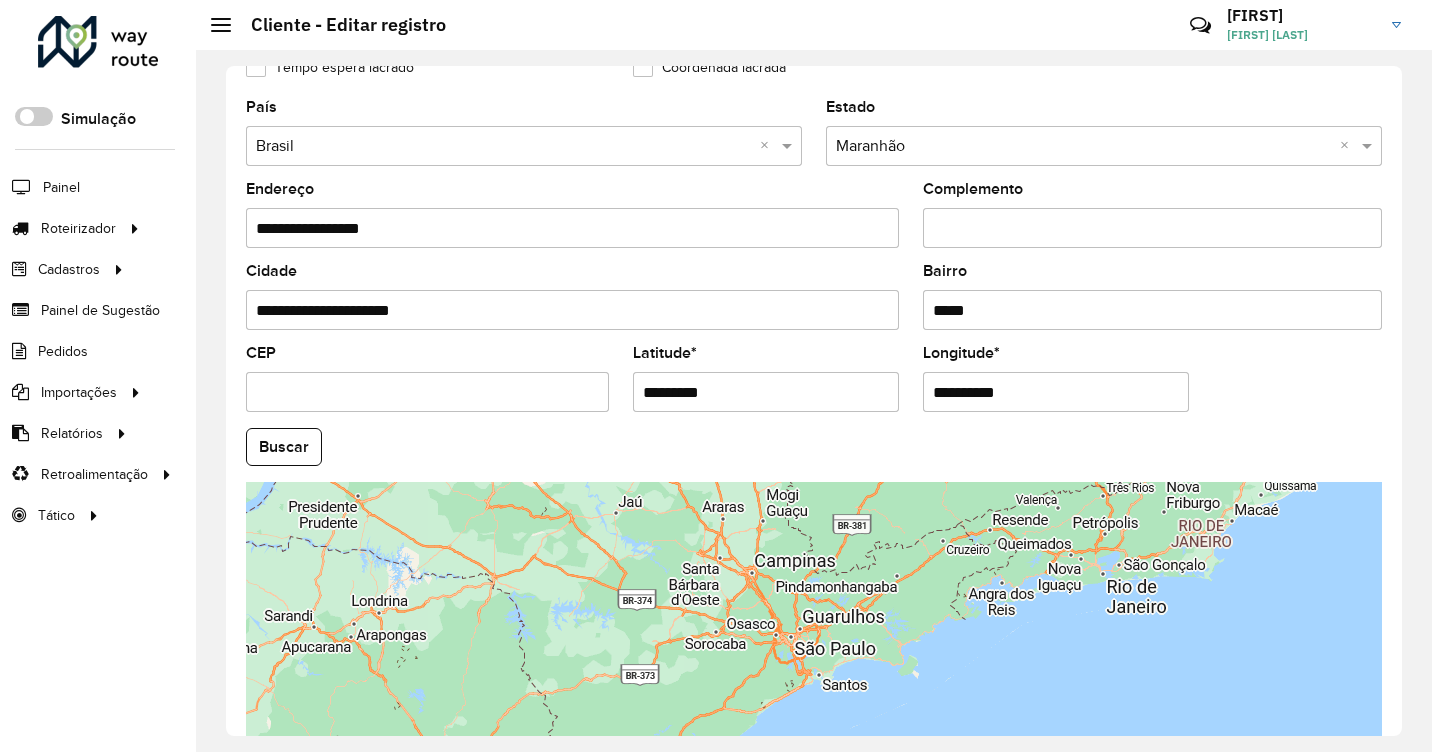 drag, startPoint x: 746, startPoint y: 397, endPoint x: 475, endPoint y: 429, distance: 272.88275 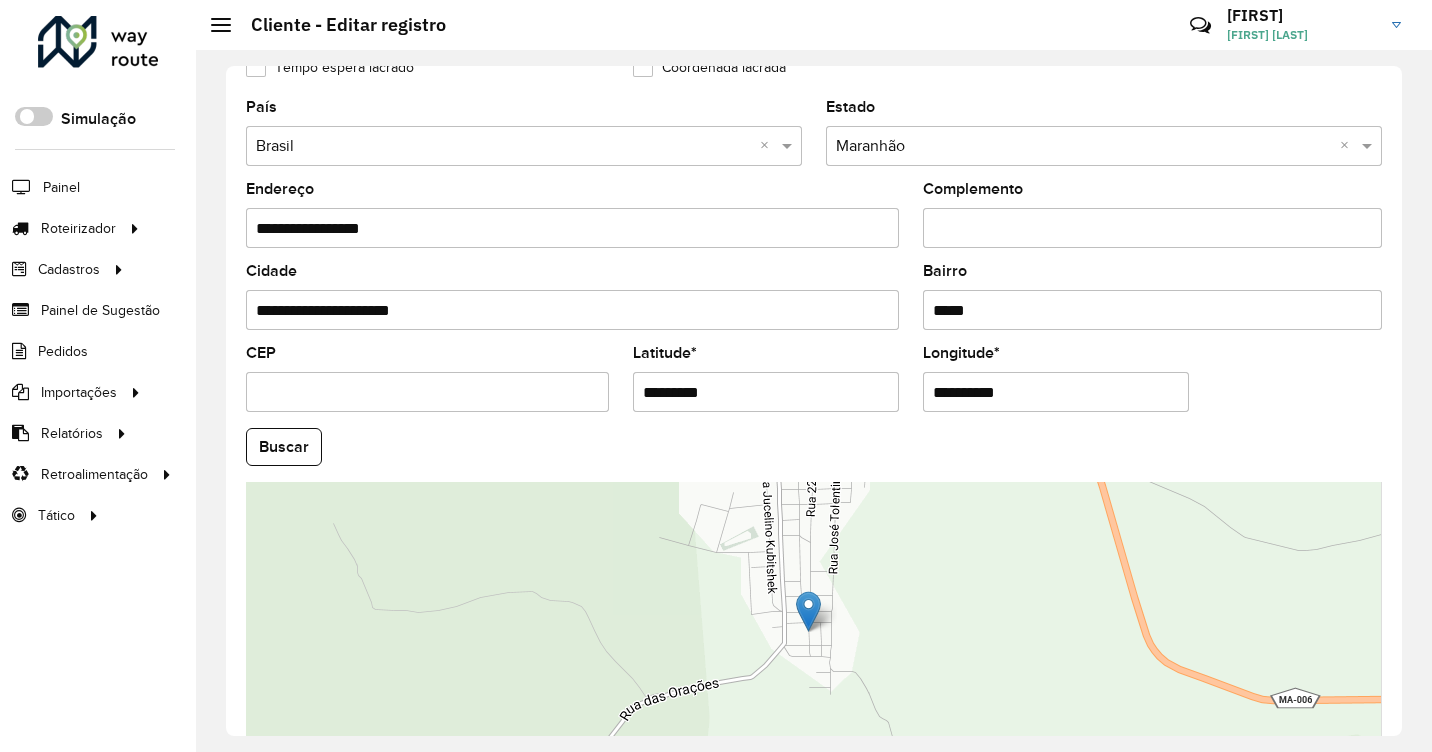 drag, startPoint x: 1039, startPoint y: 392, endPoint x: 750, endPoint y: 391, distance: 289.00174 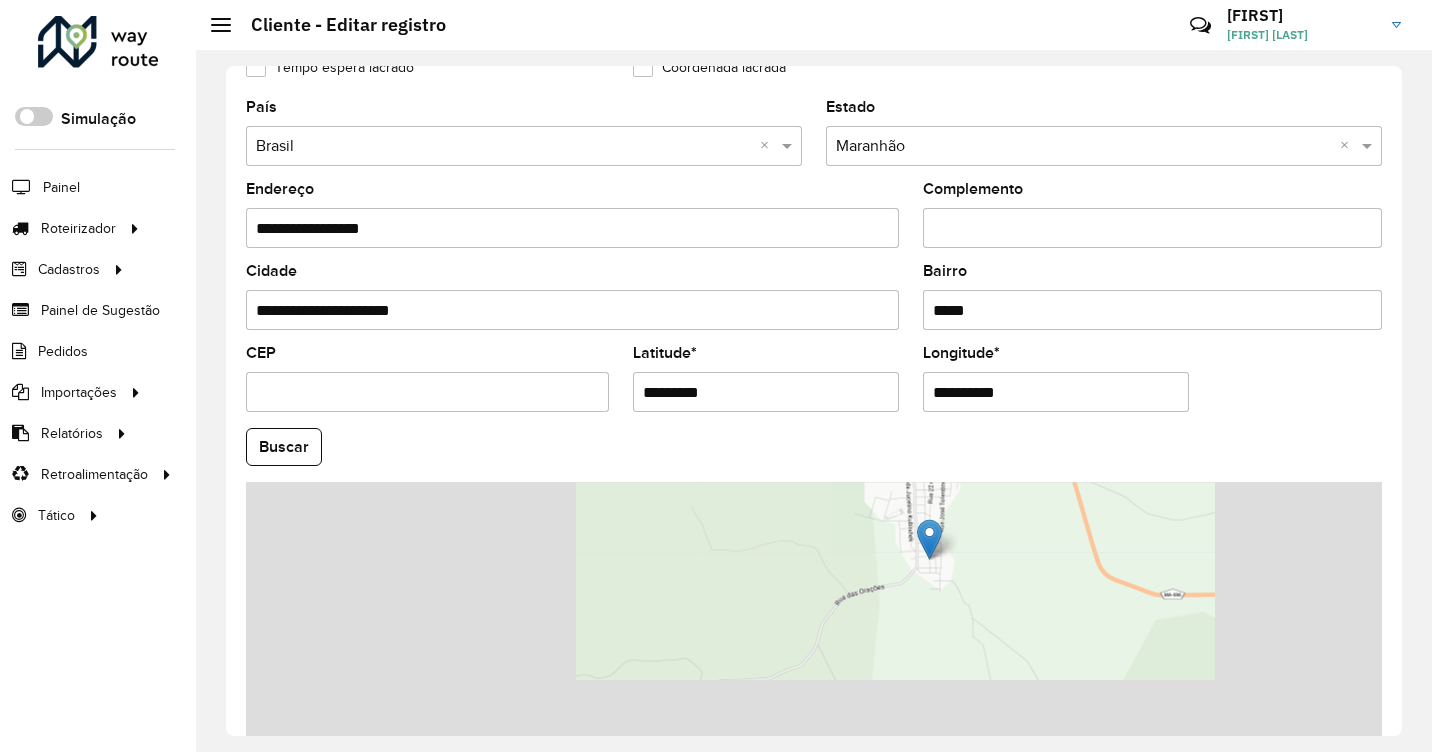 type on "**********" 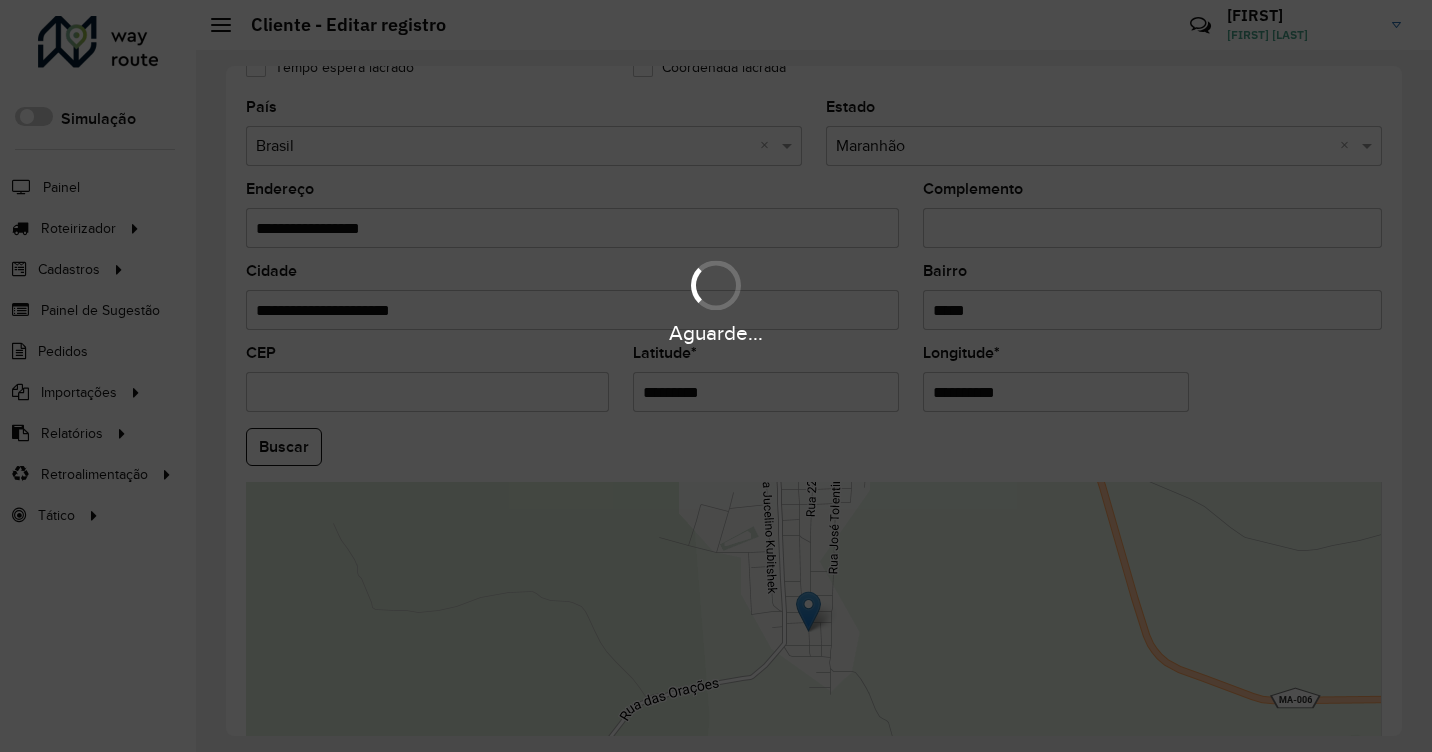 scroll, scrollTop: 646, scrollLeft: 0, axis: vertical 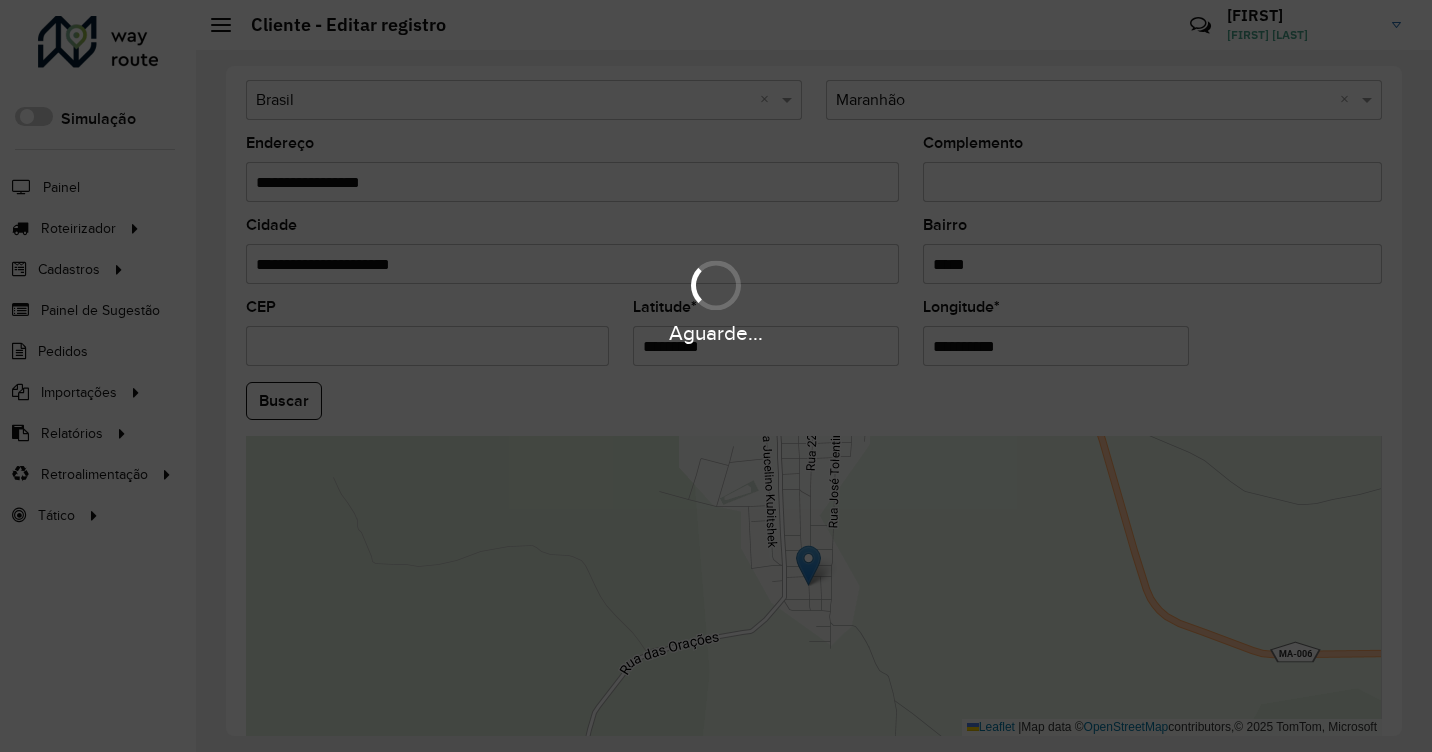 click on "Aguarde...  Pop-up bloqueado!  Seu navegador bloqueou automáticamente a abertura de uma nova janela.   Acesse as configurações e adicione o endereço do sistema a lista de permissão.   Fechar  Roteirizador AmbevTech Simulação Painel Roteirizador Entregas Vendas Cadastros Checkpoint Classificações de venda Cliente Consulta de setores Depósito Disponibilidade de veículos Fator tipo de produto Gabarito planner Grupo Rota Fator Tipo Produto Grupo de rotas exclusiva Grupo de setores Layout integração Modelo Parada Pedágio Perfil de Vendedor Ponto de apoio FAD Produto Restrição de Atendimento Planner Rodízio de placa Rota exclusiva FAD Rótulo Setor Setor Planner Tipo de cliente Tipo de veículo Tipo de veículo RN Transportadora Vendedor Veículo Painel de Sugestão Pedidos Importações Classificação e volume de venda Clientes Fator tipo produto Gabarito planner Grade de atendimento Janela de atendimento Localização Pedidos Restrição de Atendimento Planner Tempo de espera Vendedor Veículos" at bounding box center [716, 376] 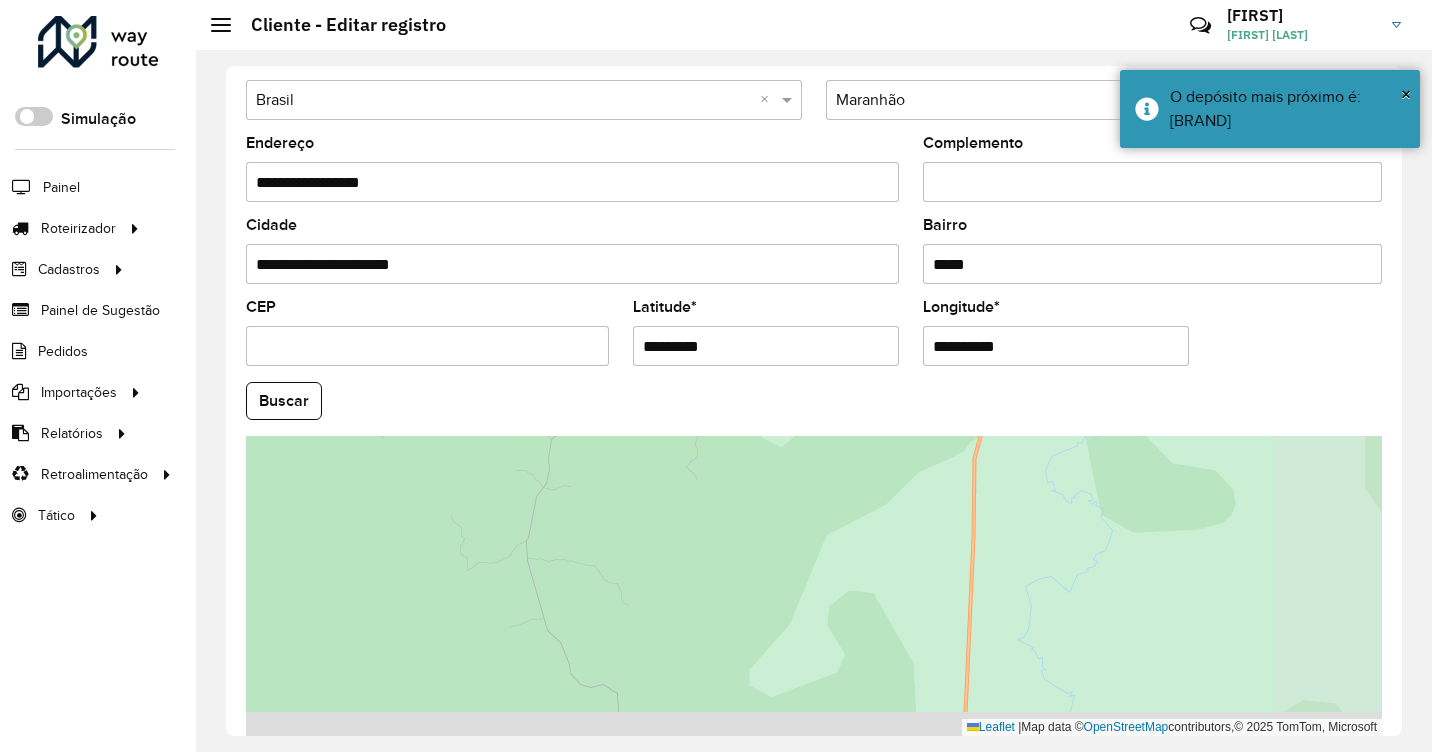 drag, startPoint x: 1250, startPoint y: 601, endPoint x: 907, endPoint y: 420, distance: 387.82727 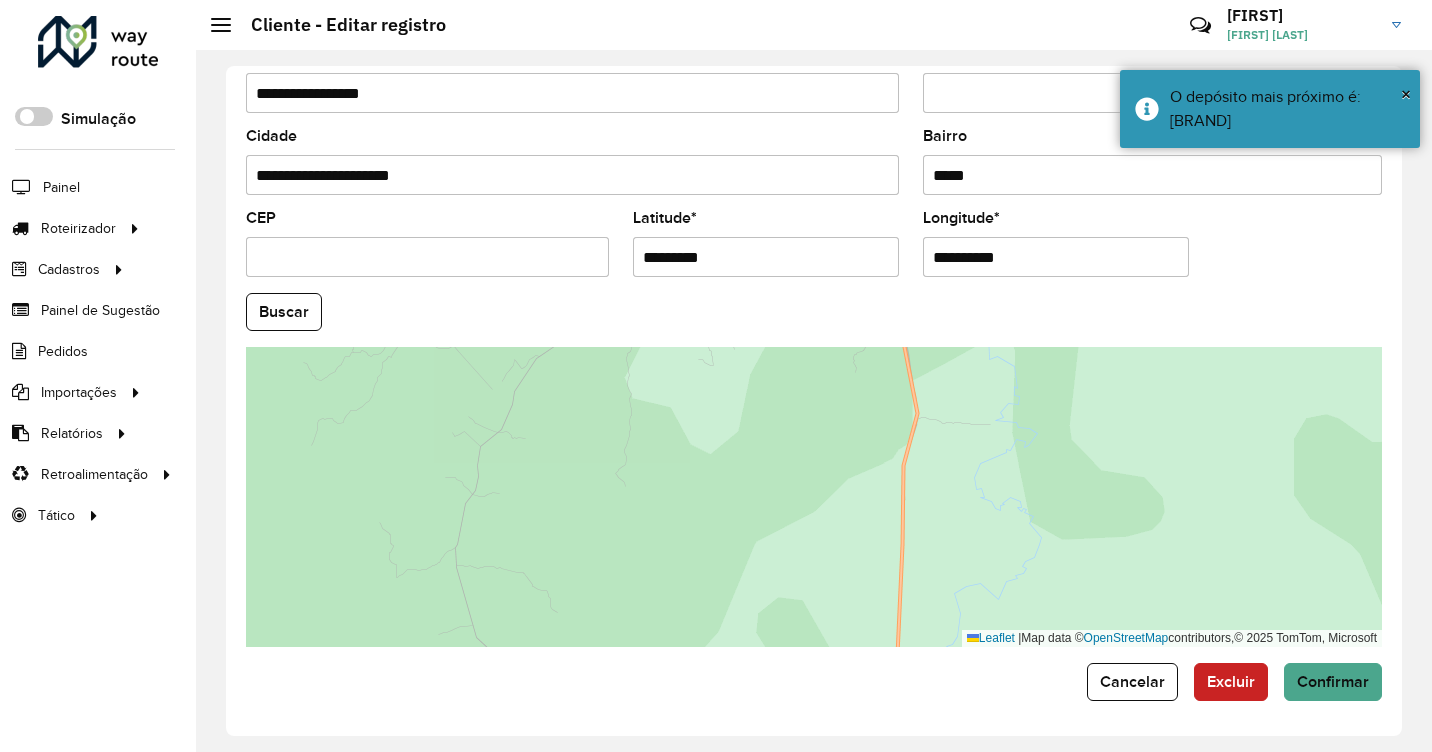 scroll, scrollTop: 736, scrollLeft: 0, axis: vertical 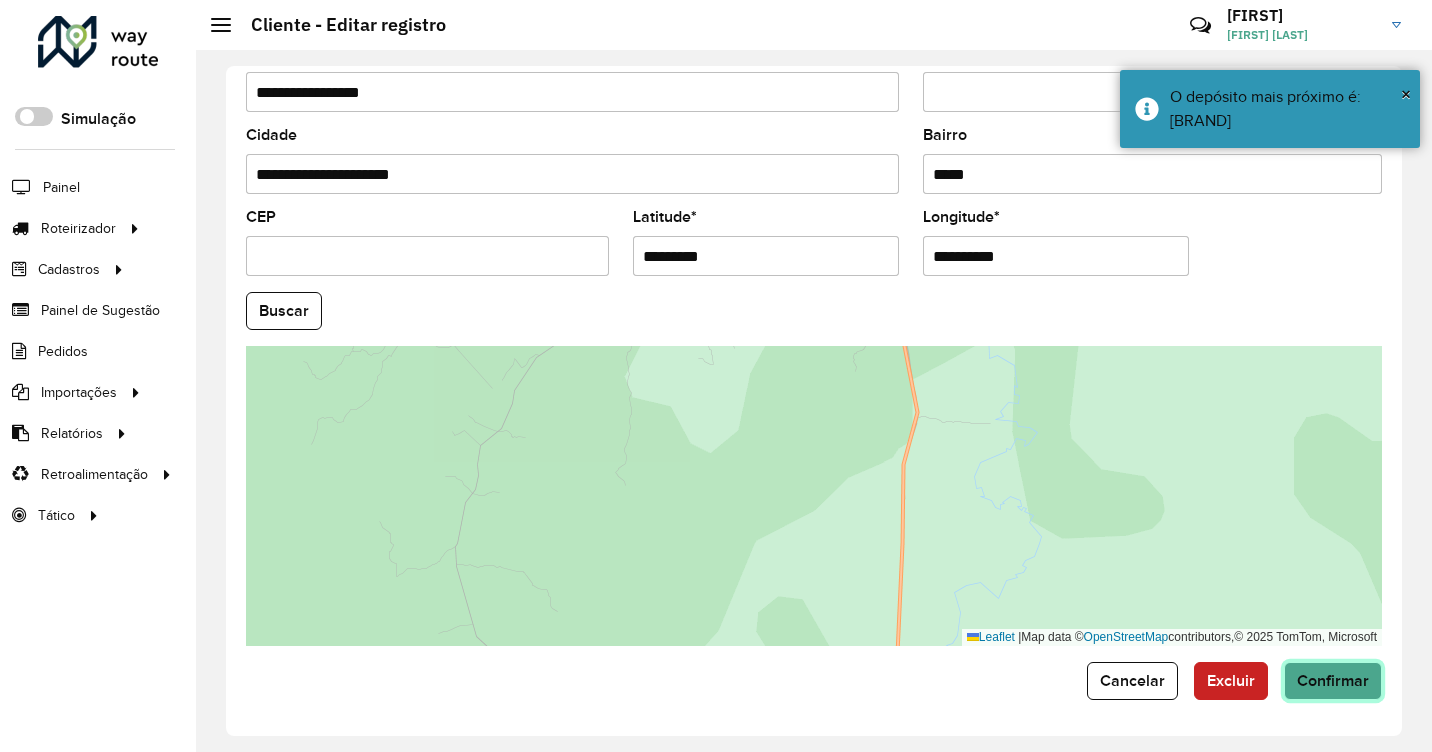 click on "Confirmar" 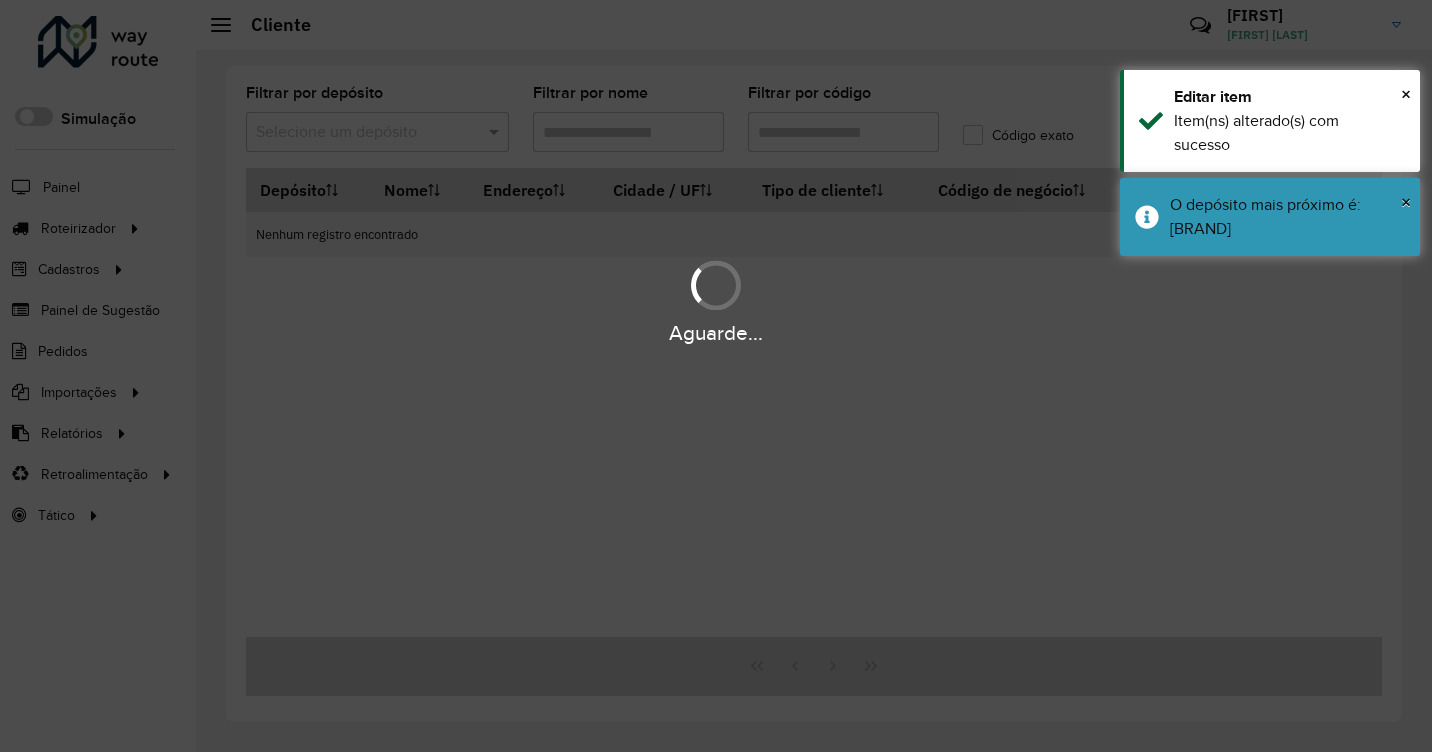 type on "****" 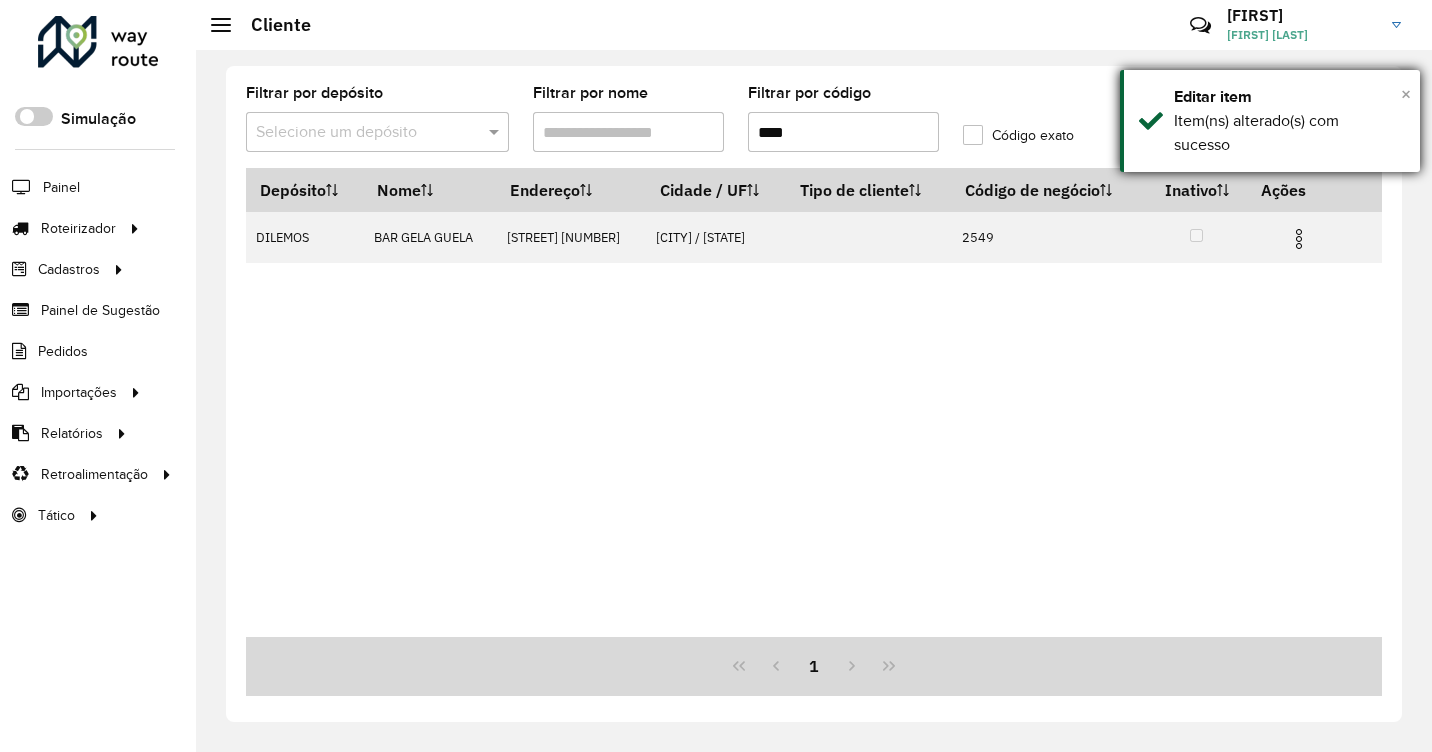 click on "×" at bounding box center [1406, 94] 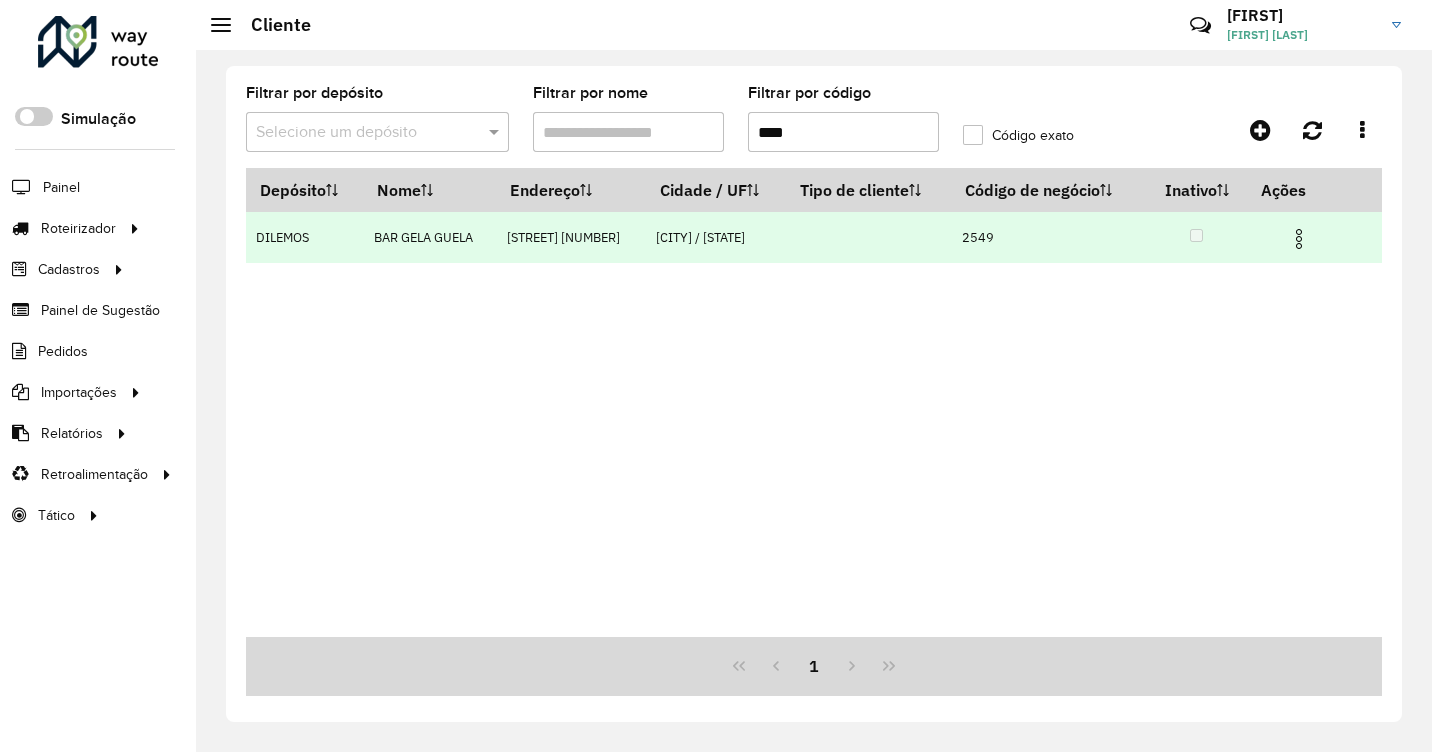 click at bounding box center (1299, 239) 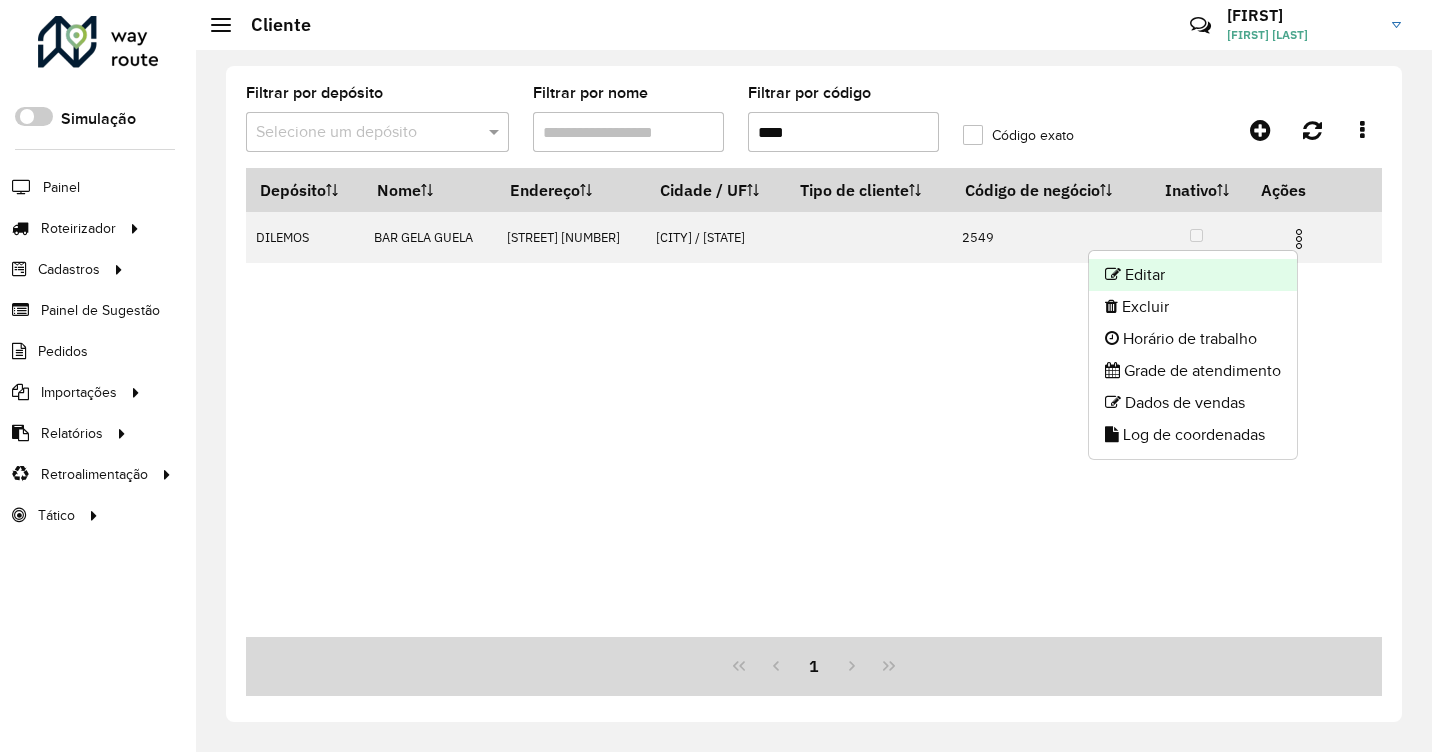 click on "Editar" 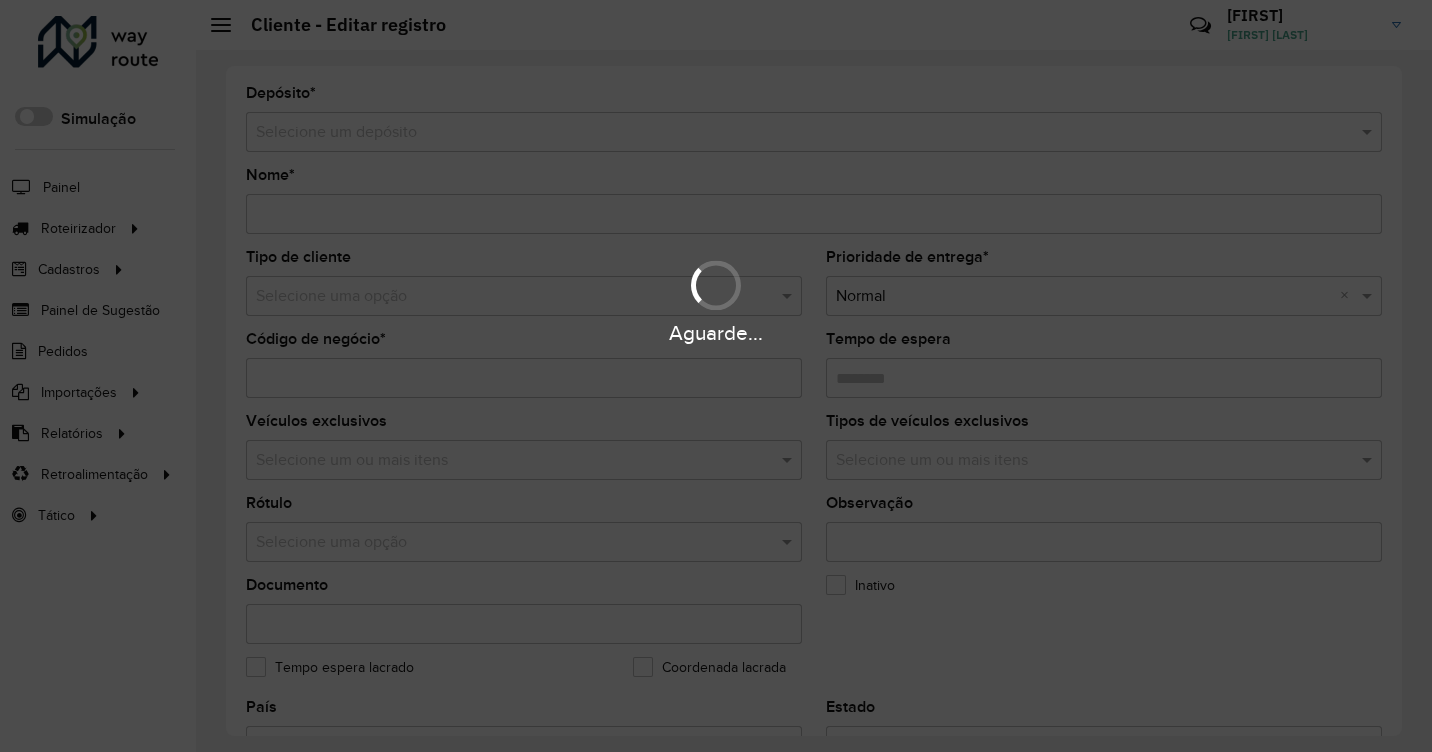 type on "**********" 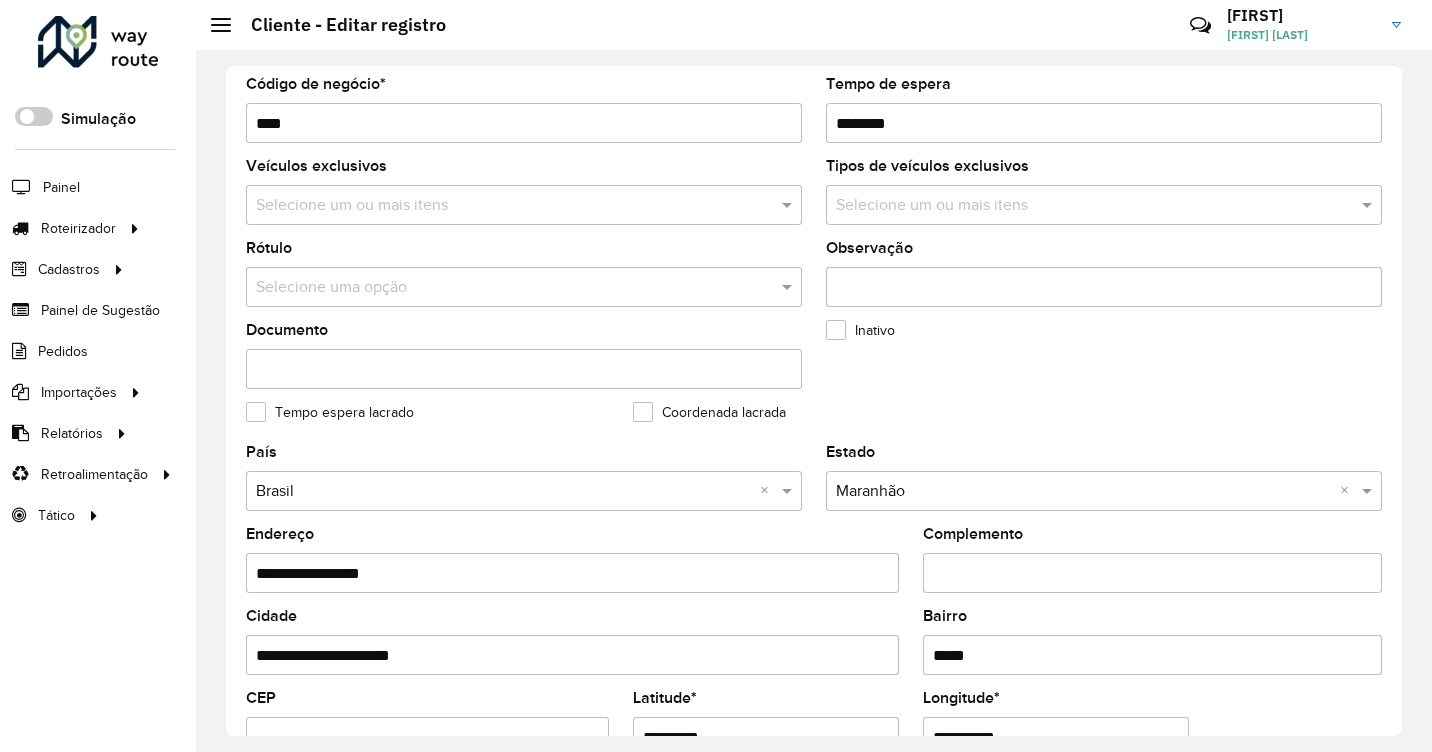 scroll, scrollTop: 500, scrollLeft: 0, axis: vertical 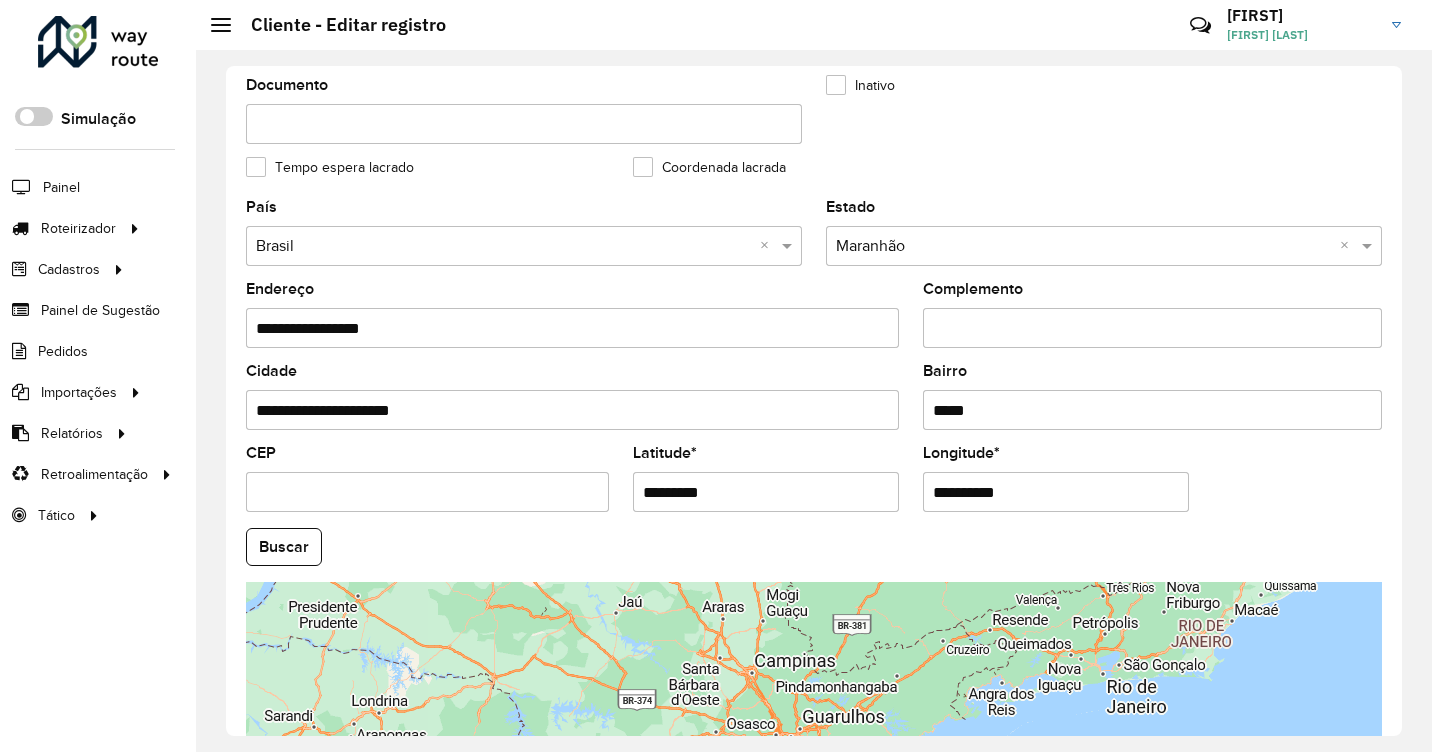 drag, startPoint x: 758, startPoint y: 508, endPoint x: 487, endPoint y: 536, distance: 272.44266 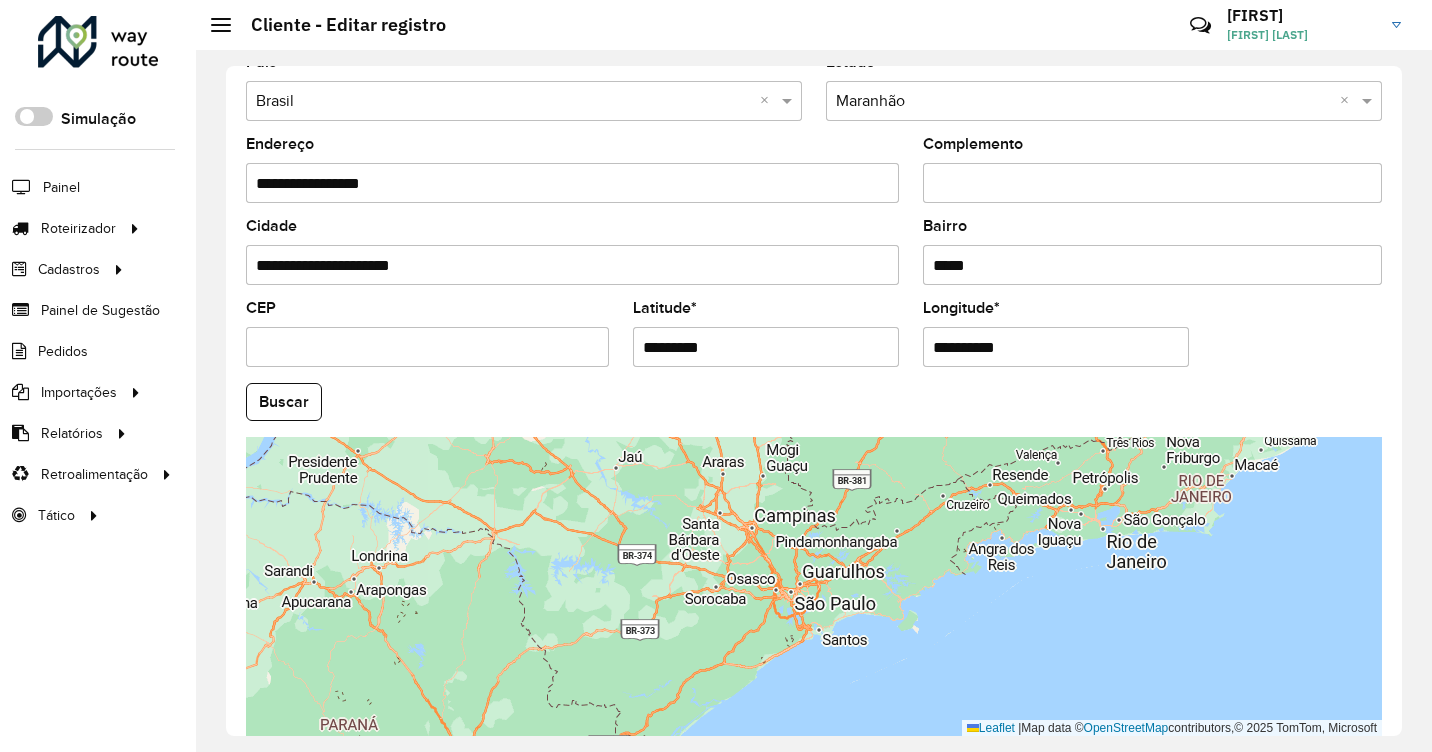 scroll, scrollTop: 736, scrollLeft: 0, axis: vertical 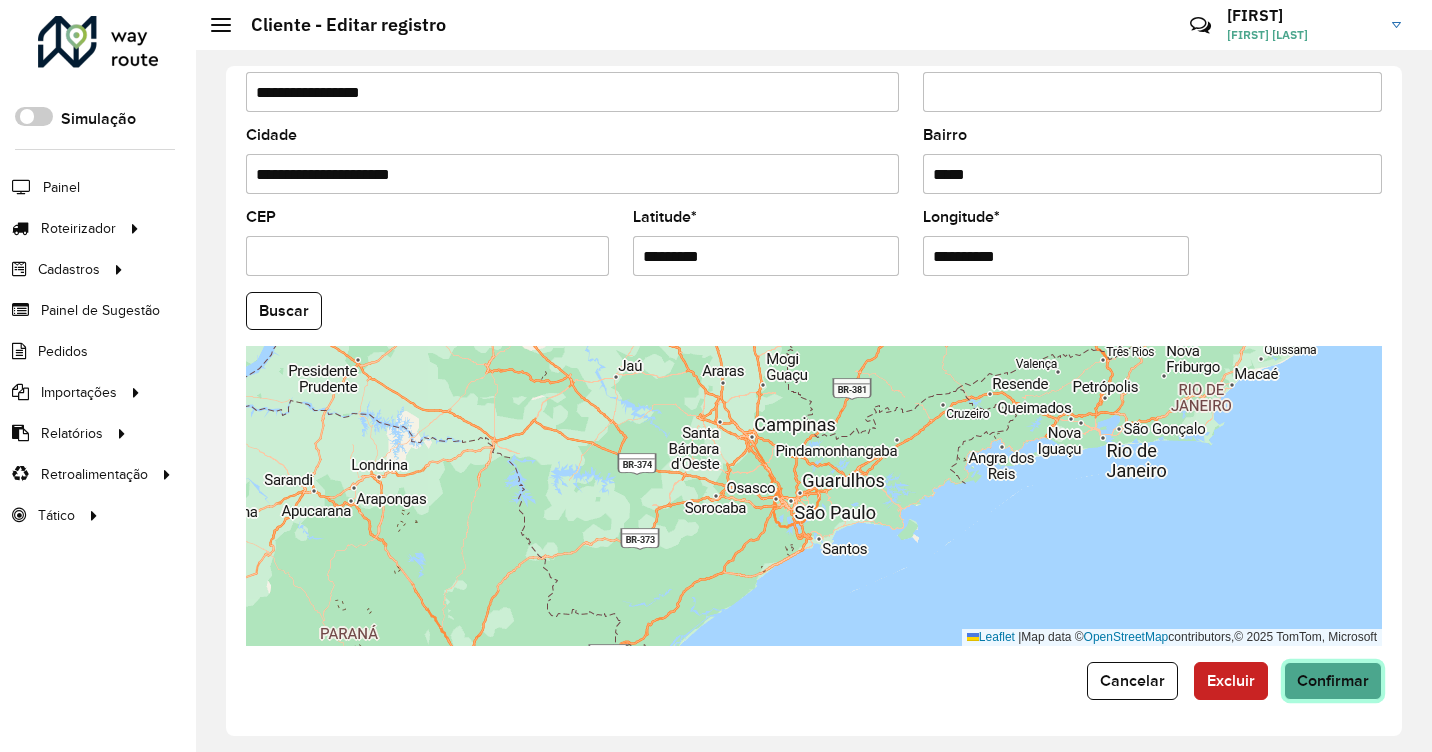 click on "Confirmar" 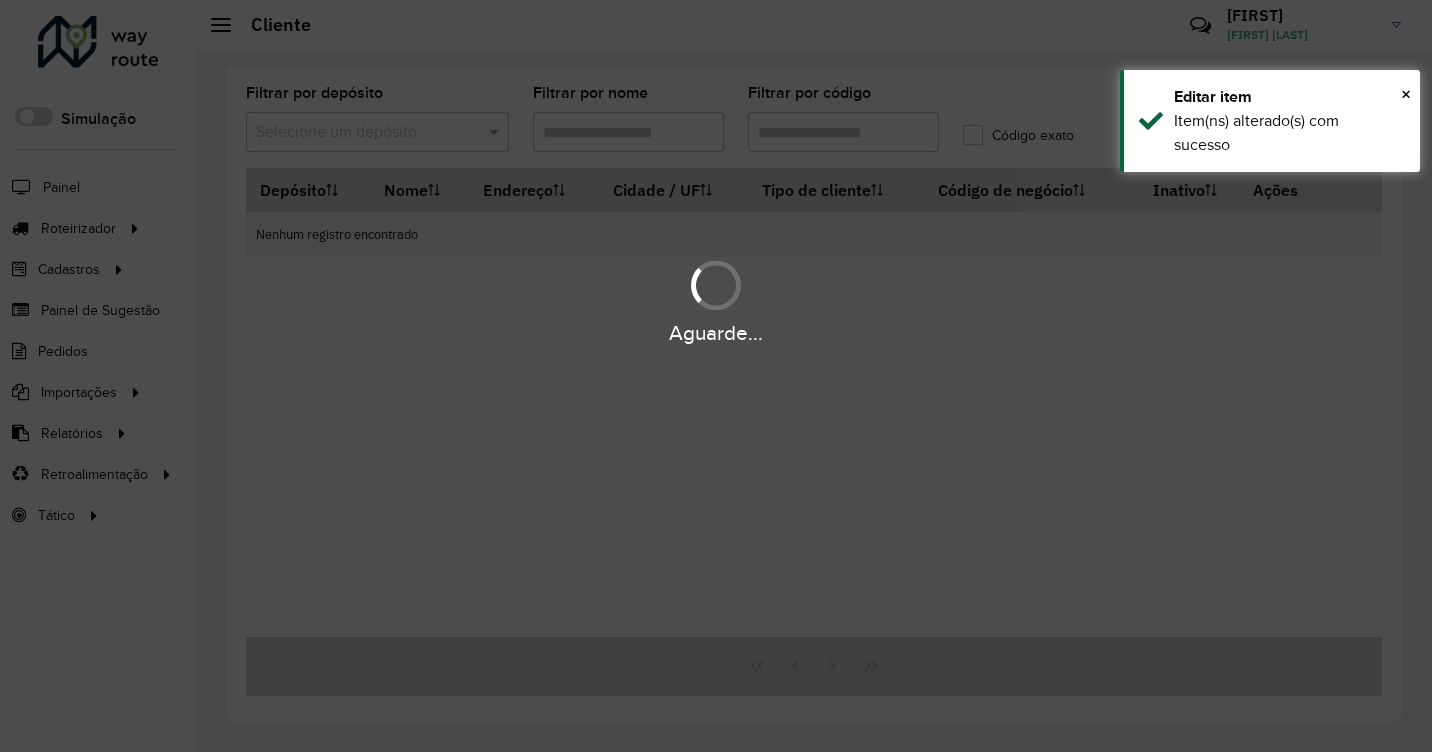 type on "****" 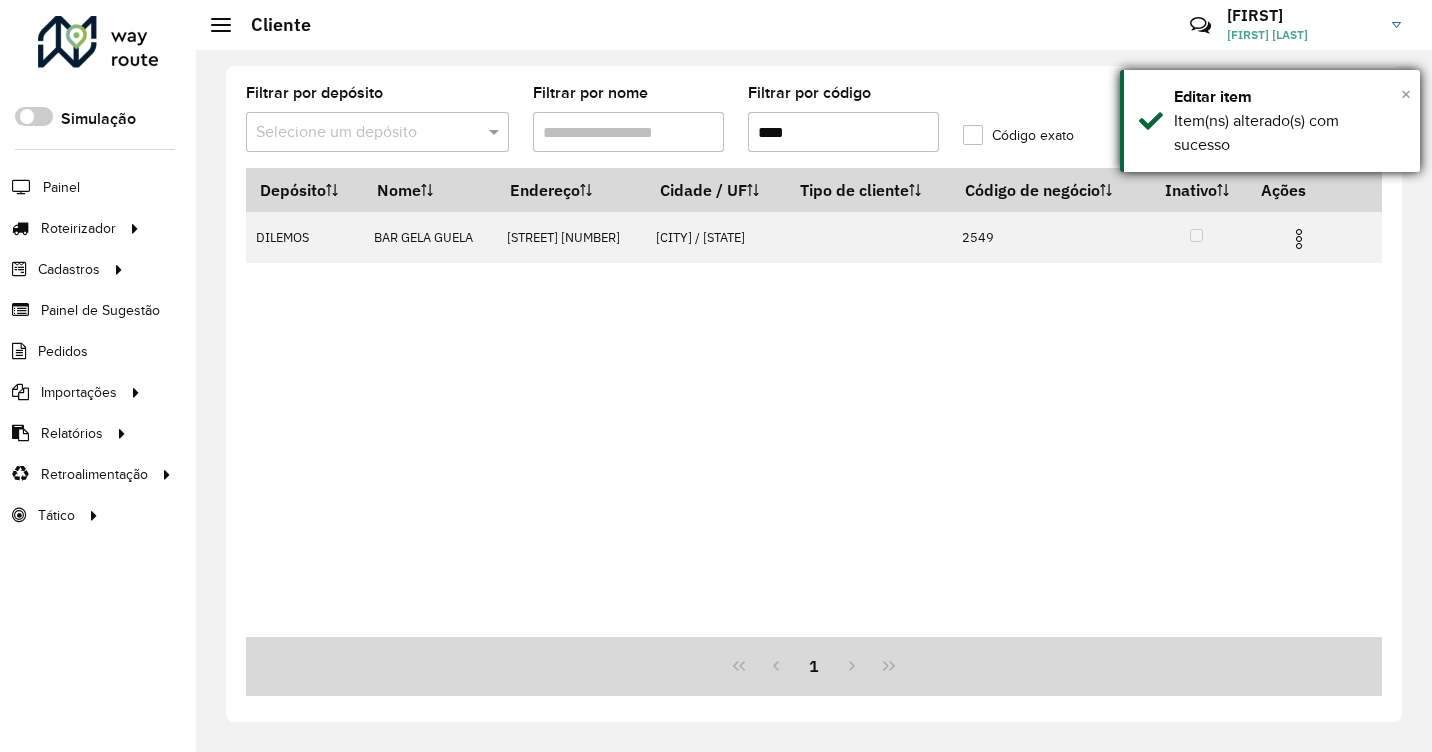 click on "×" at bounding box center [1406, 94] 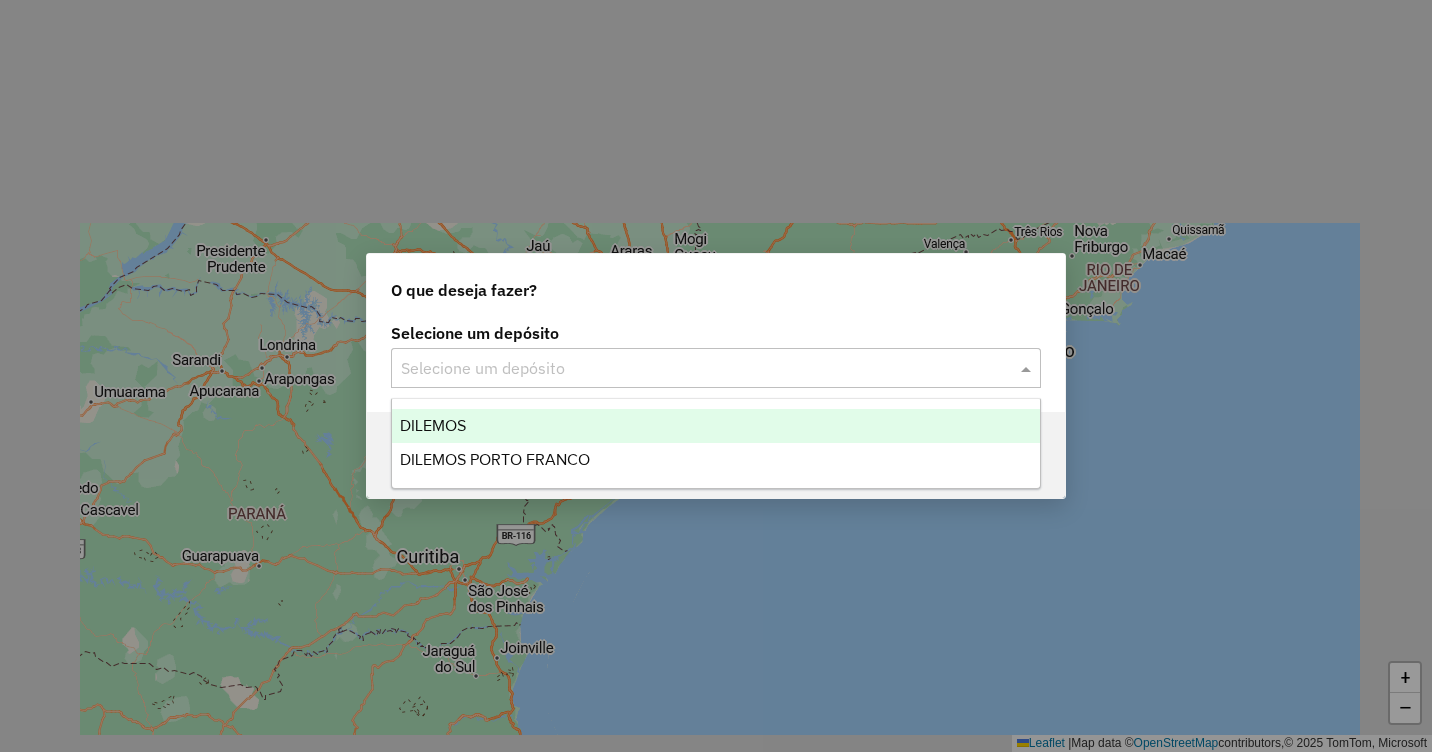 click 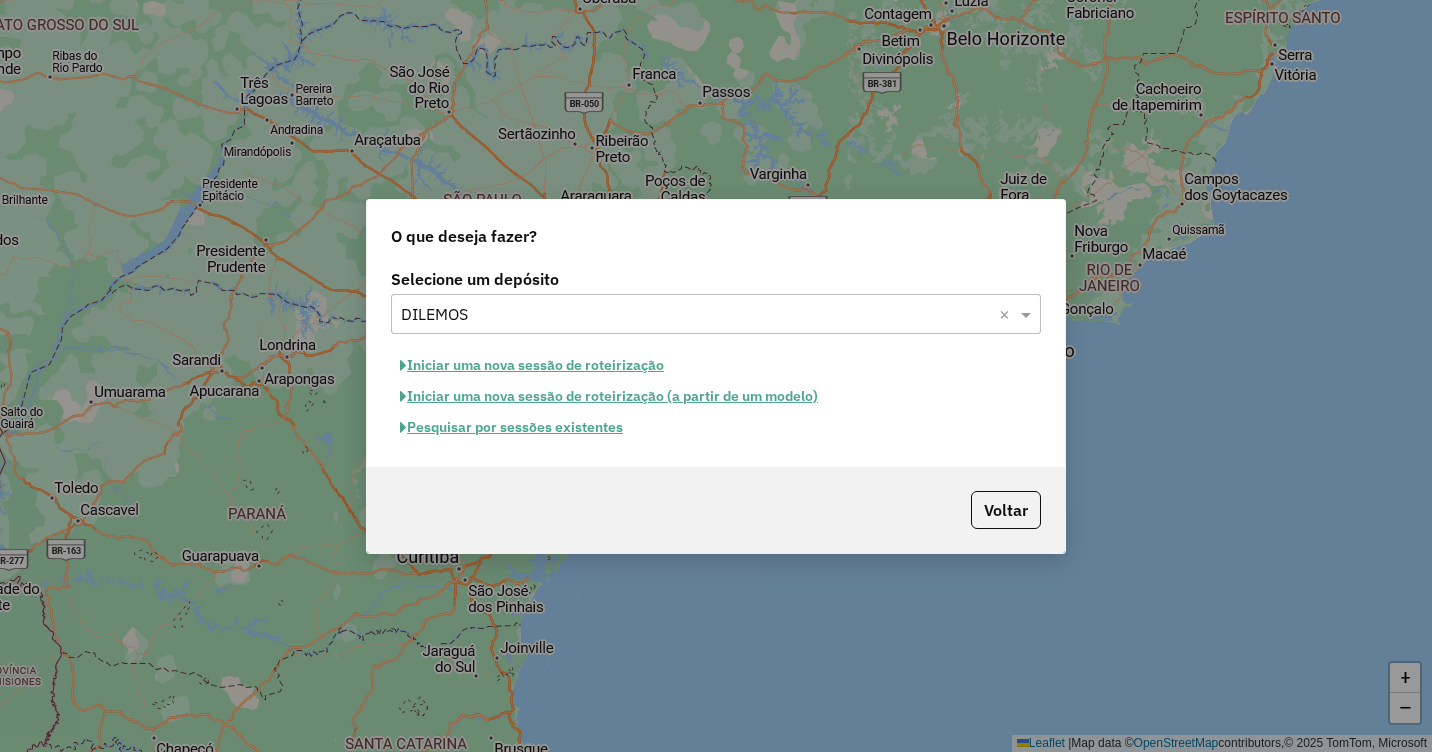 click on "Pesquisar por sessões existentes" 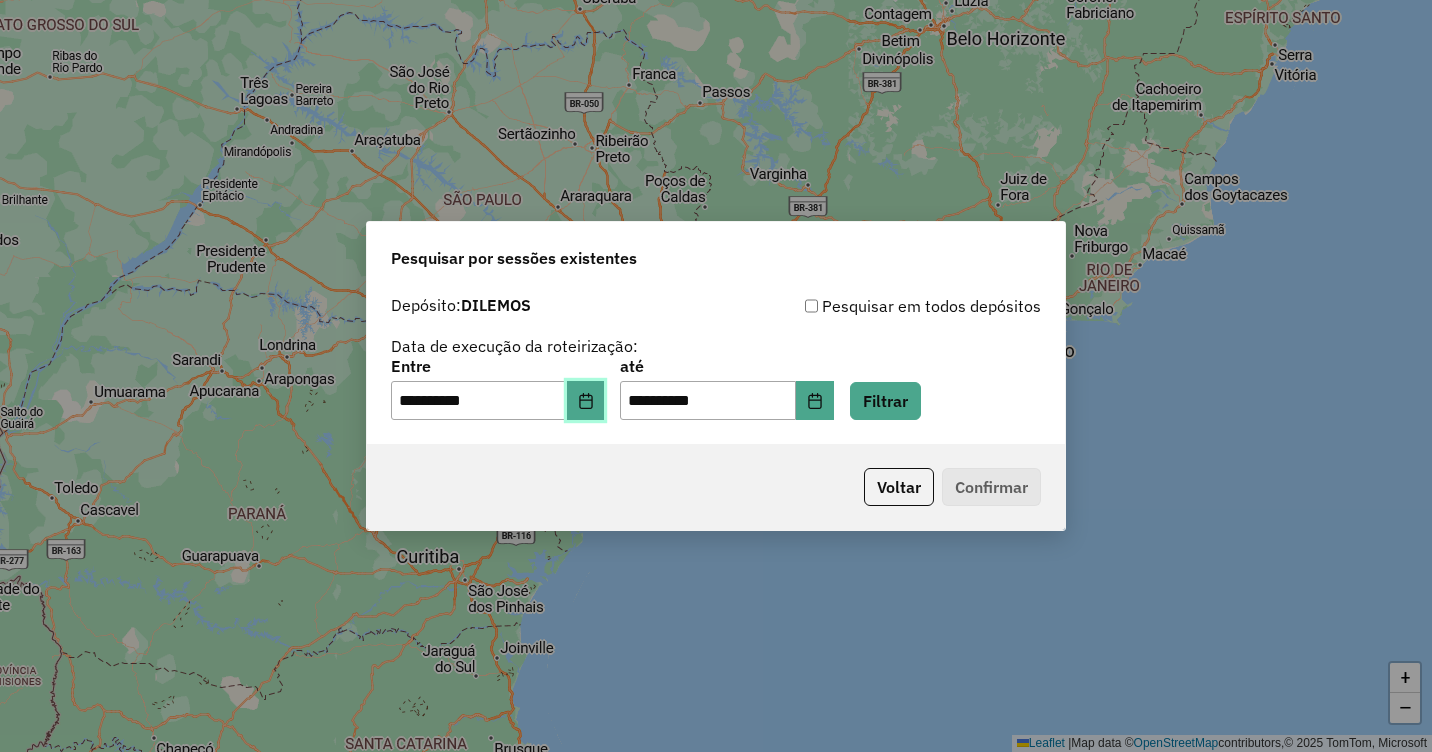 click at bounding box center (586, 401) 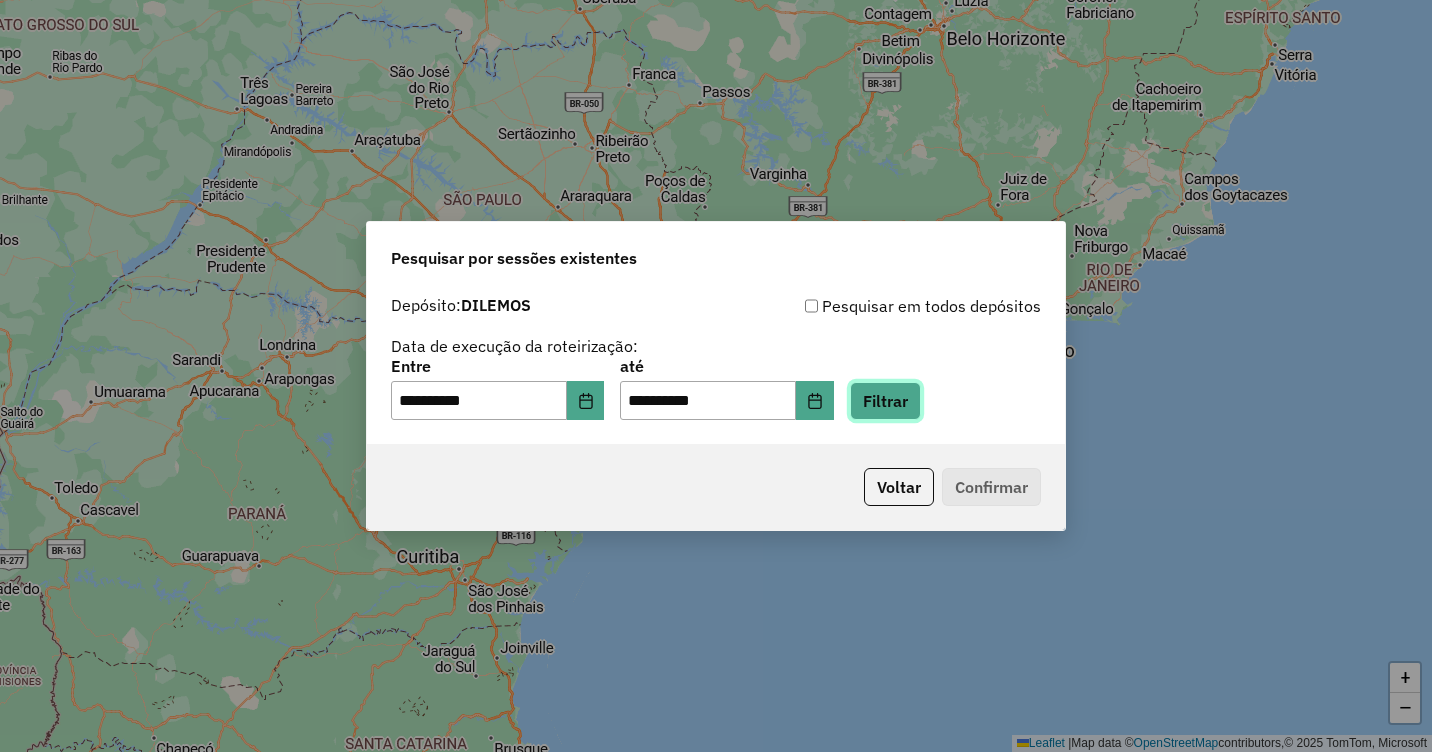click on "Filtrar" 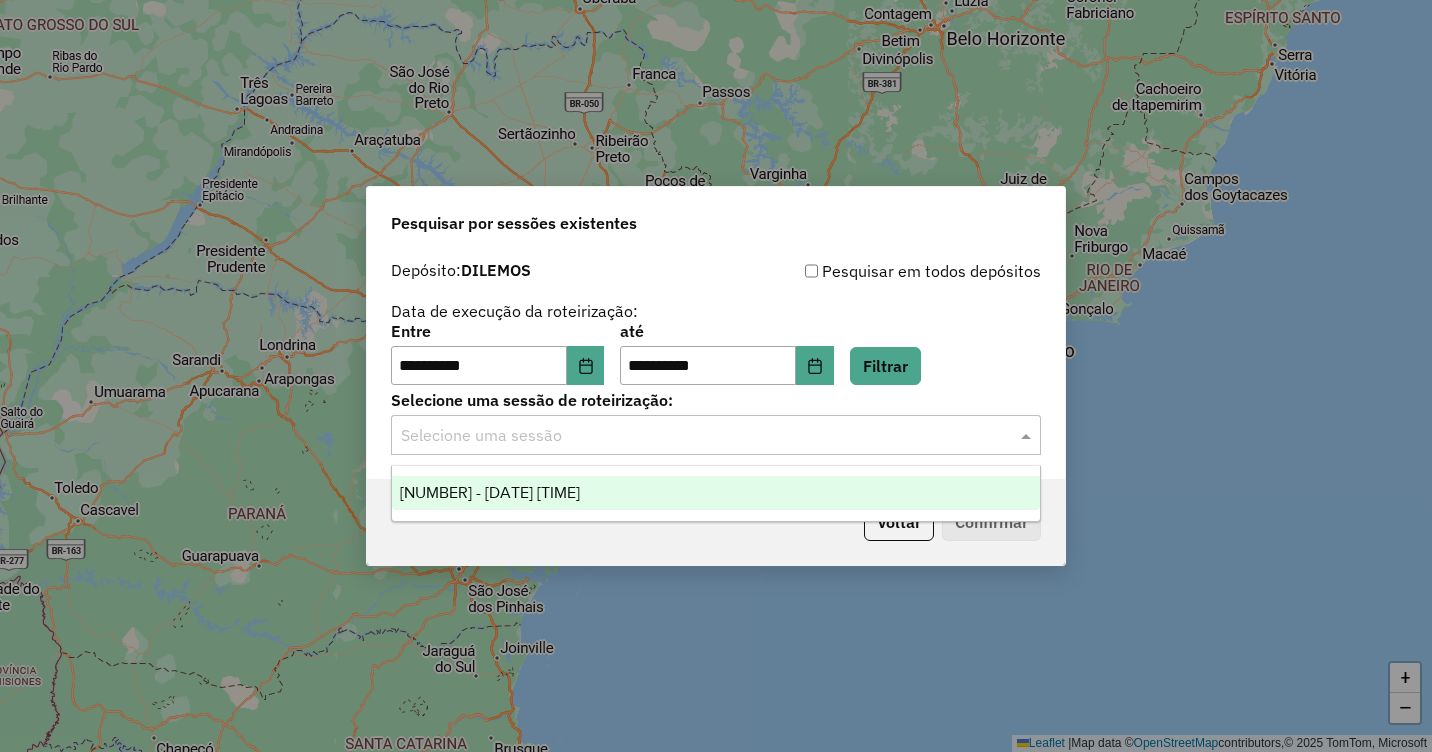 click 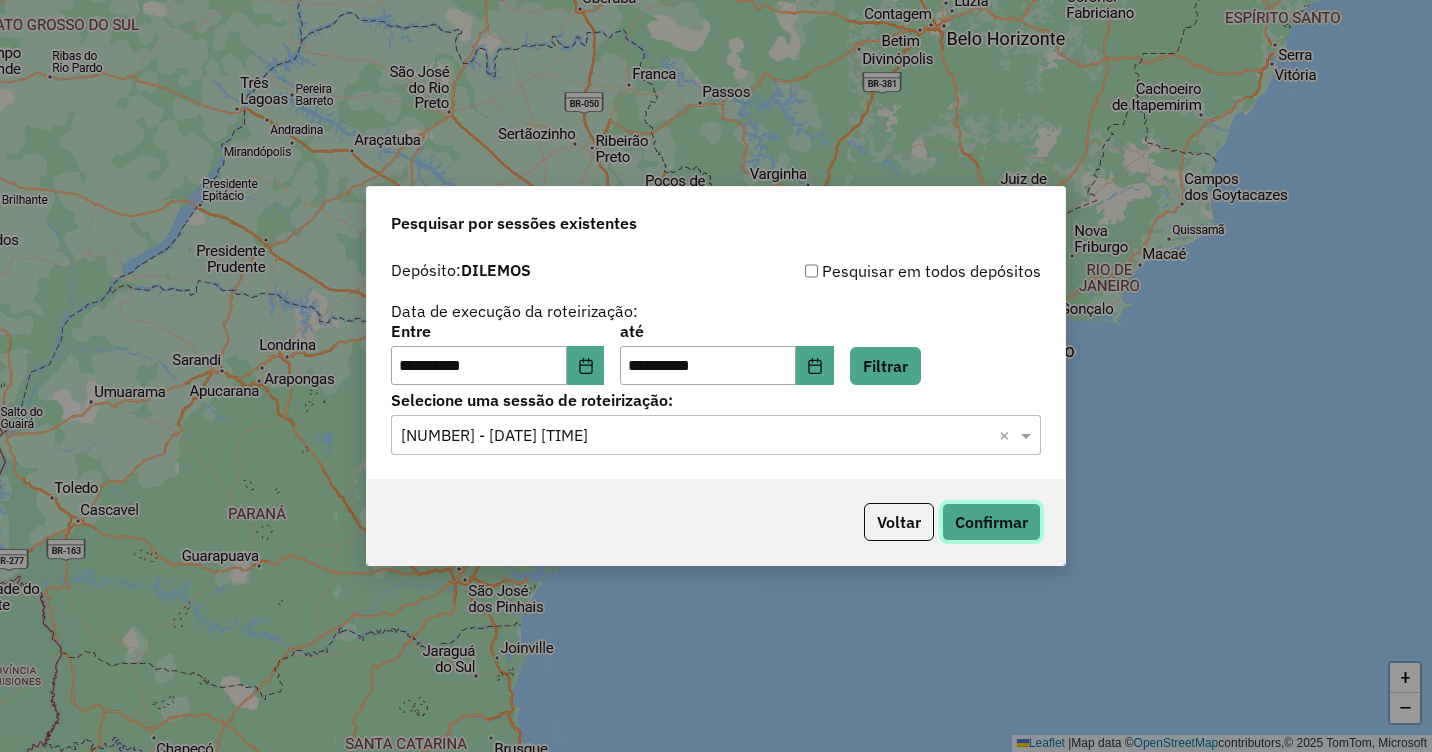 click on "Confirmar" 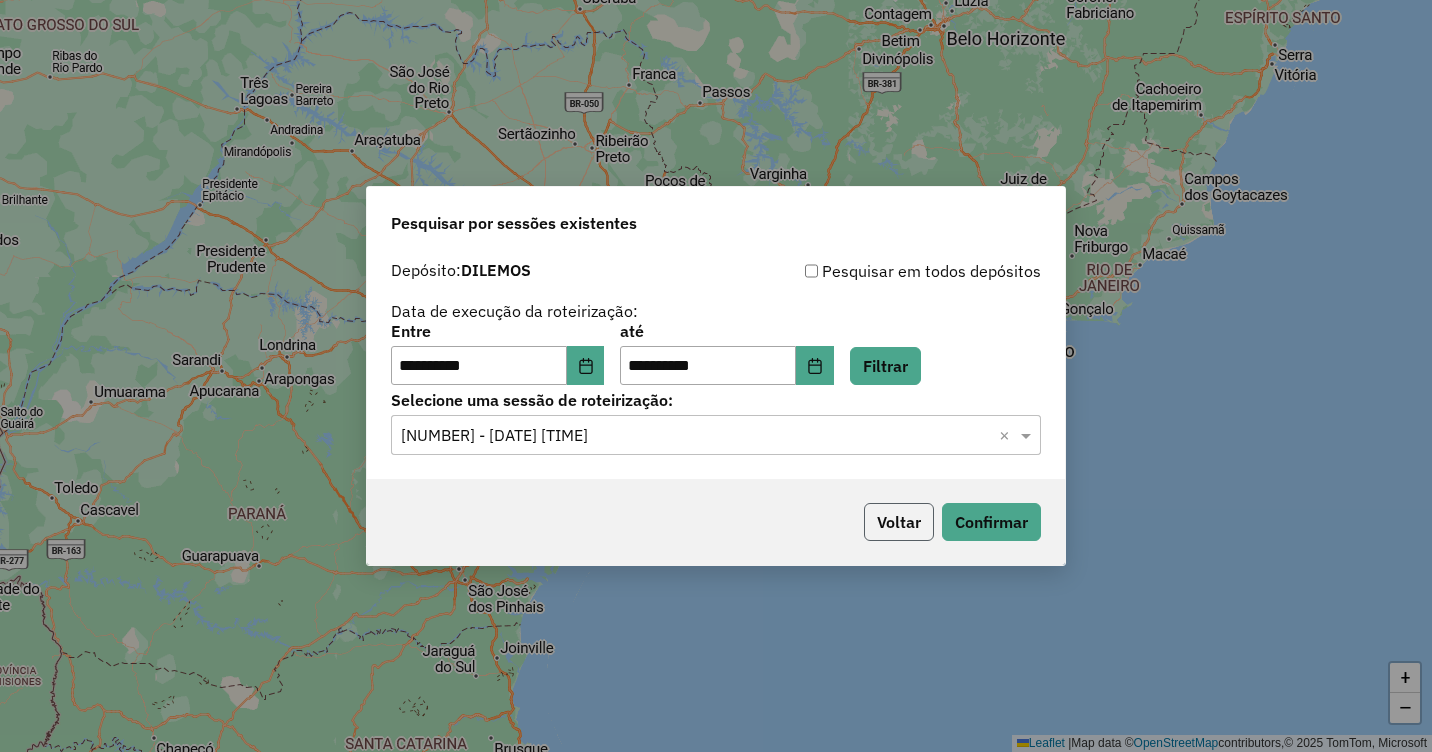 click on "Voltar" 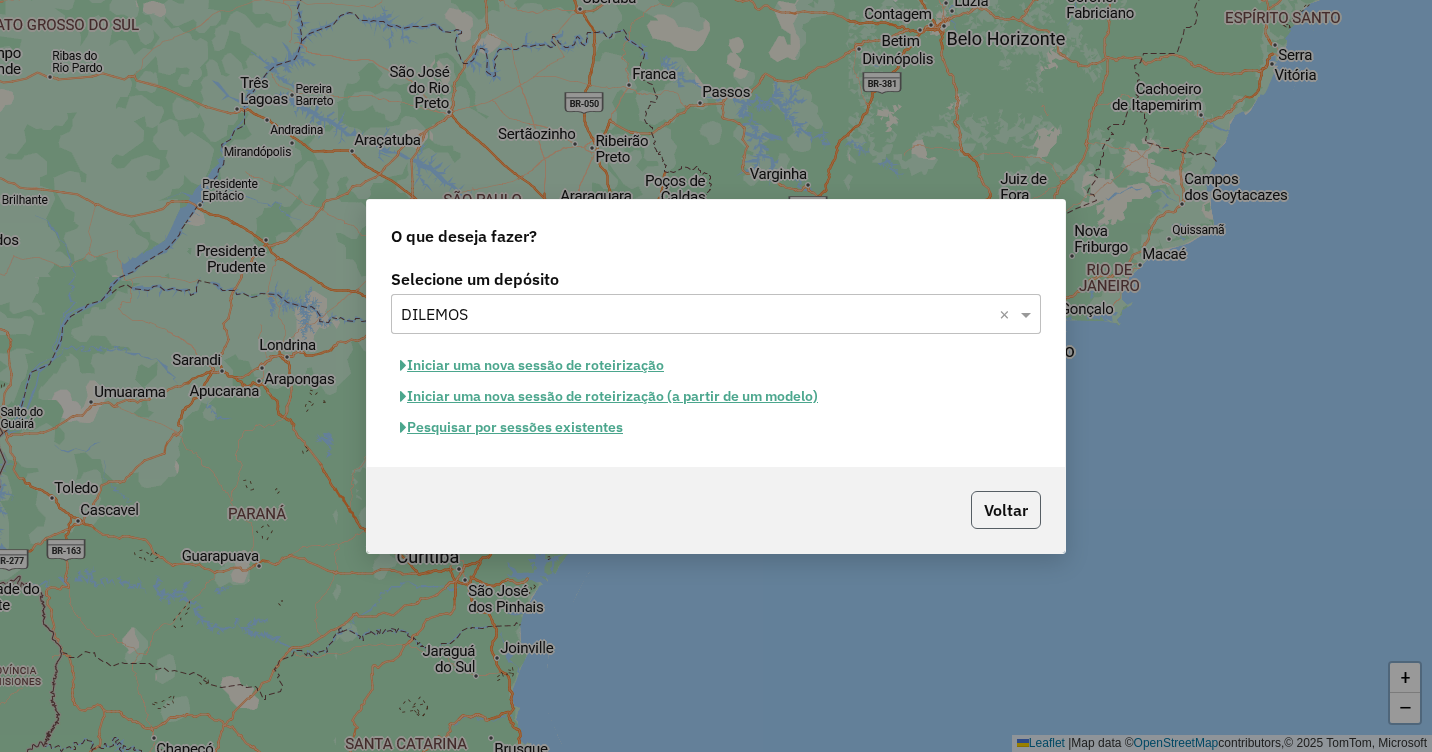 click on "Voltar" 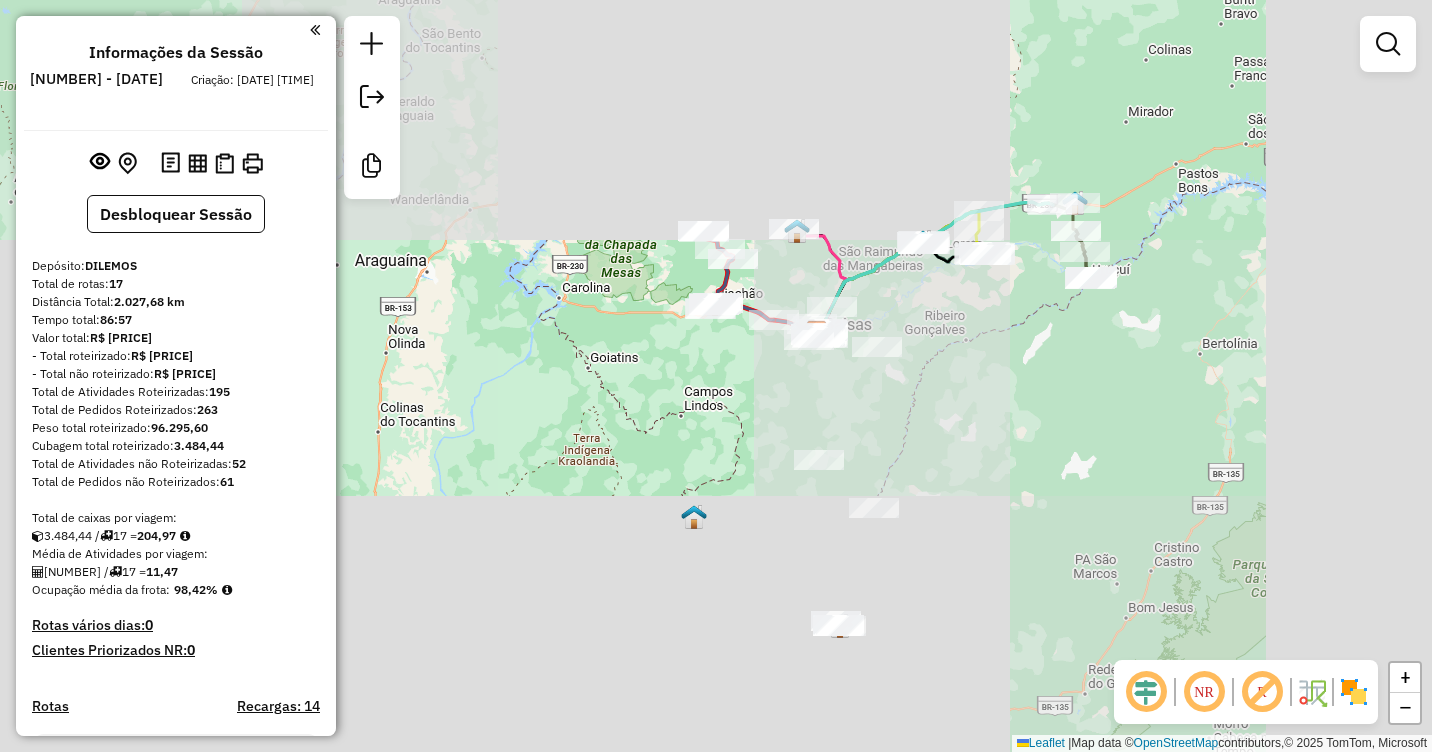 drag, startPoint x: 1176, startPoint y: 427, endPoint x: 1009, endPoint y: 429, distance: 167.01198 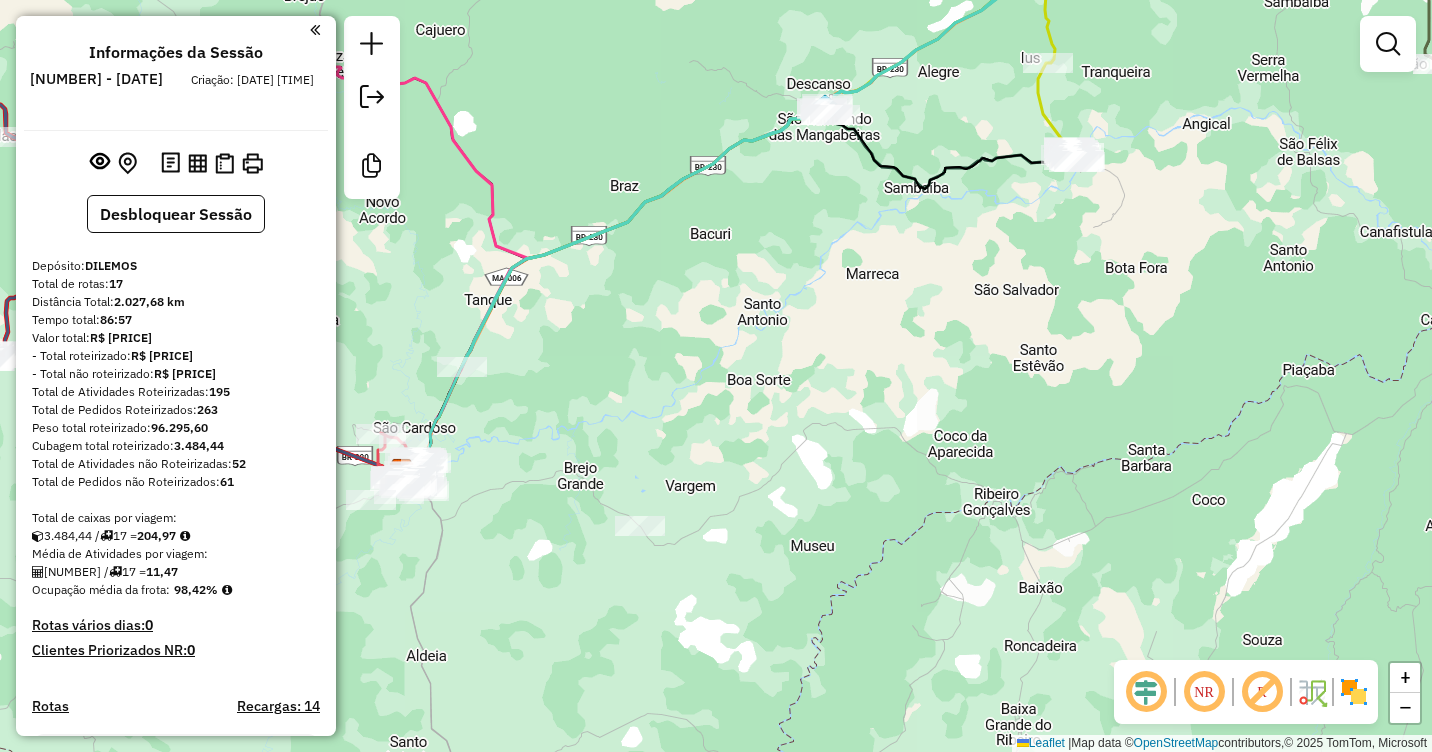 drag, startPoint x: 873, startPoint y: 249, endPoint x: 937, endPoint y: 349, distance: 118.72658 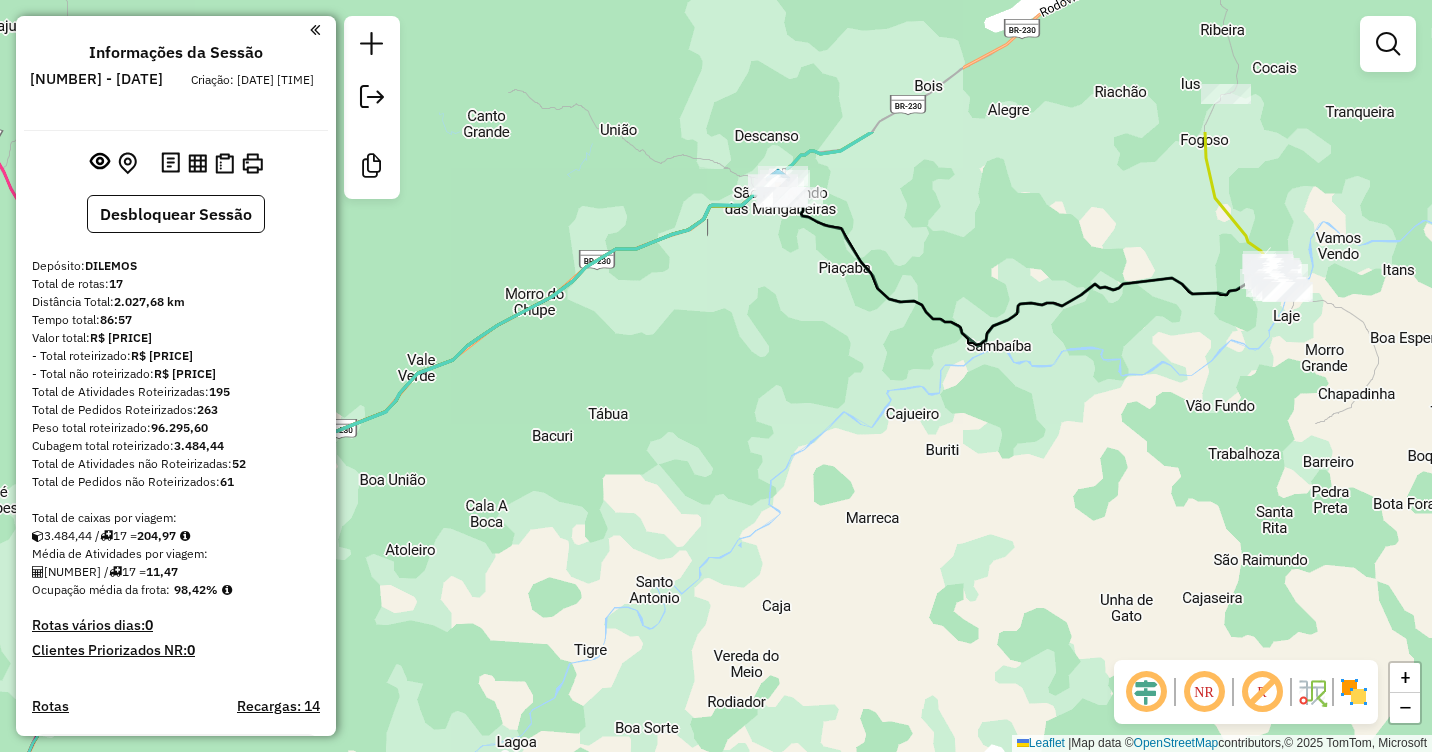 drag, startPoint x: 1167, startPoint y: 183, endPoint x: 1211, endPoint y: 400, distance: 221.4159 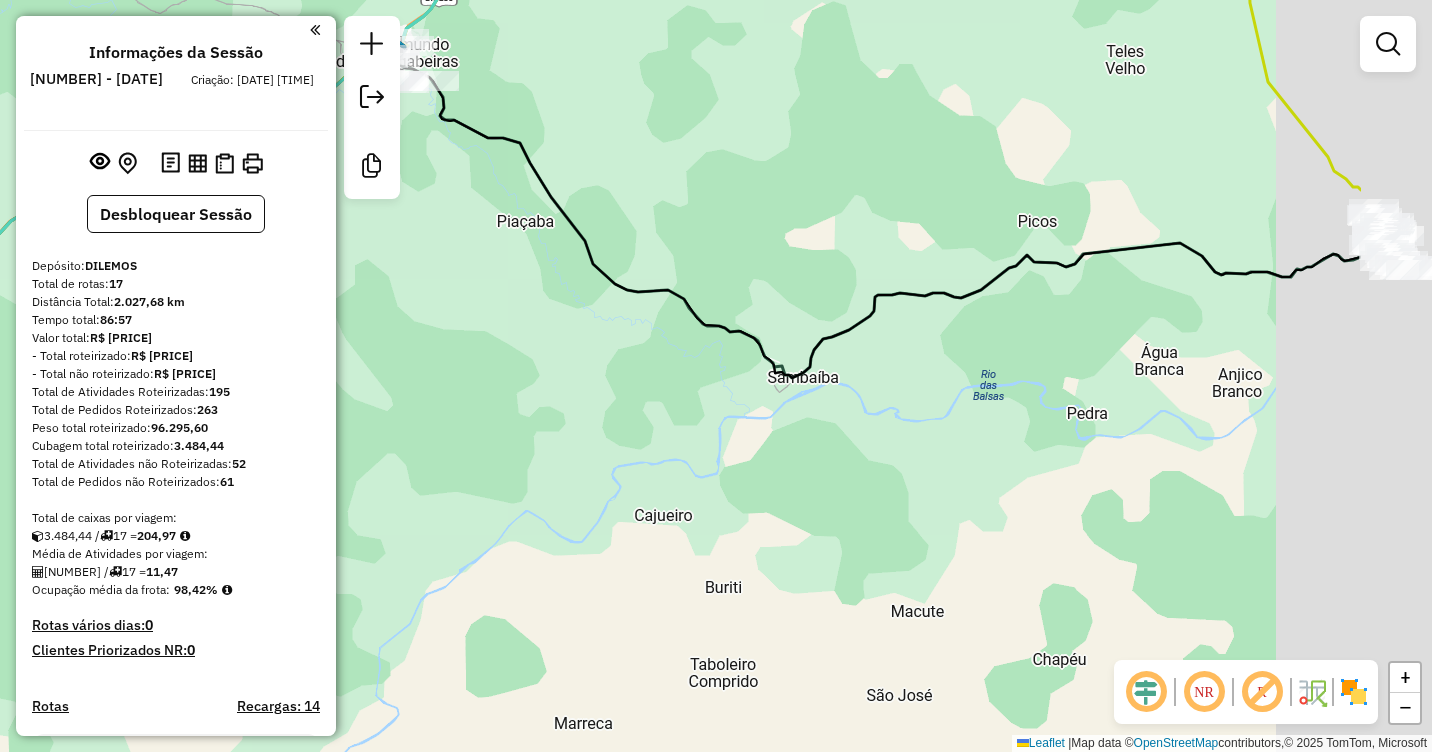 drag, startPoint x: 1259, startPoint y: 366, endPoint x: 972, endPoint y: 412, distance: 290.66302 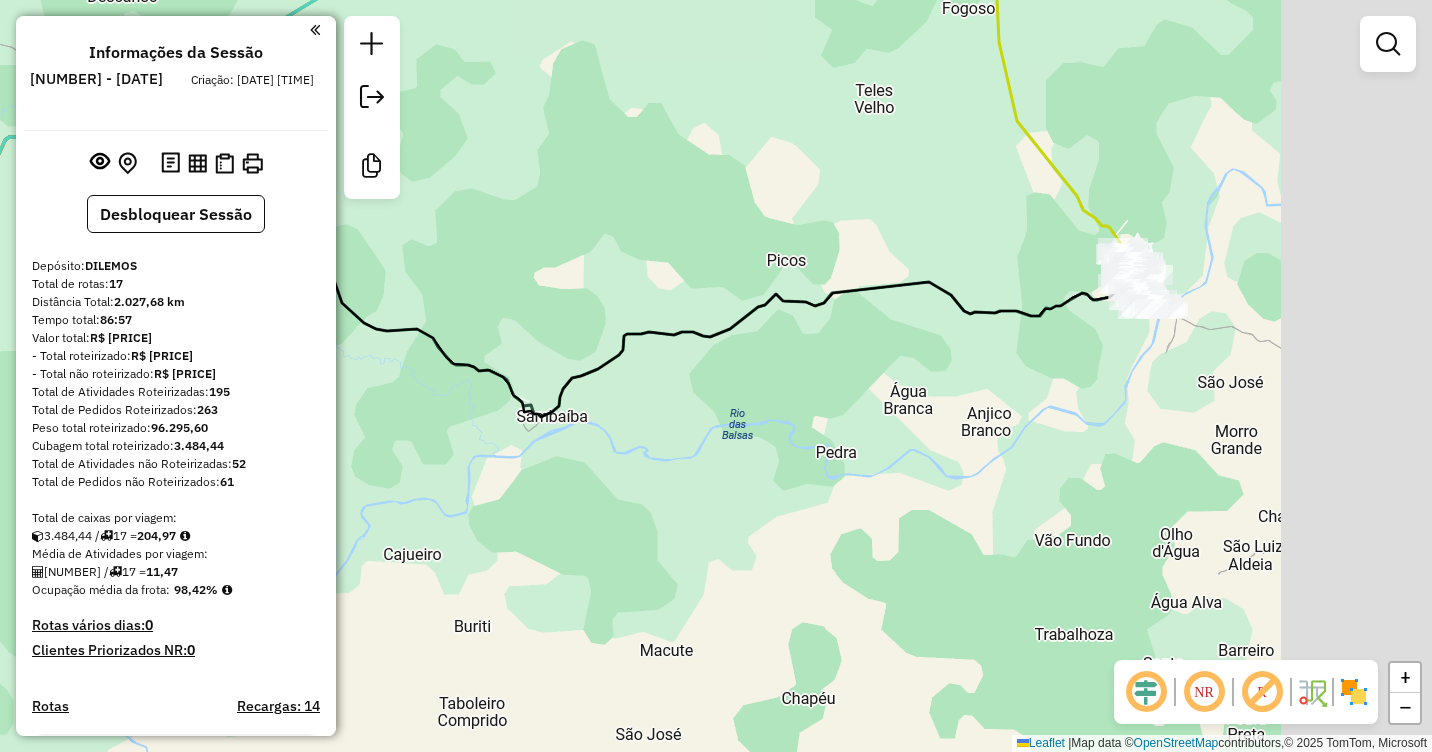 drag, startPoint x: 1227, startPoint y: 413, endPoint x: 1075, endPoint y: 415, distance: 152.01315 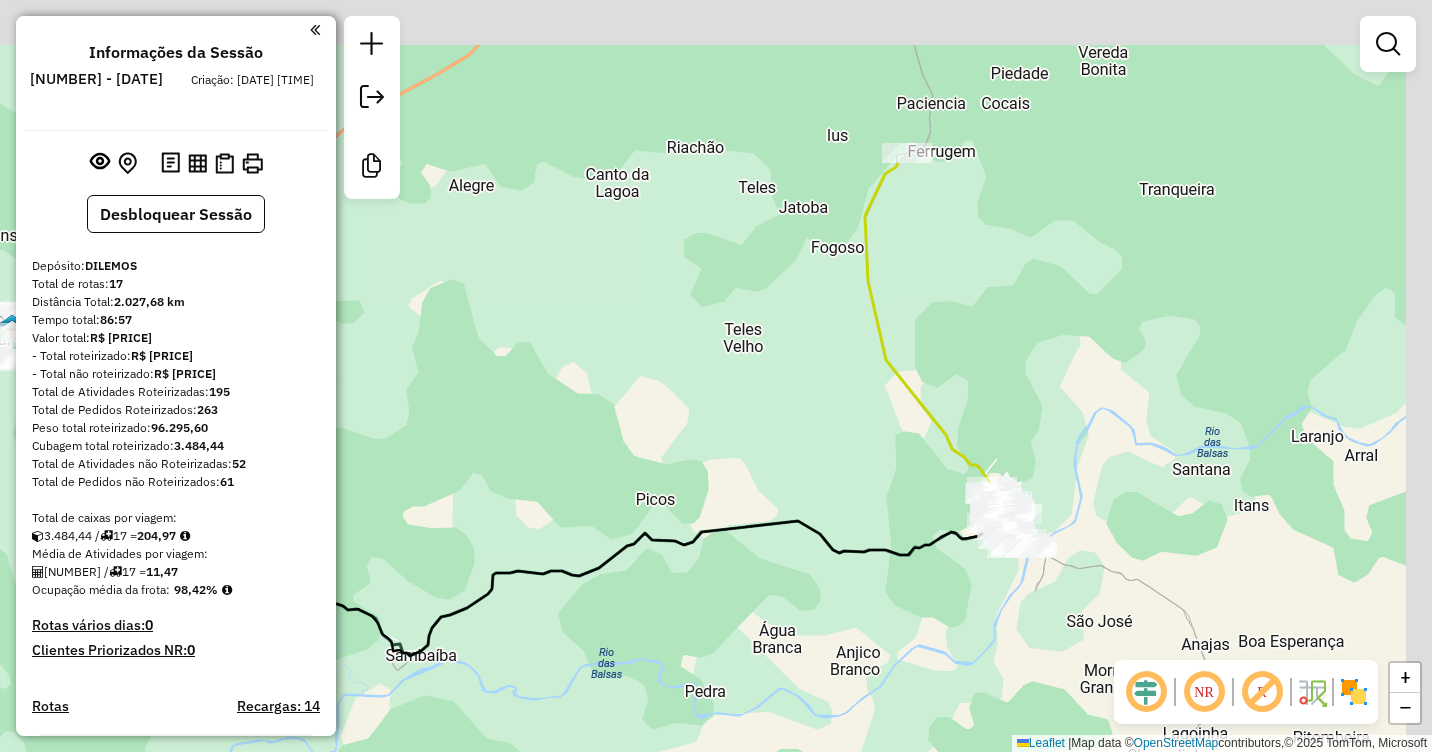 drag, startPoint x: 1095, startPoint y: 385, endPoint x: 968, endPoint y: 570, distance: 224.39697 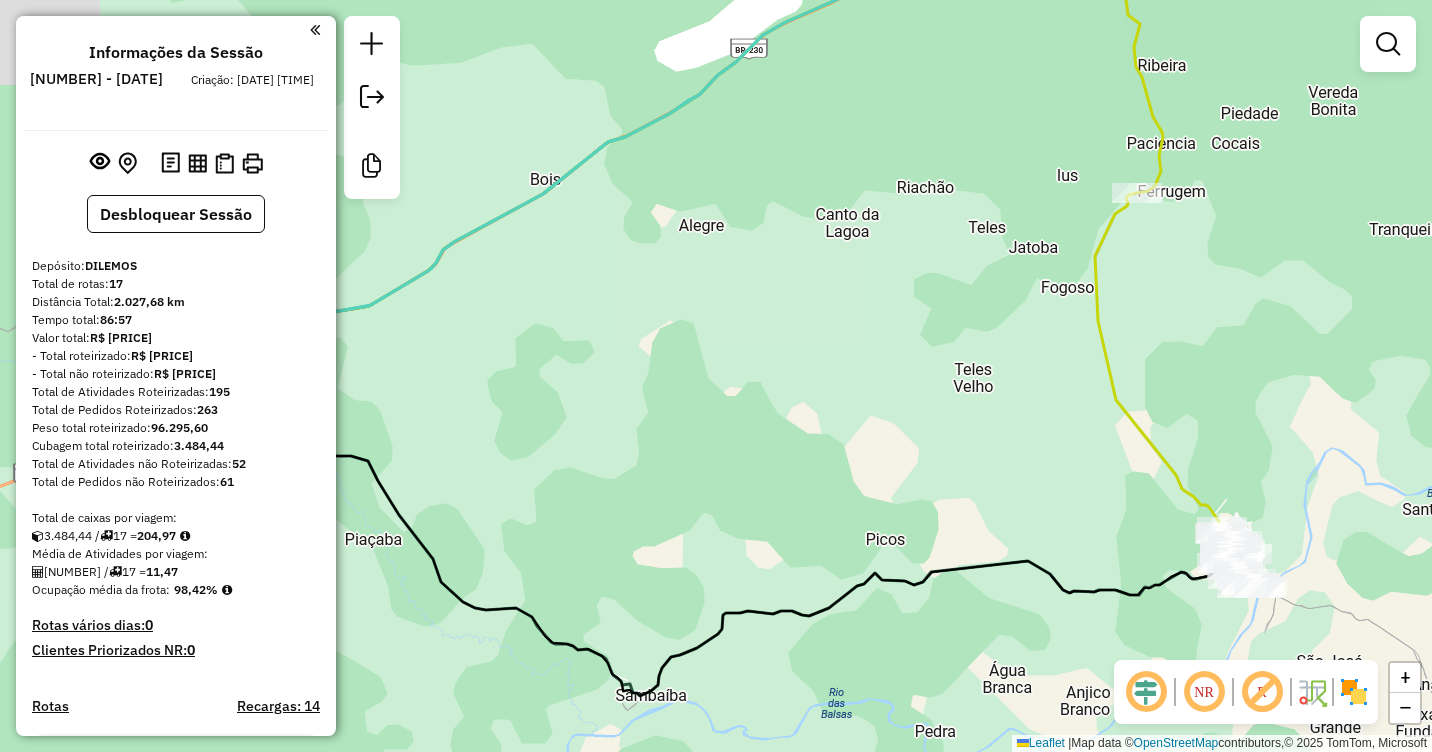 drag, startPoint x: 820, startPoint y: 380, endPoint x: 1010, endPoint y: 415, distance: 193.1968 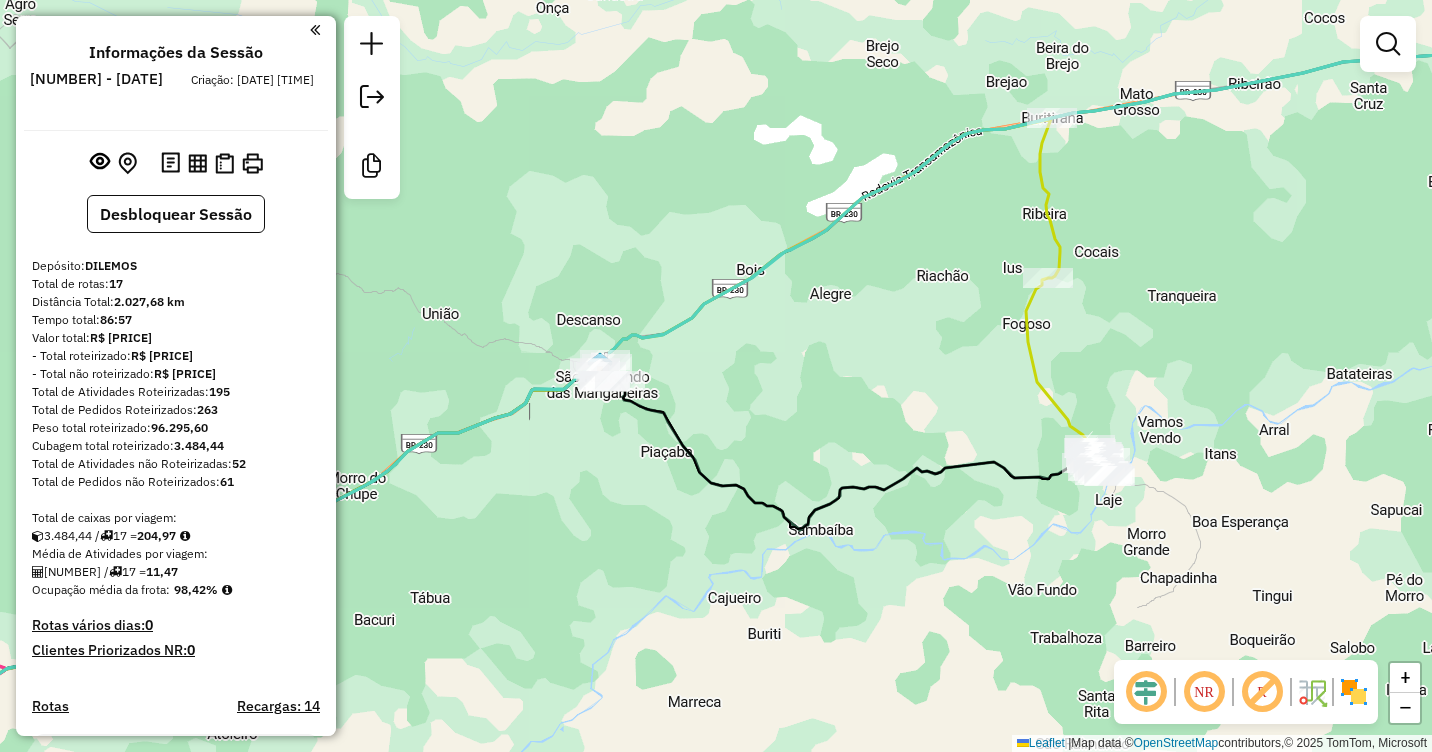 drag, startPoint x: 1180, startPoint y: 351, endPoint x: 1175, endPoint y: 334, distance: 17.720045 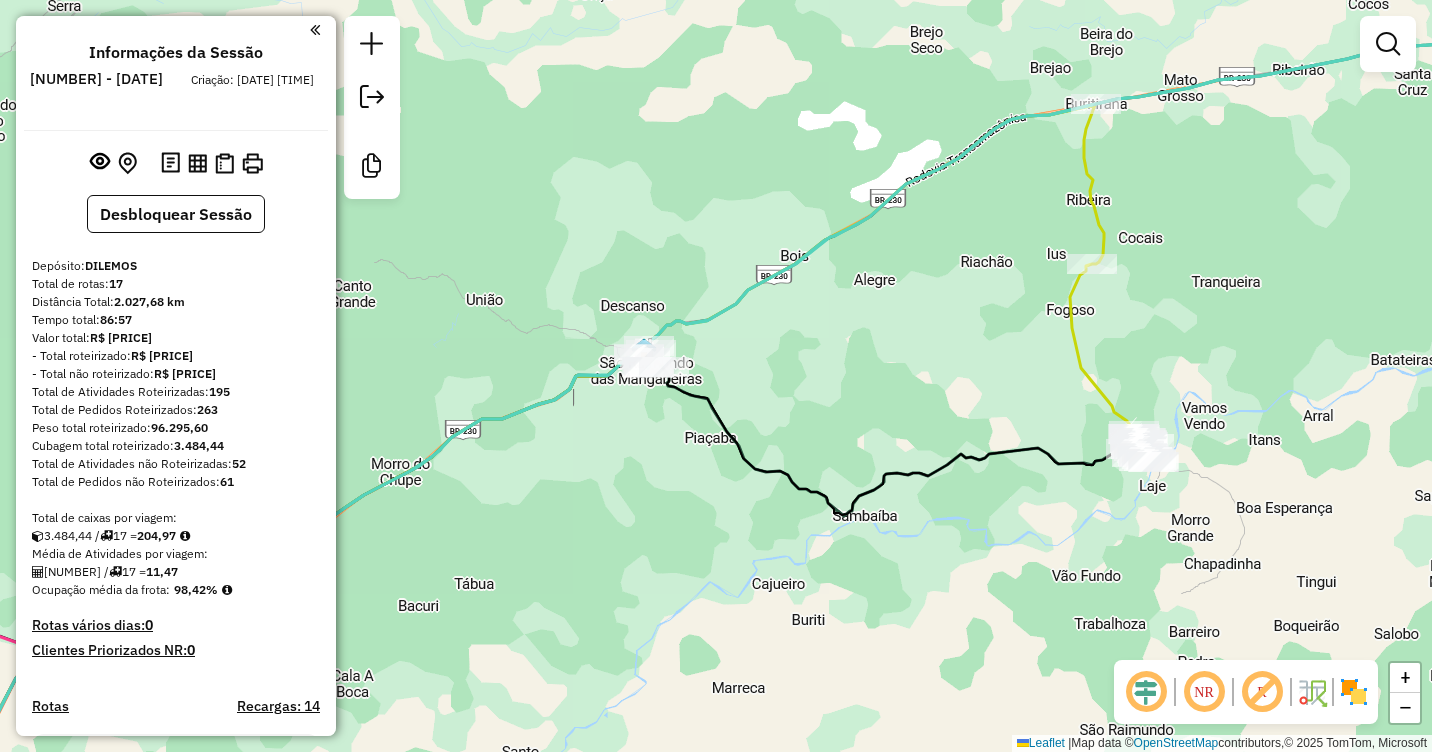 drag, startPoint x: 915, startPoint y: 362, endPoint x: 959, endPoint y: 348, distance: 46.173584 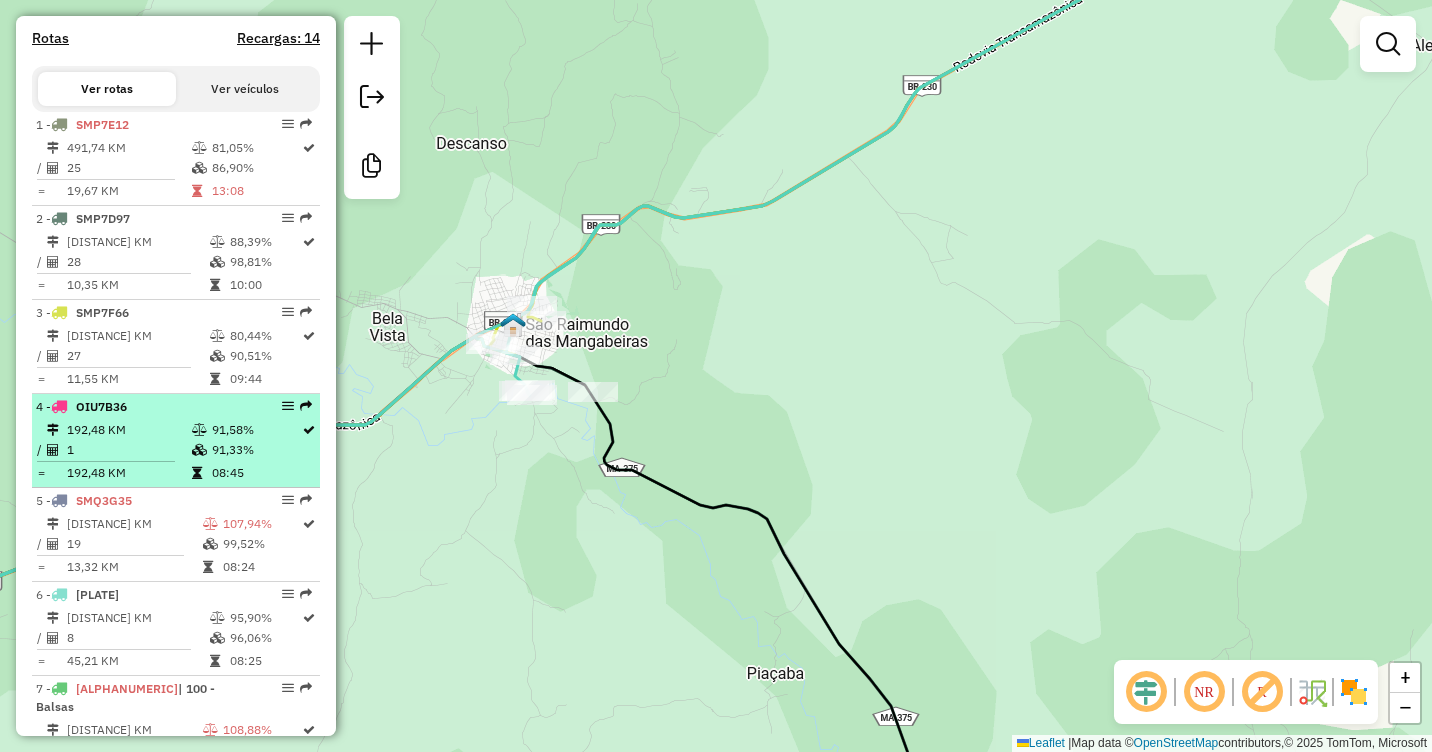 scroll, scrollTop: 700, scrollLeft: 0, axis: vertical 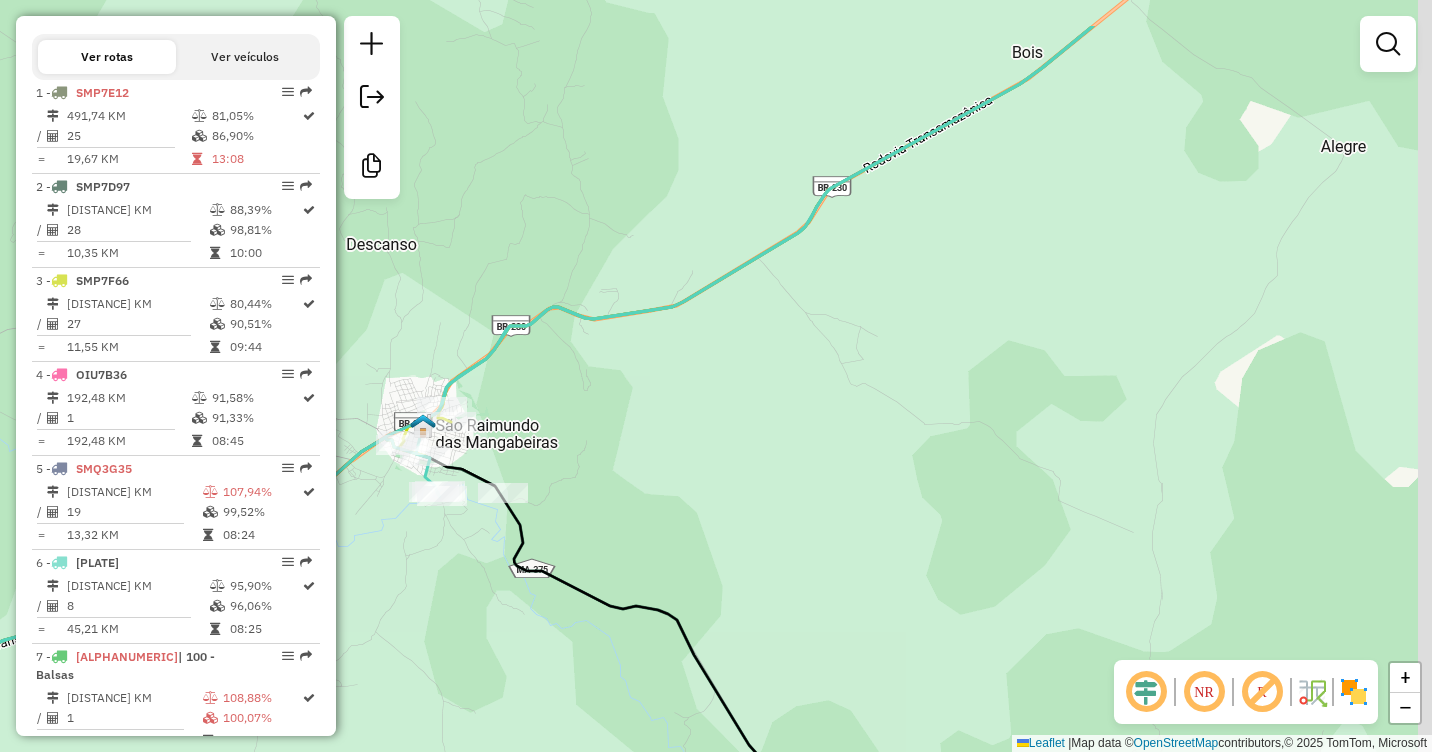 drag, startPoint x: 997, startPoint y: 351, endPoint x: 658, endPoint y: 515, distance: 376.58597 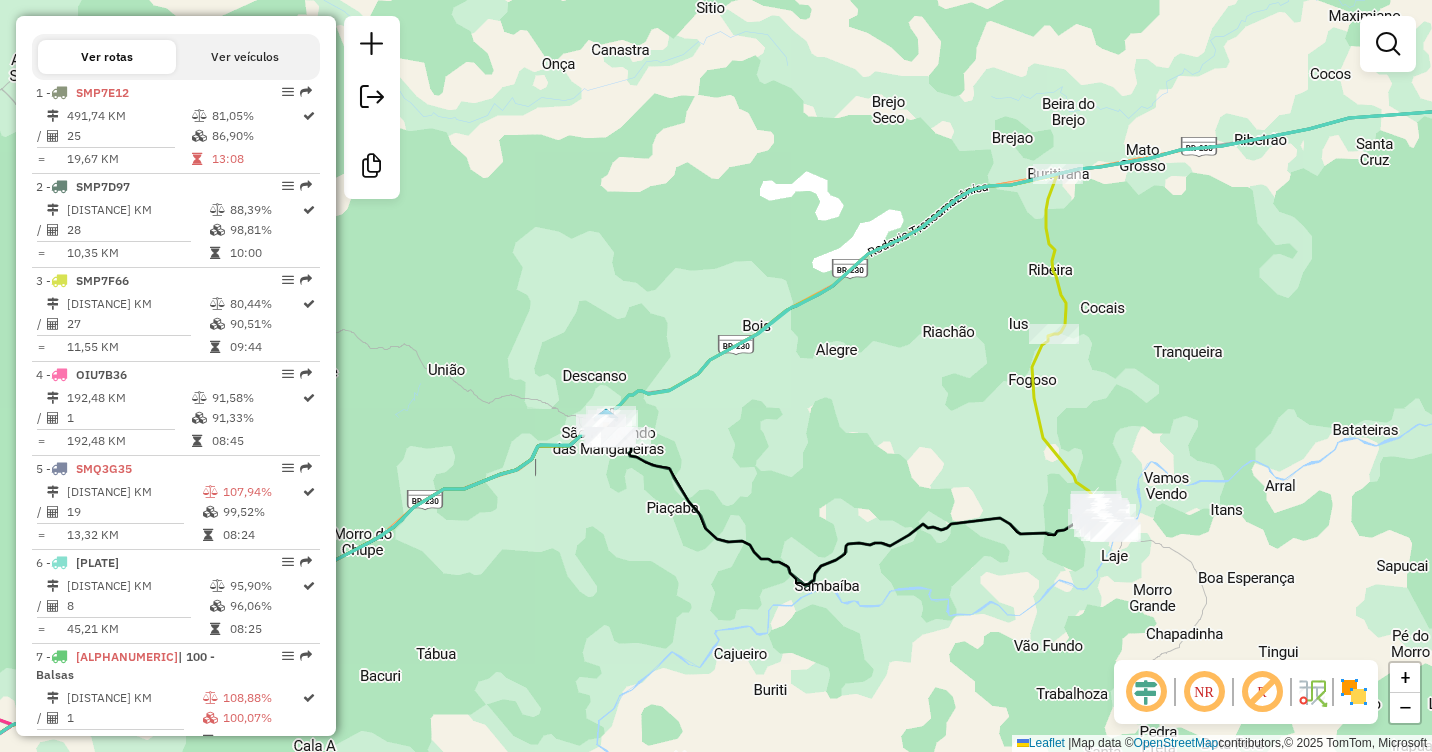 drag, startPoint x: 1142, startPoint y: 260, endPoint x: 1092, endPoint y: 302, distance: 65.29931 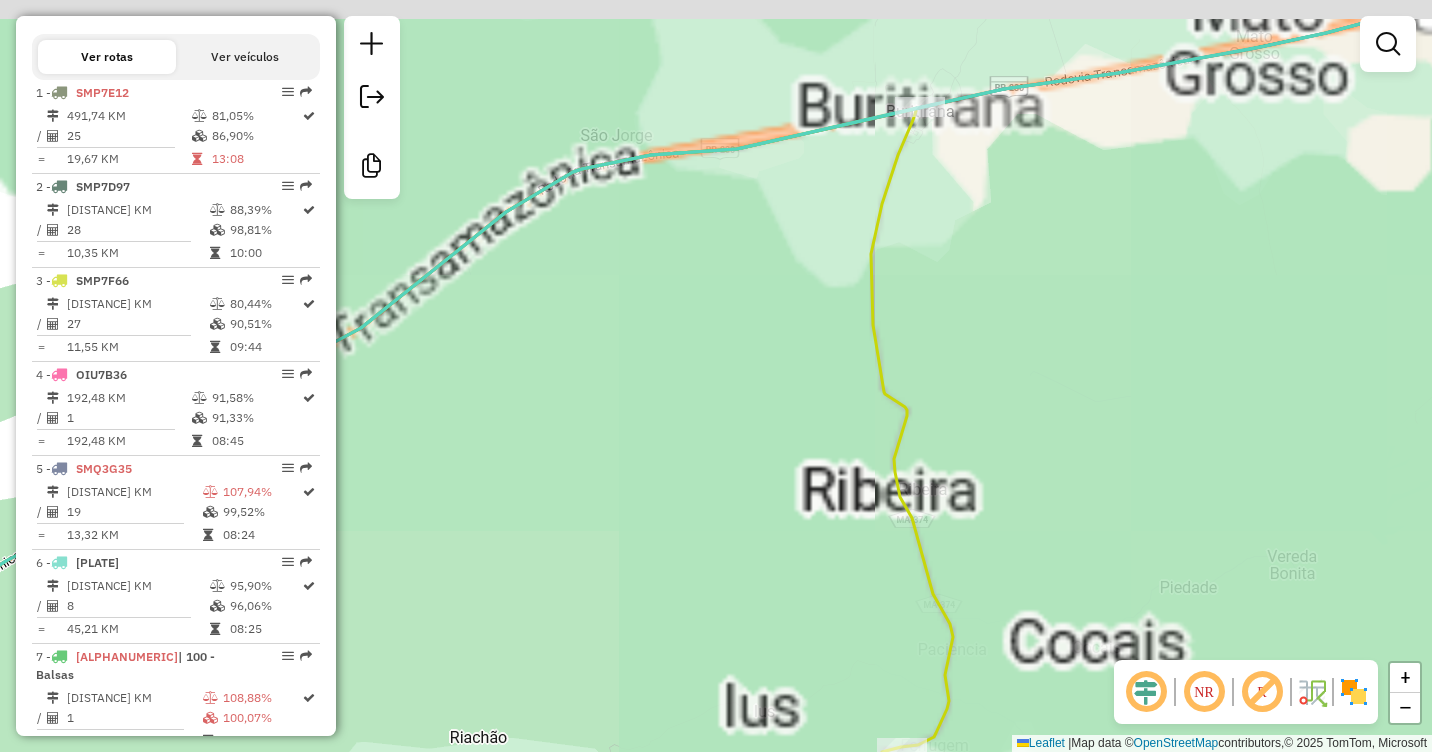 drag, startPoint x: 1075, startPoint y: 334, endPoint x: 1044, endPoint y: 244, distance: 95.189285 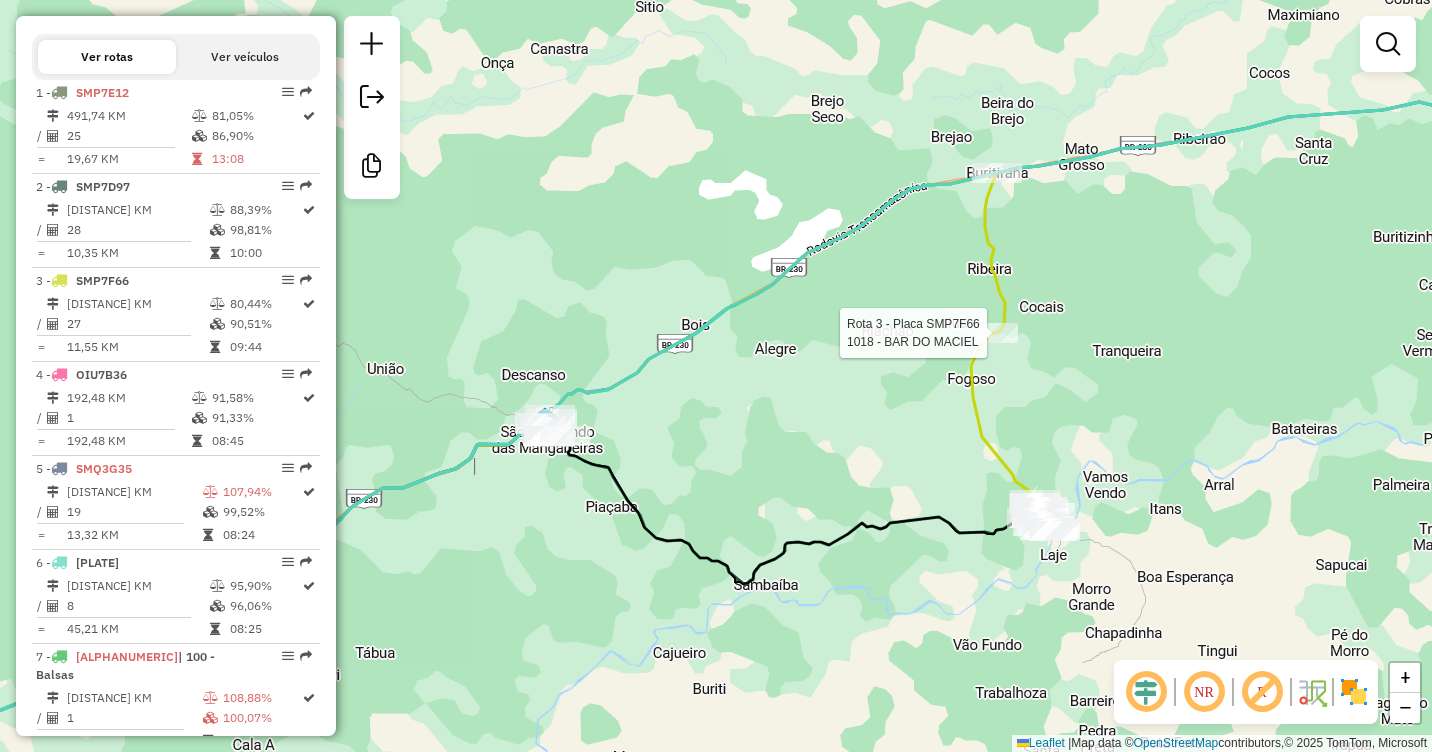 select on "**********" 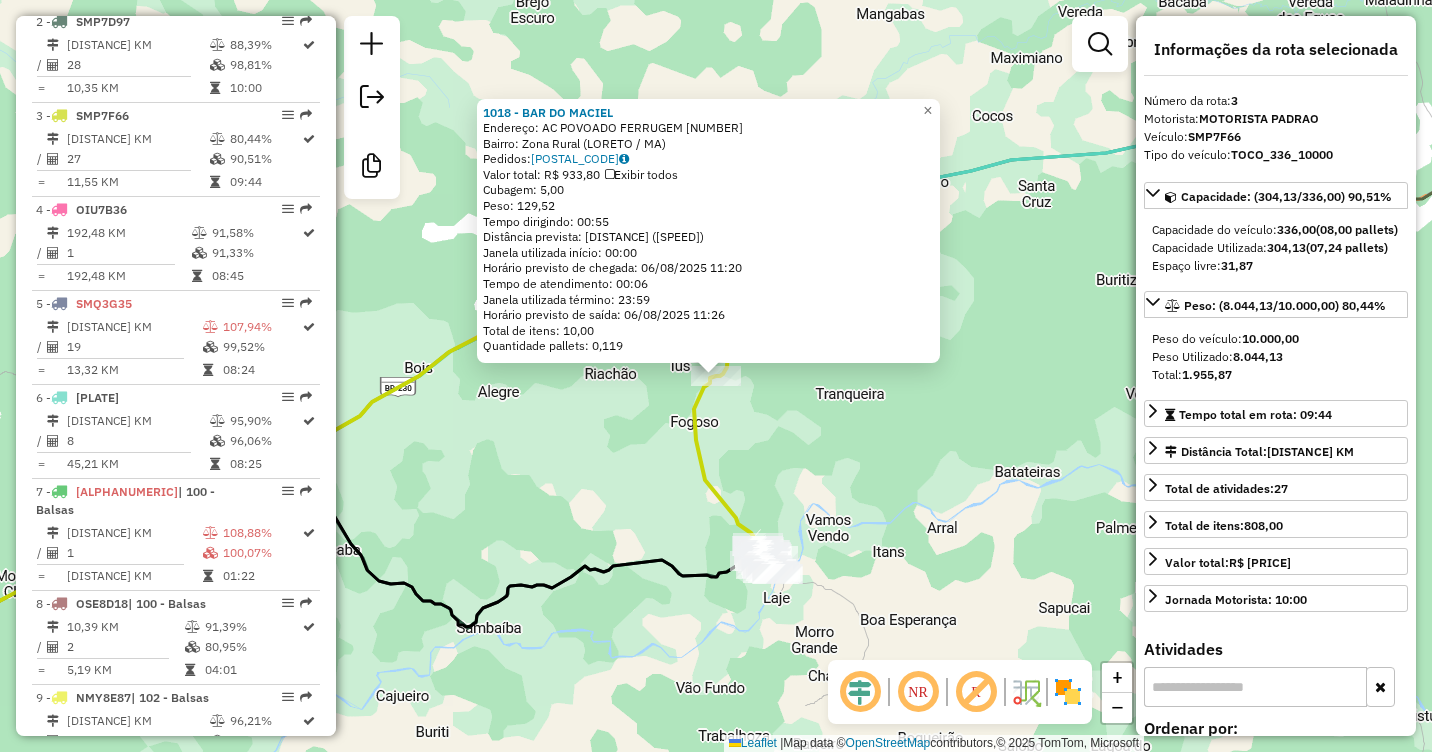 scroll, scrollTop: 952, scrollLeft: 0, axis: vertical 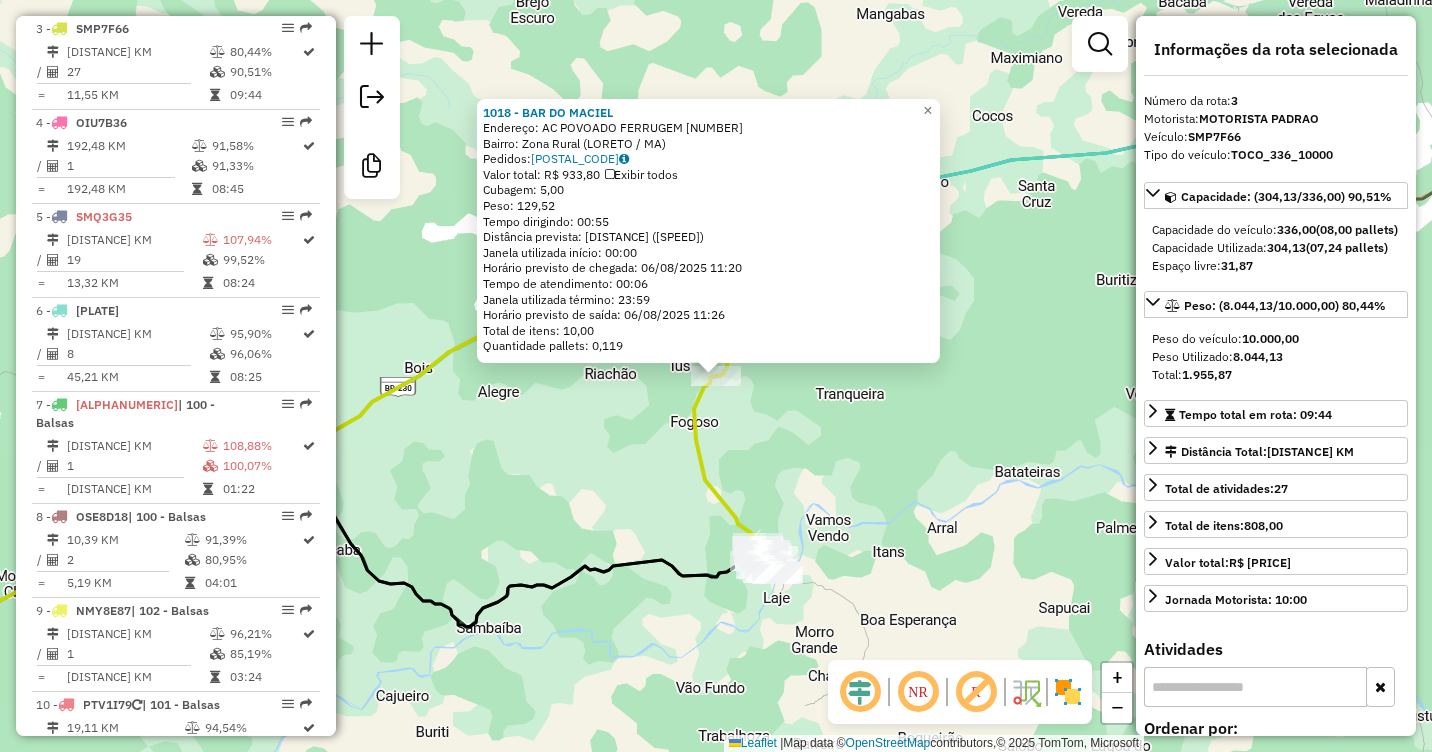 click on "1018 - BAR DO MACIEL  Endereço:  AC POVOADO FERRUGEM 93   Bairro: Zona Rural (LORETO / MA)   Pedidos:  05064958   Valor total: R$ 933,80   Exibir todos   Cubagem: 5,00  Peso: 129,52  Tempo dirigindo: 00:55   Distância prevista: 52,978 km (57,79 km/h)   Janela utilizada início: 00:00   Horário previsto de chegada: 06/08/2025 11:20   Tempo de atendimento: 00:06   Janela utilizada término: 23:59   Horário previsto de saída: 06/08/2025 11:26   Total de itens: 10,00   Quantidade pallets: 0,119  × Janela de atendimento Grade de atendimento Capacidade Transportadoras Veículos Cliente Pedidos  Rotas Selecione os dias de semana para filtrar as janelas de atendimento  Seg   Ter   Qua   Qui   Sex   Sáb   Dom  Informe o período da janela de atendimento: De: Até:  Filtrar exatamente a janela do cliente  Considerar janela de atendimento padrão  Selecione os dias de semana para filtrar as grades de atendimento  Seg   Ter   Qua   Qui   Sex   Sáb   Dom   Considerar clientes sem dia de atendimento cadastrado De:" 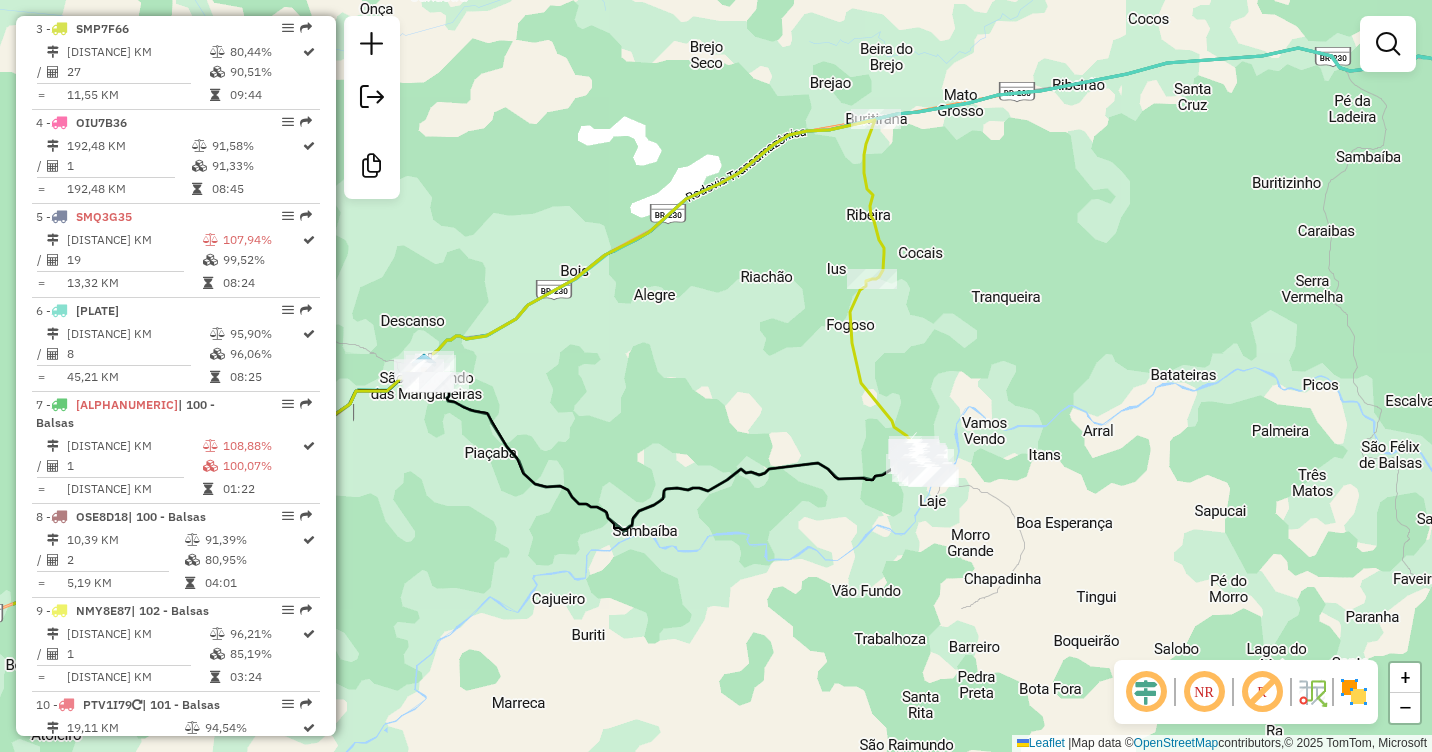 drag, startPoint x: 986, startPoint y: 346, endPoint x: 1086, endPoint y: 269, distance: 126.210144 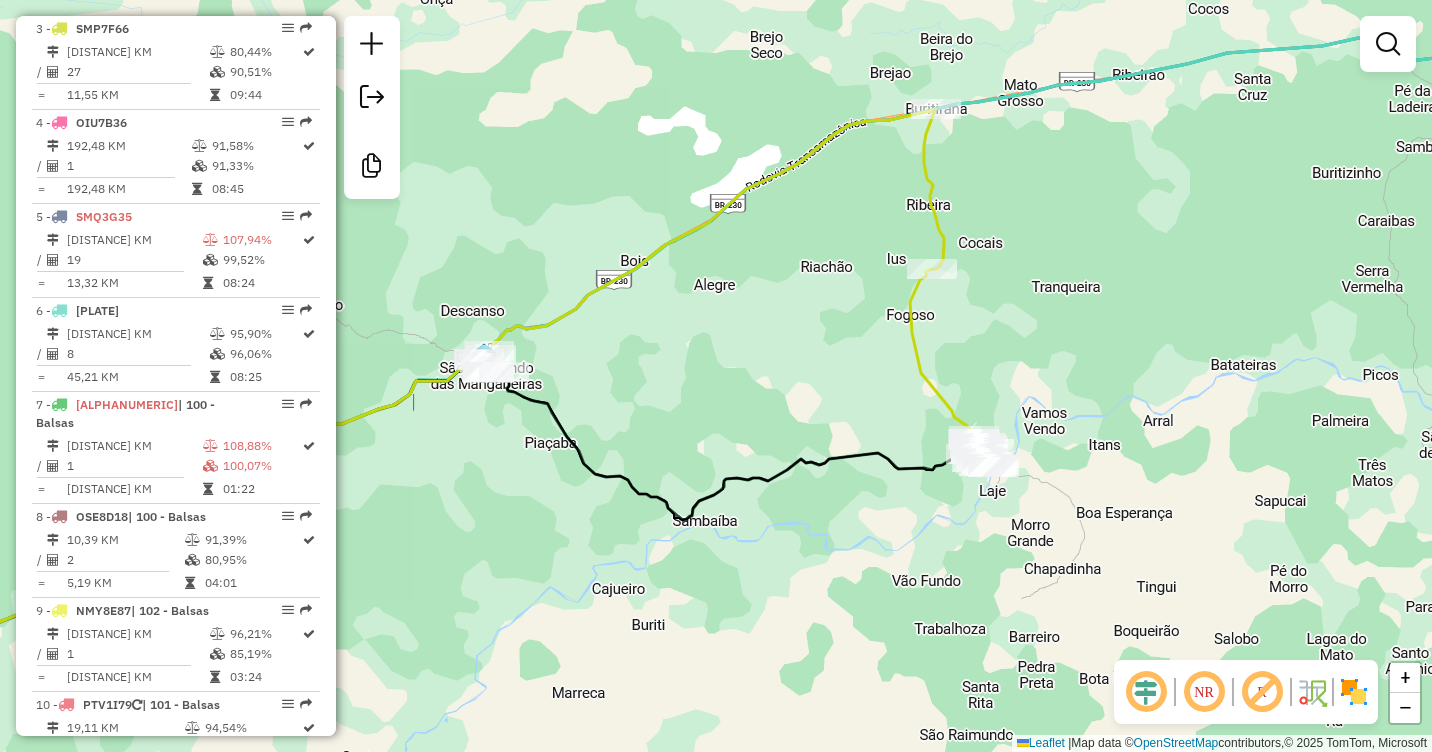 drag, startPoint x: 1085, startPoint y: 269, endPoint x: 1145, endPoint y: 259, distance: 60.827625 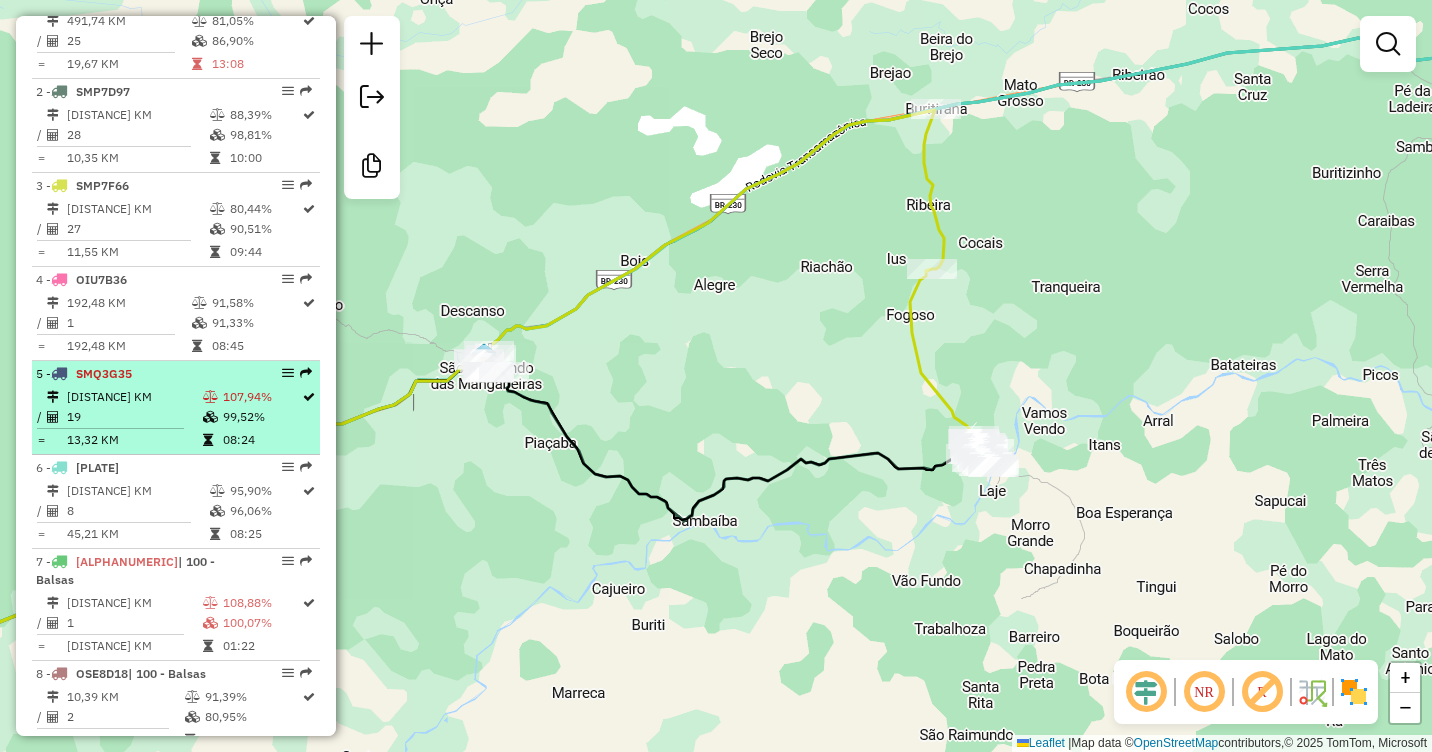 scroll, scrollTop: 752, scrollLeft: 0, axis: vertical 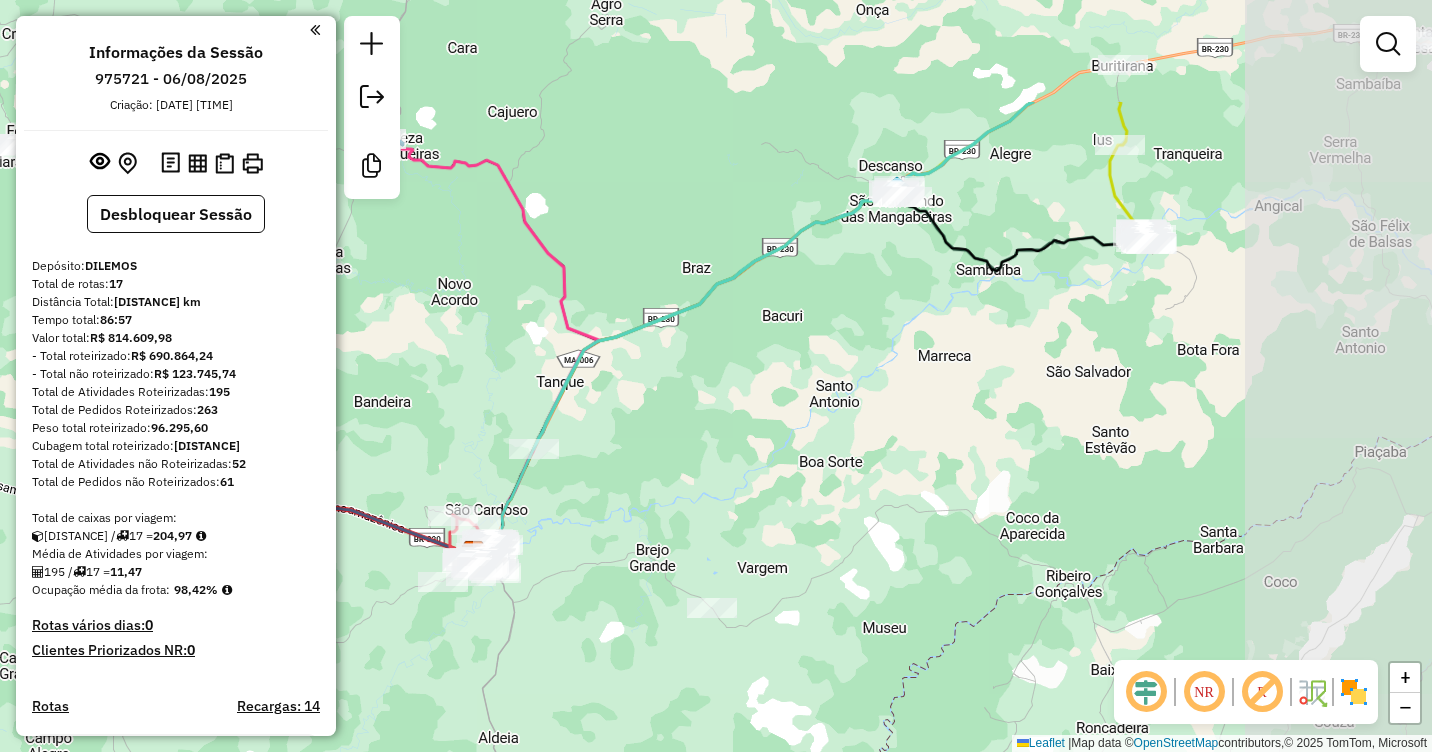 drag, startPoint x: 1103, startPoint y: 213, endPoint x: 869, endPoint y: 389, distance: 292.80026 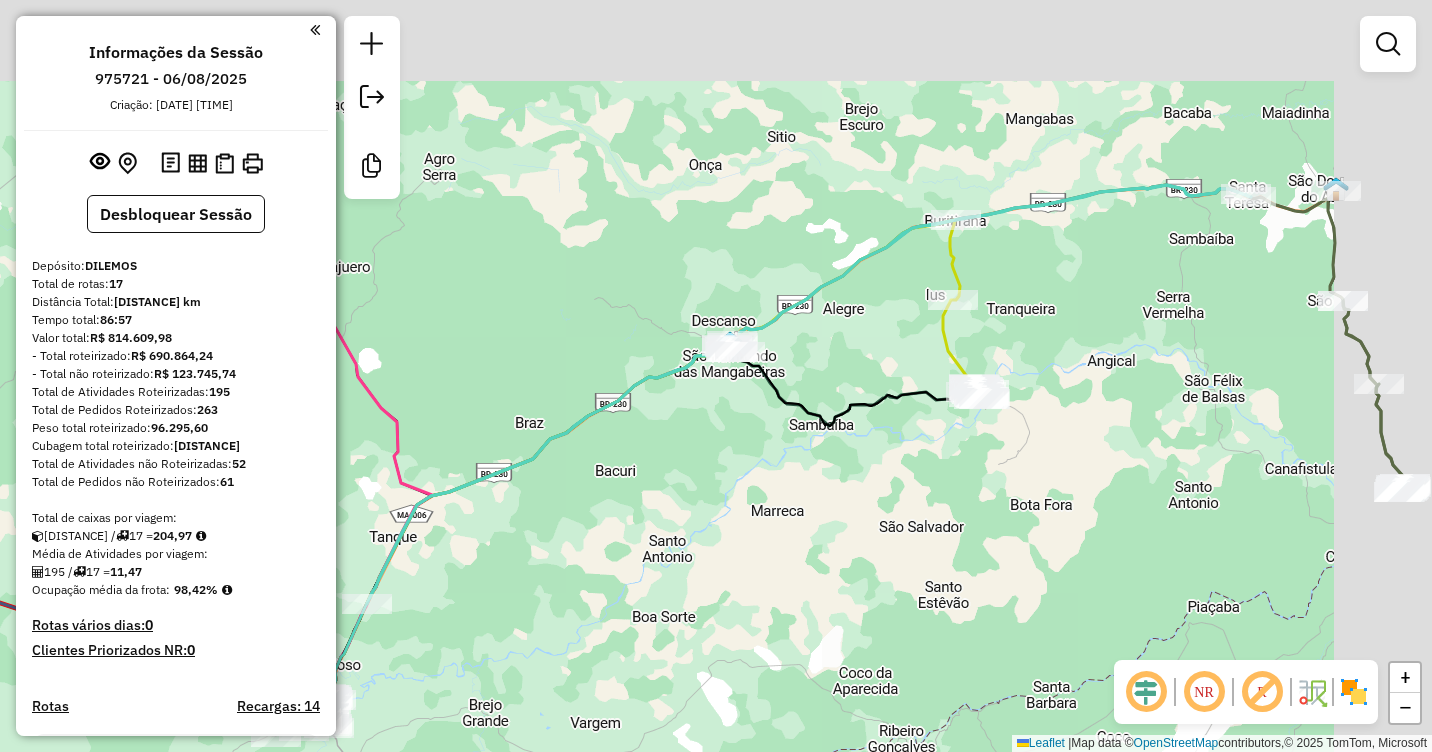 drag, startPoint x: 912, startPoint y: 354, endPoint x: 747, endPoint y: 501, distance: 220.98416 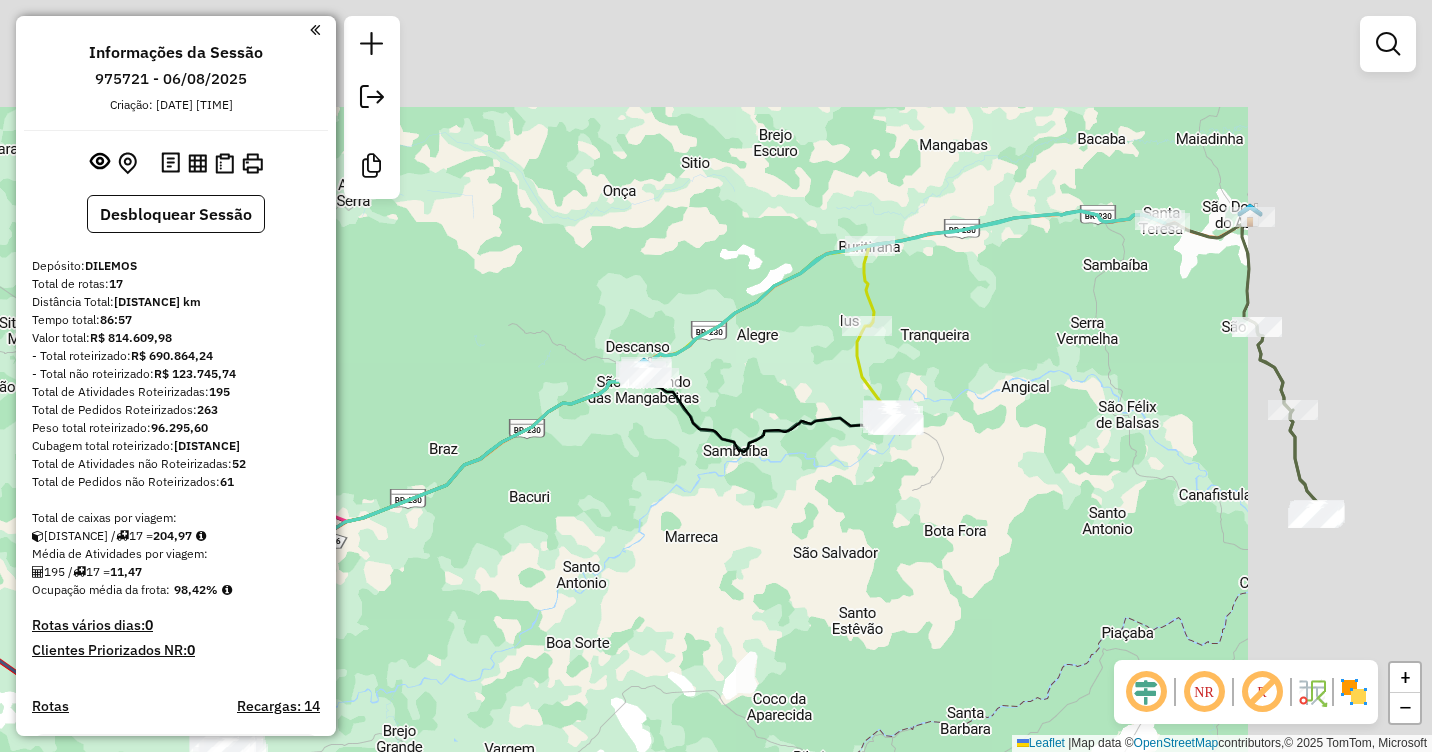 drag, startPoint x: 1205, startPoint y: 351, endPoint x: 973, endPoint y: 383, distance: 234.1965 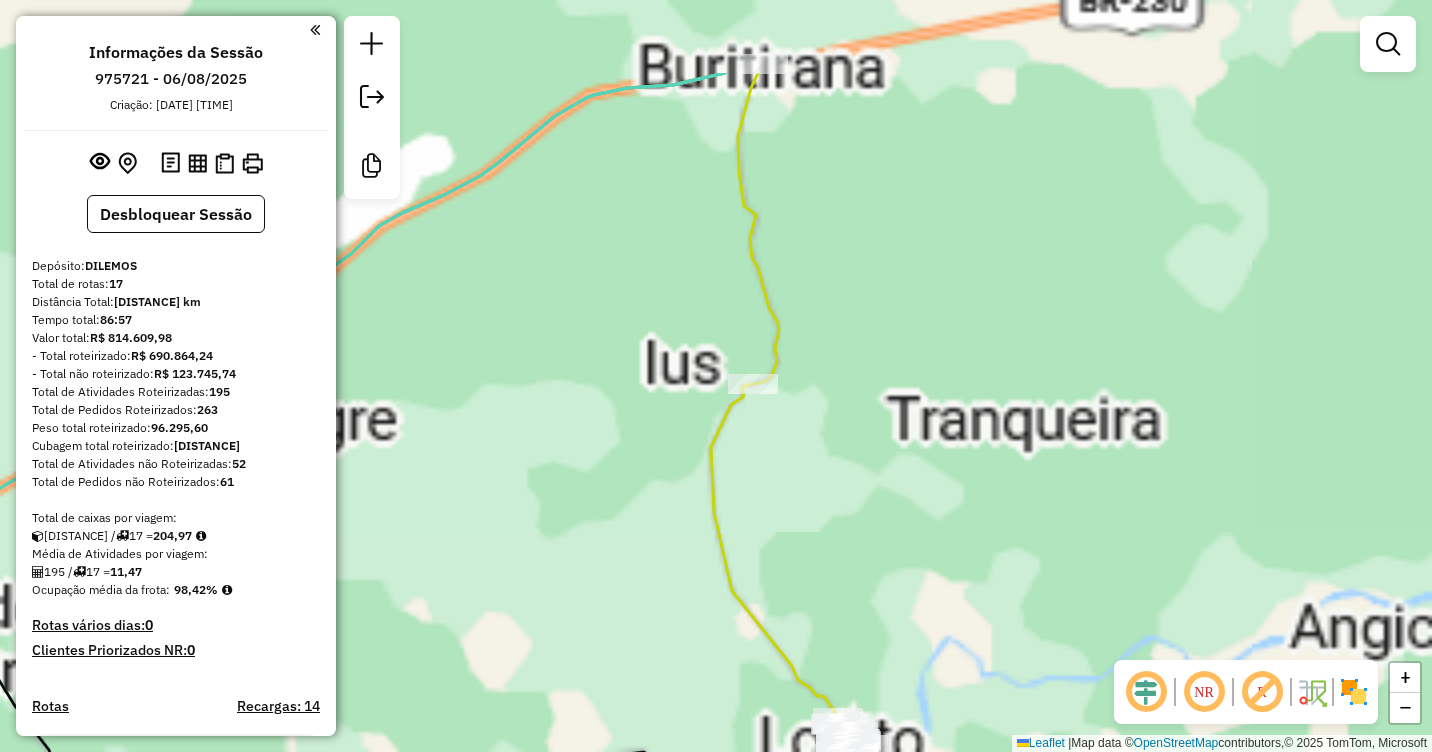 drag, startPoint x: 786, startPoint y: 411, endPoint x: 870, endPoint y: 560, distance: 171.04678 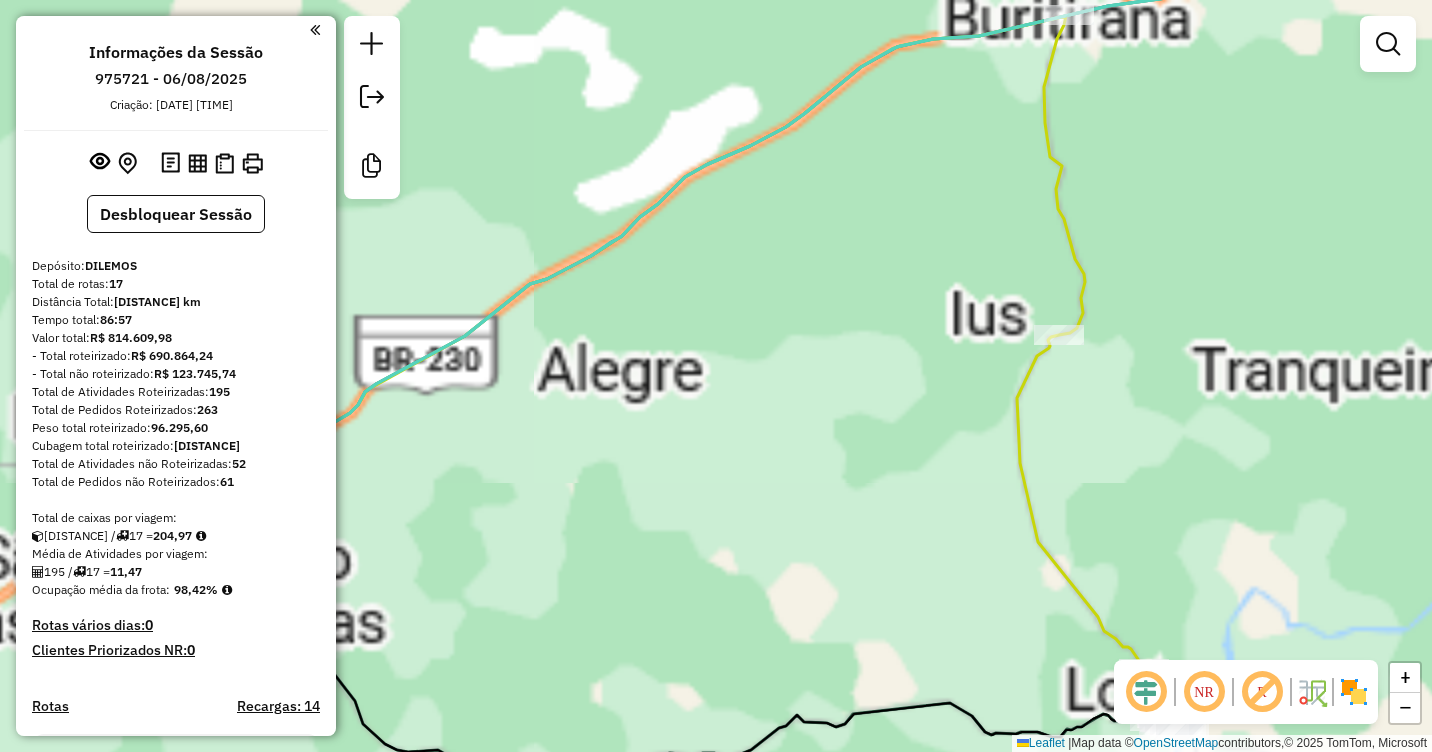 drag, startPoint x: 909, startPoint y: 255, endPoint x: 1214, endPoint y: 206, distance: 308.91098 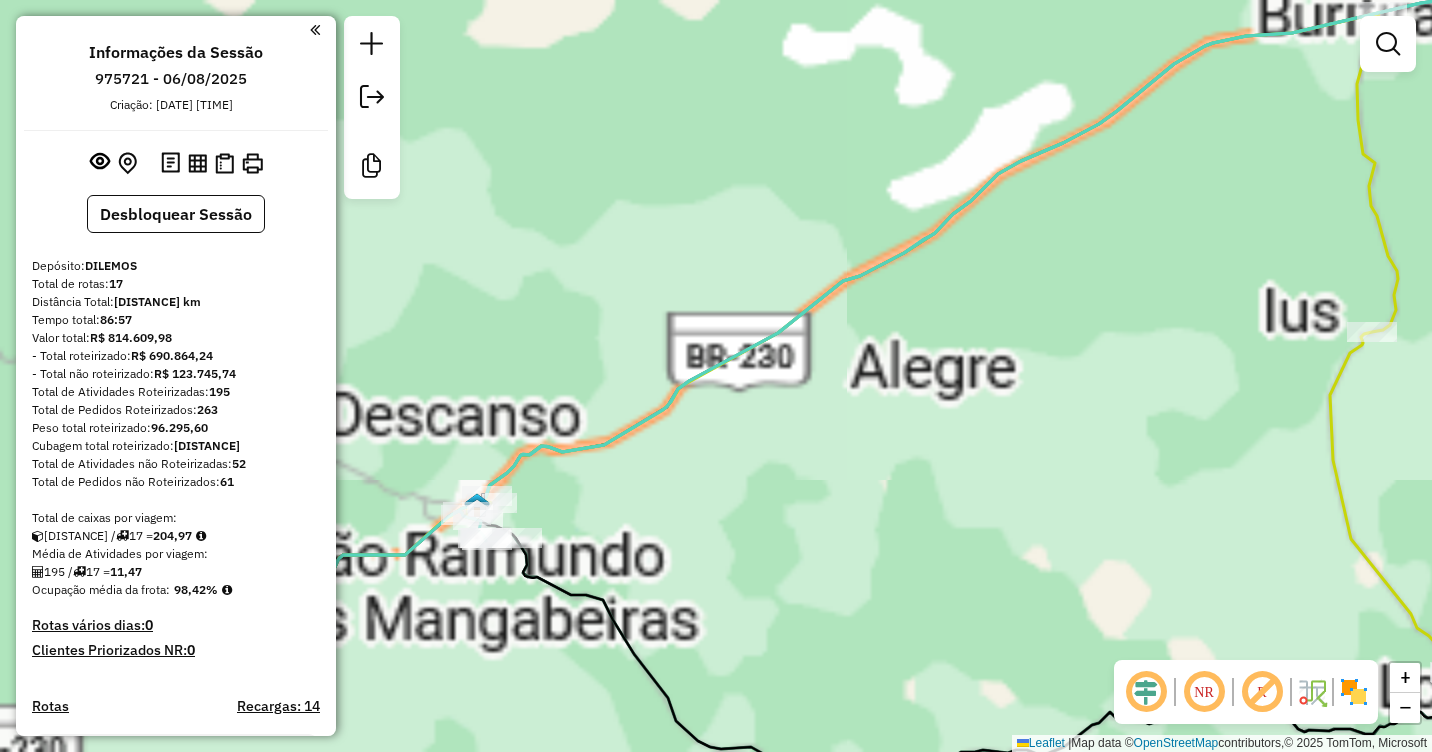 drag, startPoint x: 794, startPoint y: 331, endPoint x: 1105, endPoint y: 328, distance: 311.01447 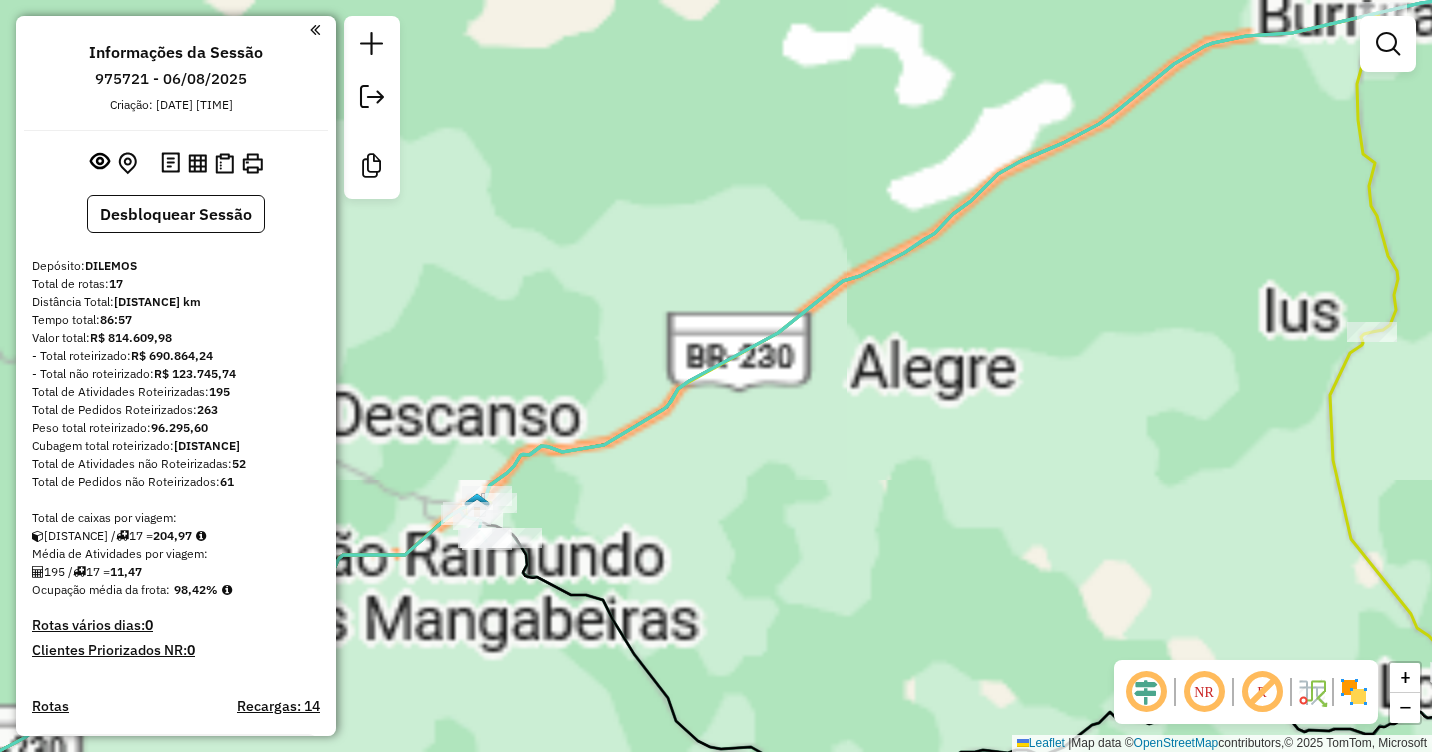 drag, startPoint x: 677, startPoint y: 506, endPoint x: 914, endPoint y: 327, distance: 297.00168 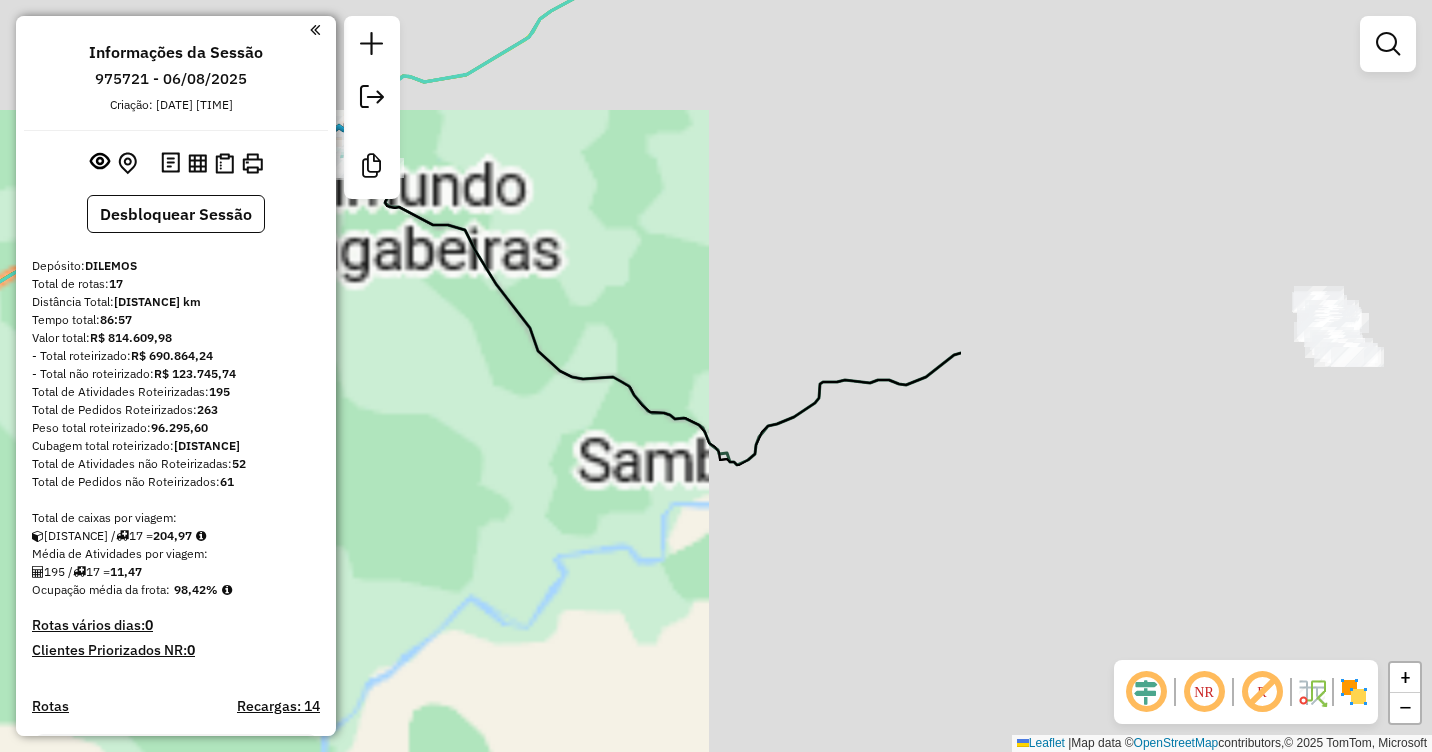 drag, startPoint x: 1203, startPoint y: 297, endPoint x: 531, endPoint y: 192, distance: 680.1537 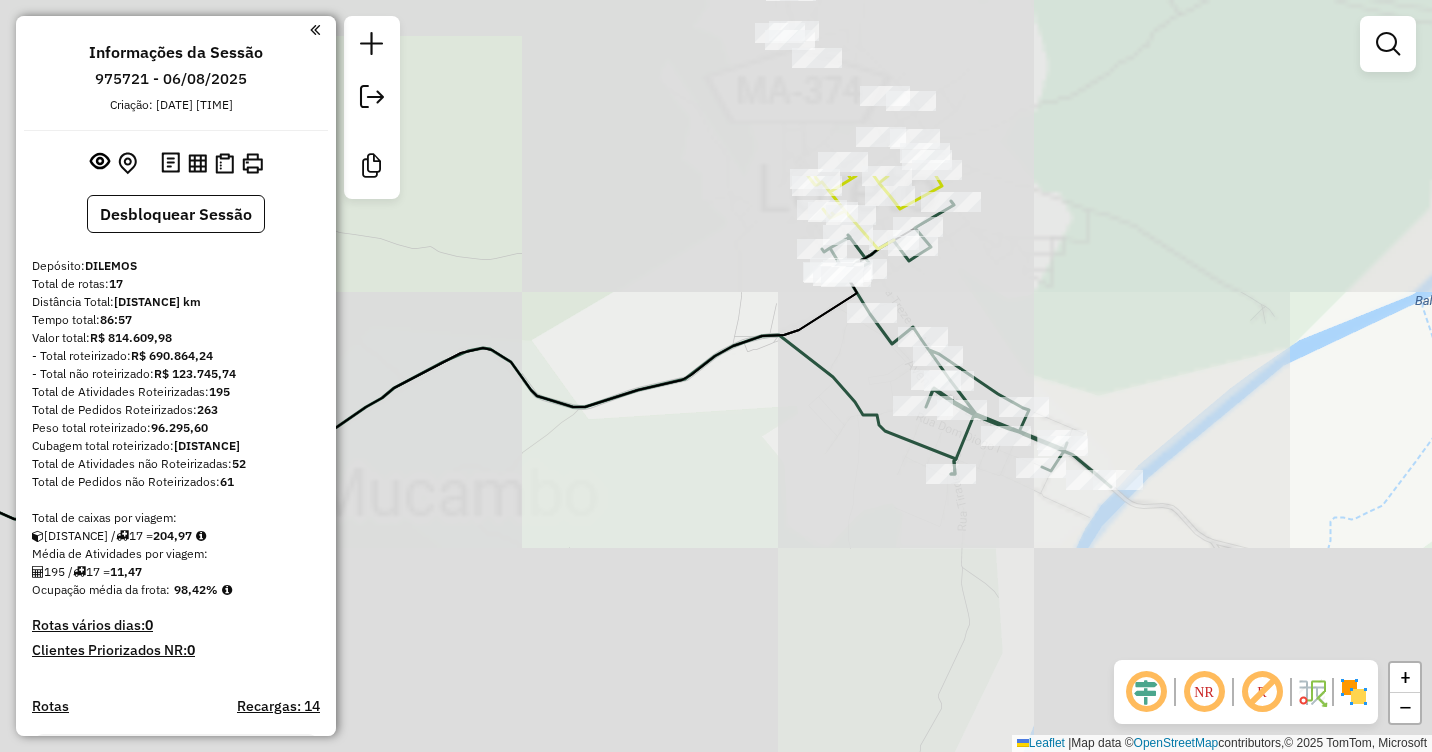 drag, startPoint x: 1053, startPoint y: 178, endPoint x: 1141, endPoint y: 380, distance: 220.3361 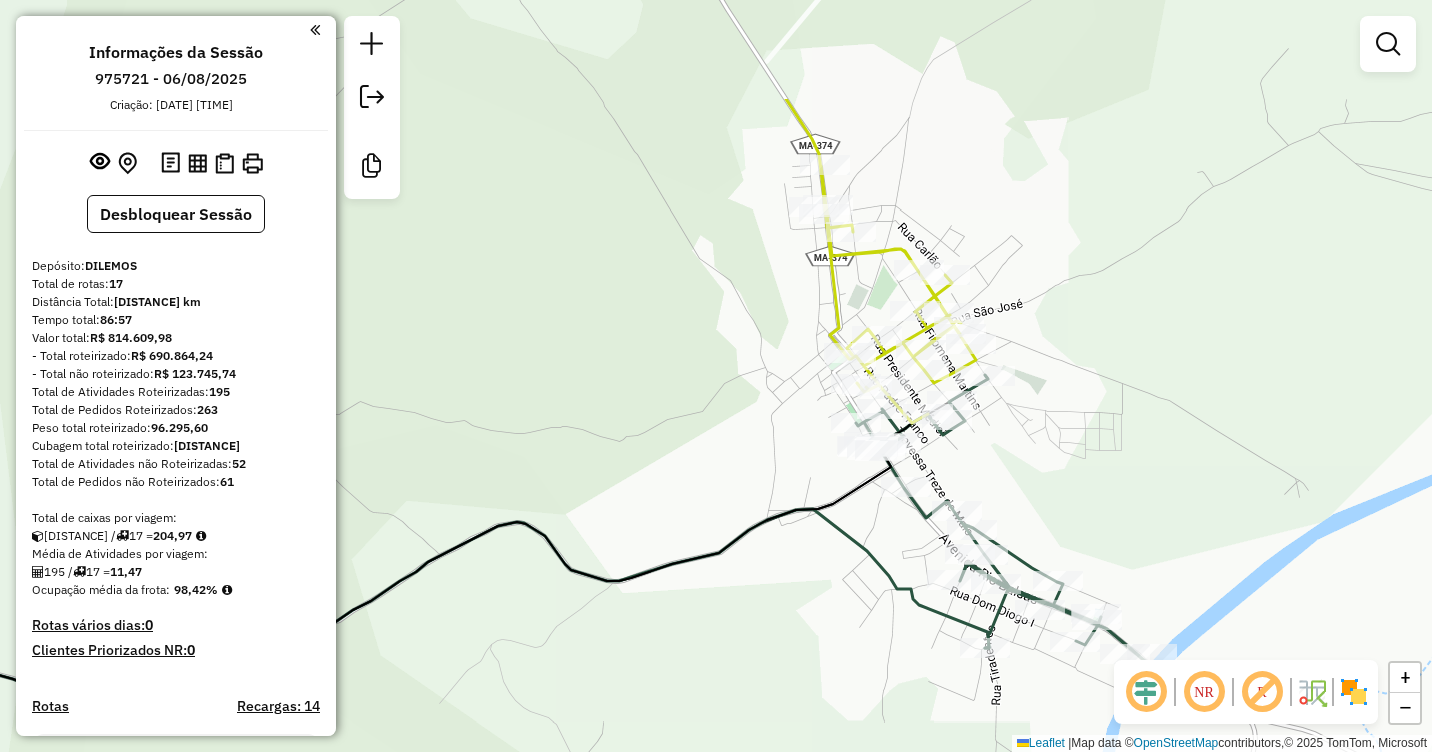 drag, startPoint x: 1033, startPoint y: 300, endPoint x: 1050, endPoint y: 428, distance: 129.12398 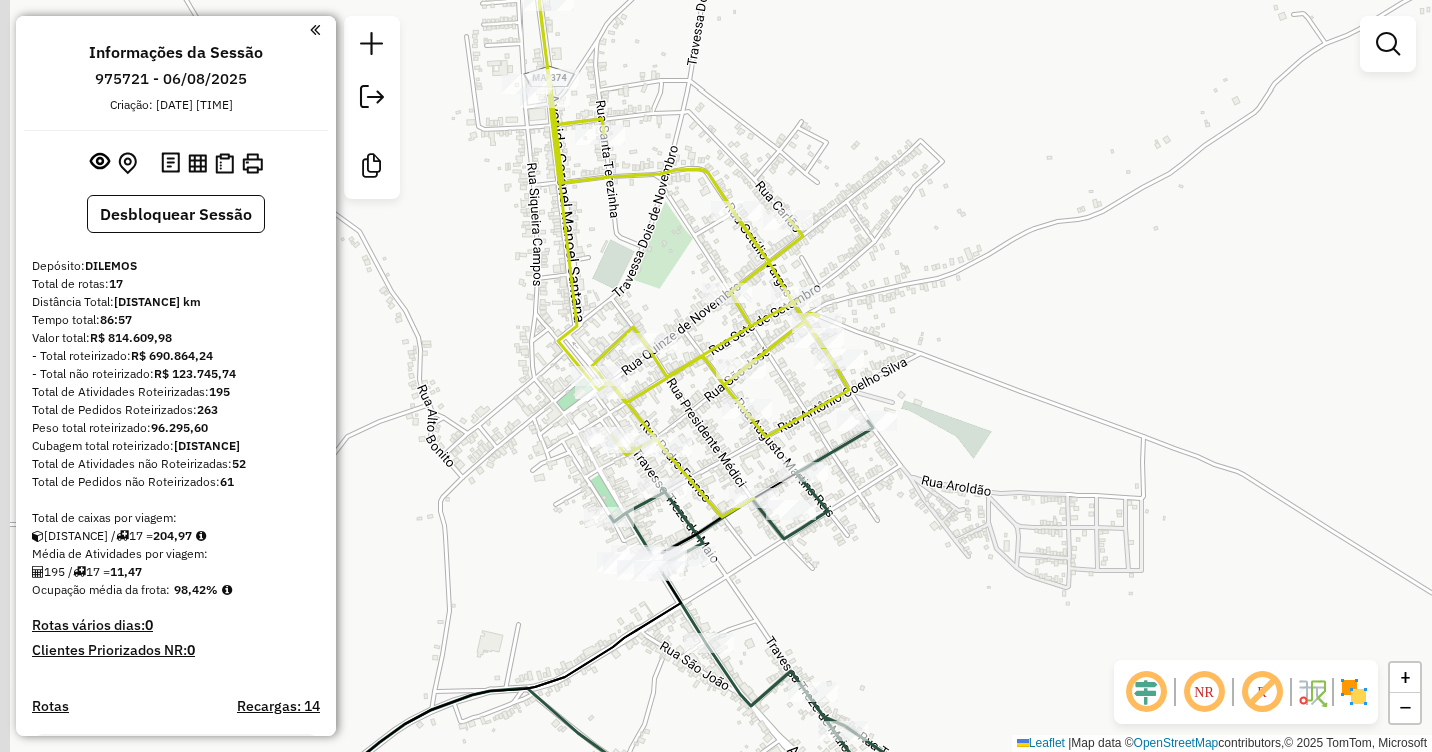 drag, startPoint x: 996, startPoint y: 384, endPoint x: 922, endPoint y: 27, distance: 364.5888 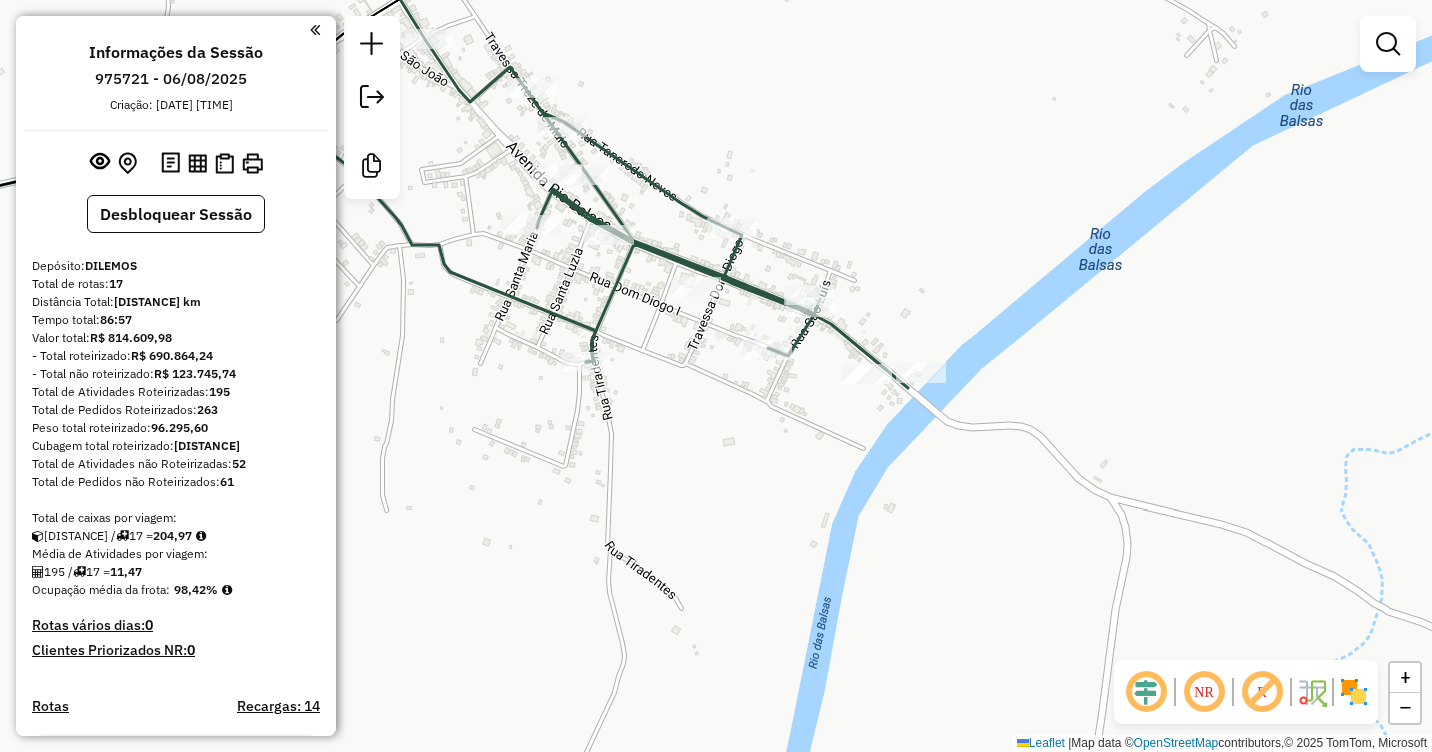 drag, startPoint x: 1122, startPoint y: 348, endPoint x: 933, endPoint y: 99, distance: 312.6052 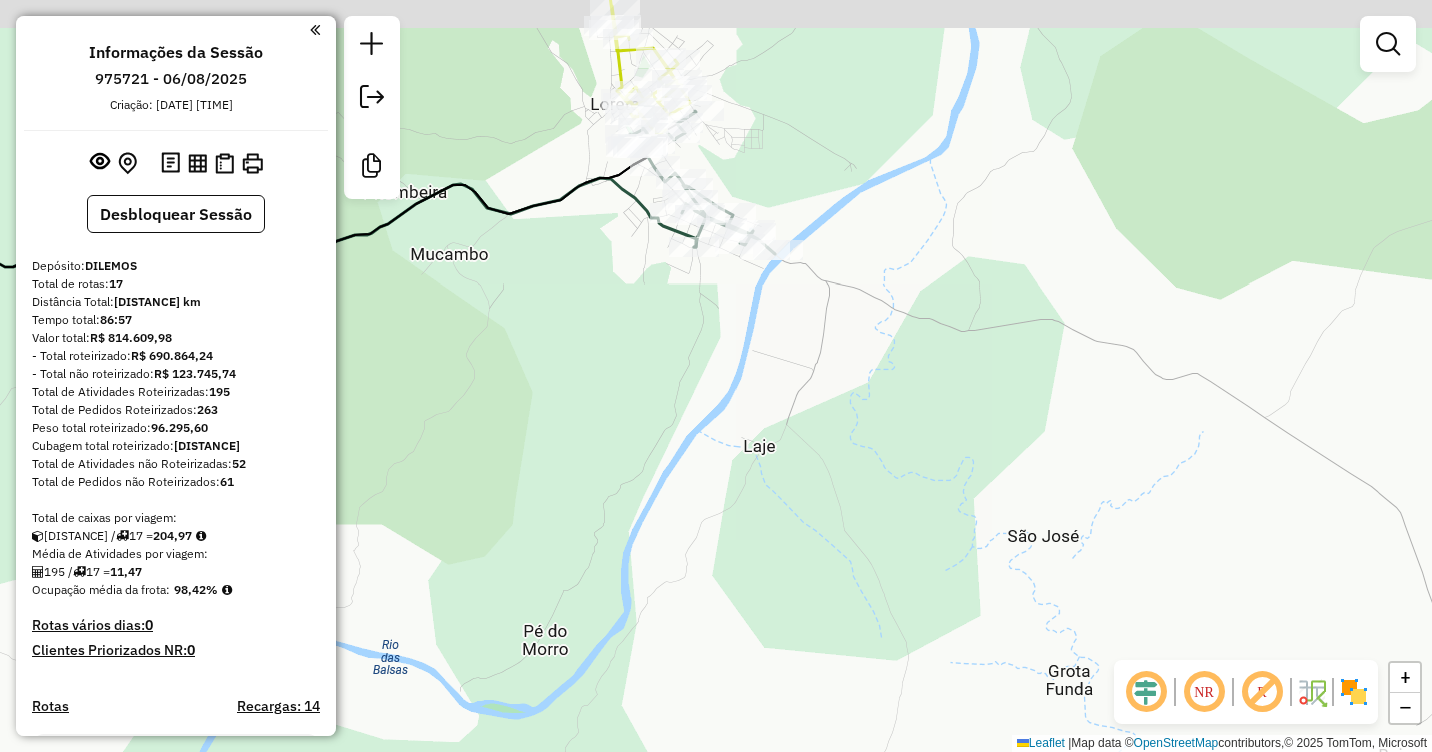drag, startPoint x: 1131, startPoint y: 186, endPoint x: 815, endPoint y: 309, distance: 339.0944 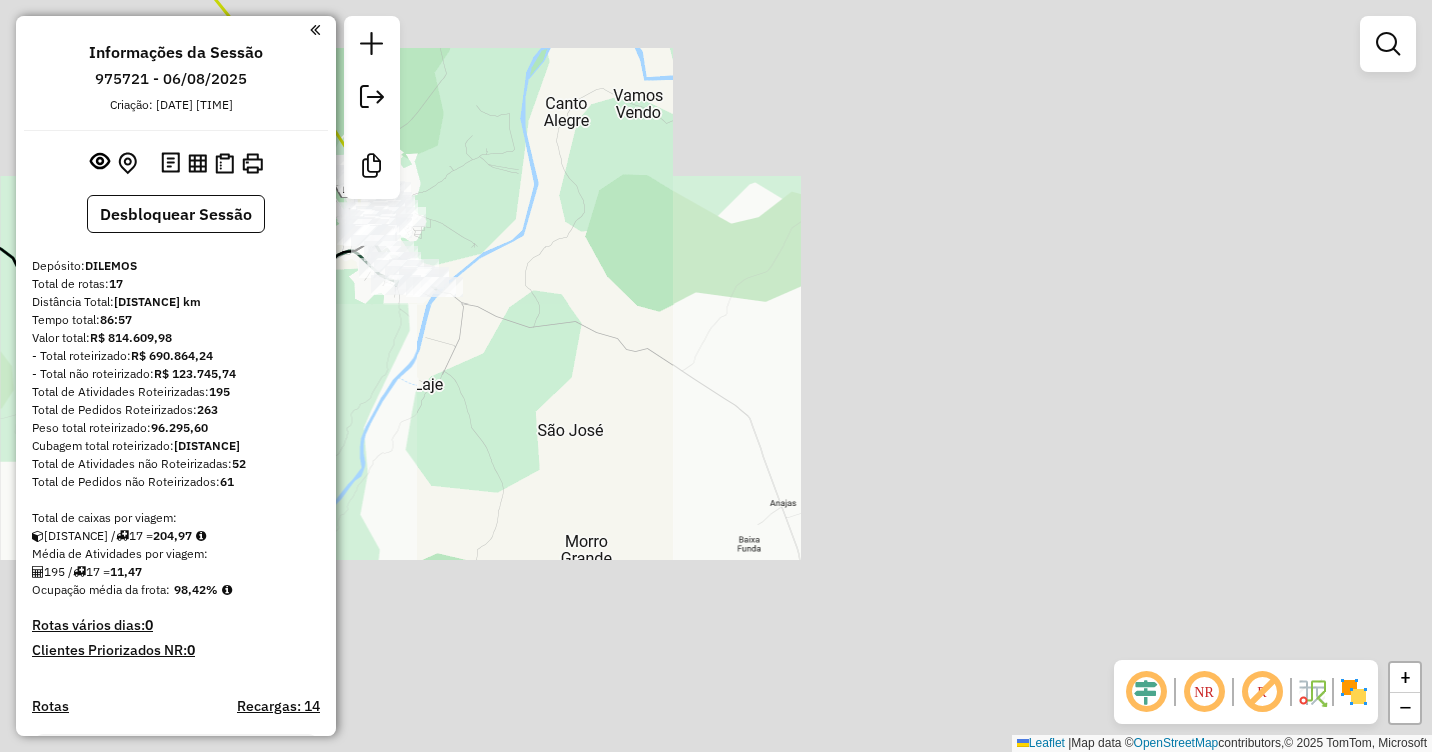 drag, startPoint x: 1098, startPoint y: 246, endPoint x: 730, endPoint y: 257, distance: 368.16437 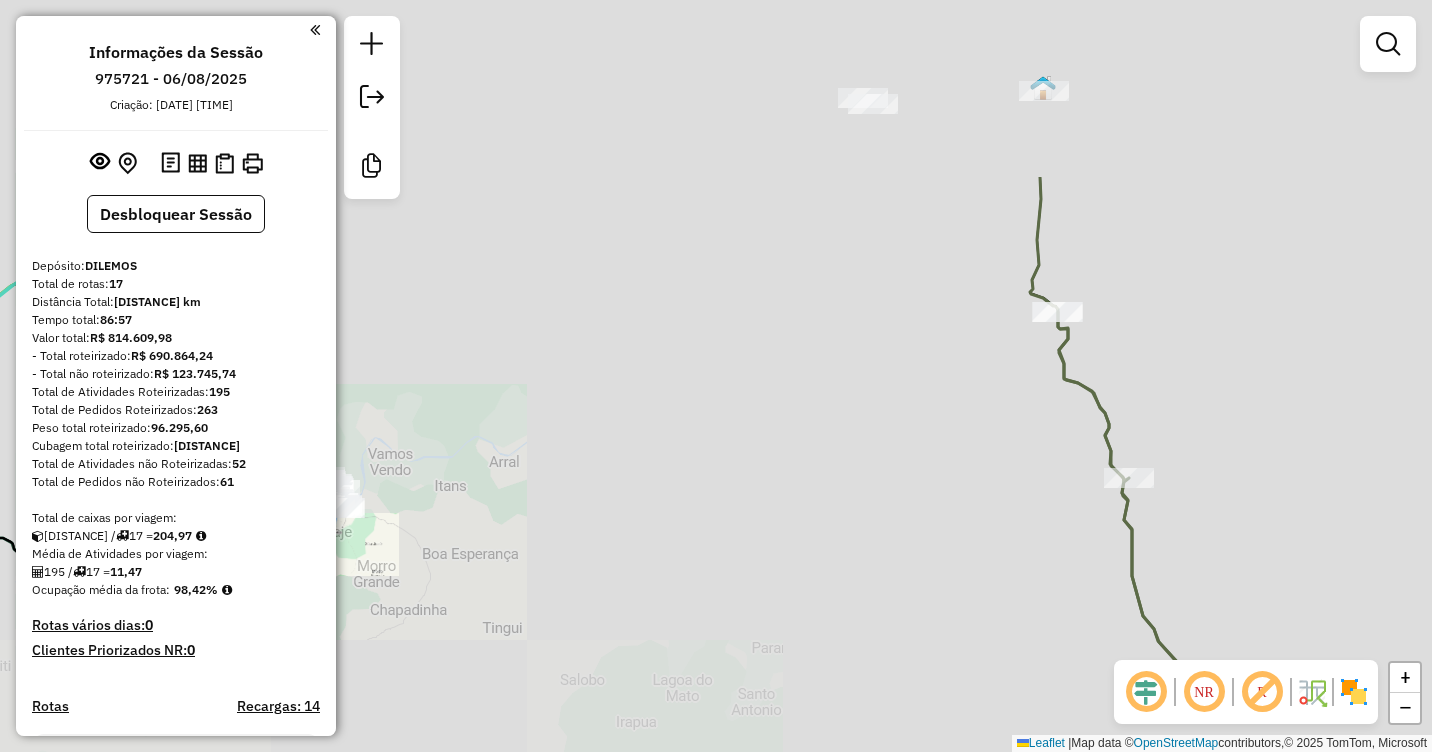 drag, startPoint x: 968, startPoint y: 237, endPoint x: 704, endPoint y: 491, distance: 366.34955 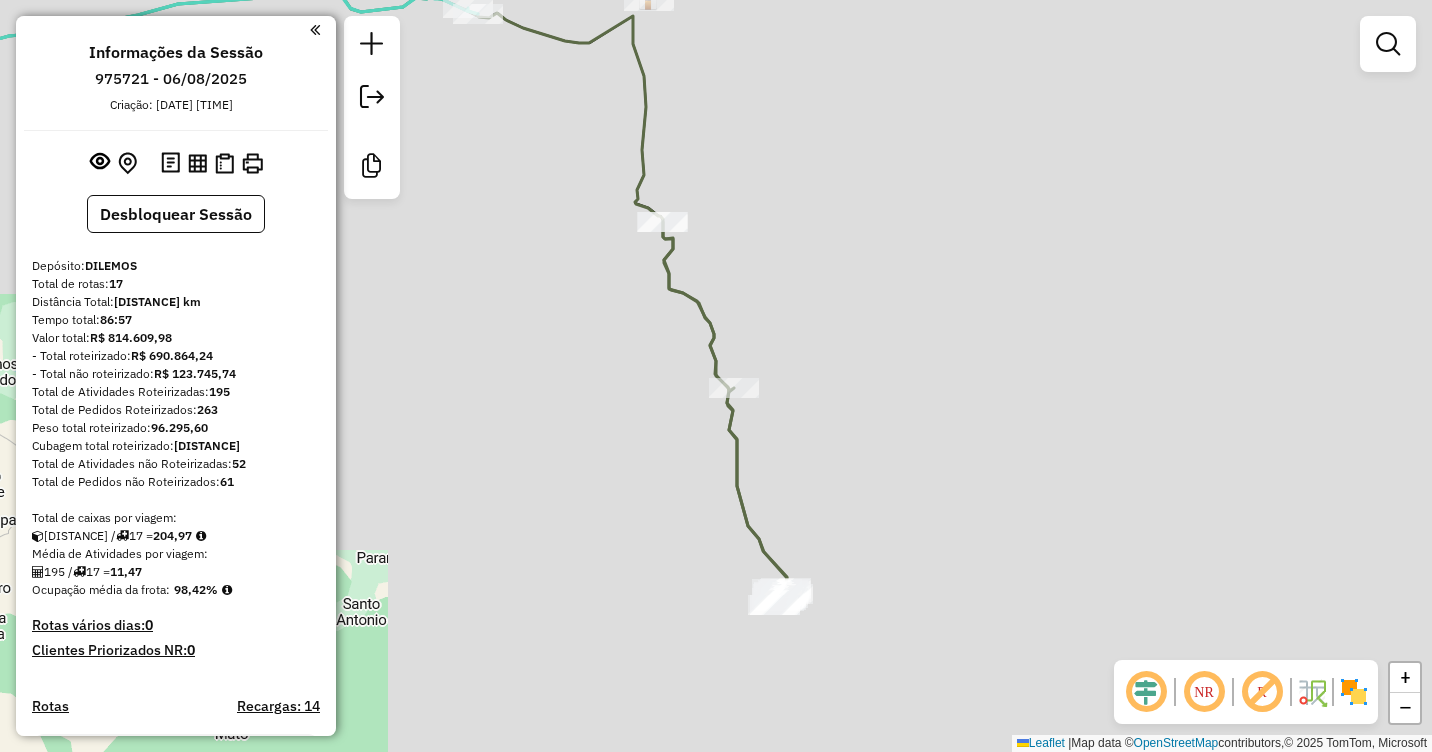 drag, startPoint x: 1196, startPoint y: 373, endPoint x: 823, endPoint y: 192, distance: 414.5962 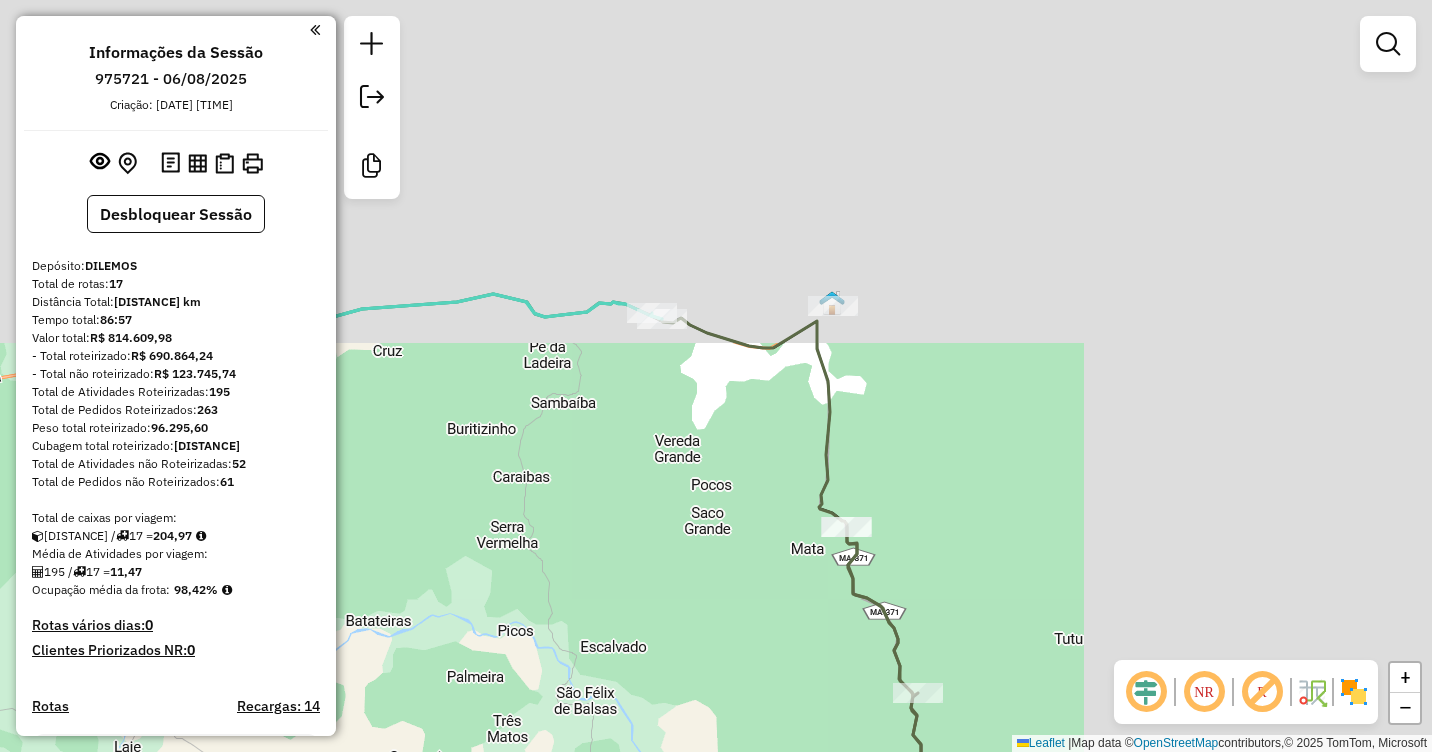drag, startPoint x: 823, startPoint y: 274, endPoint x: 972, endPoint y: 500, distance: 270.69724 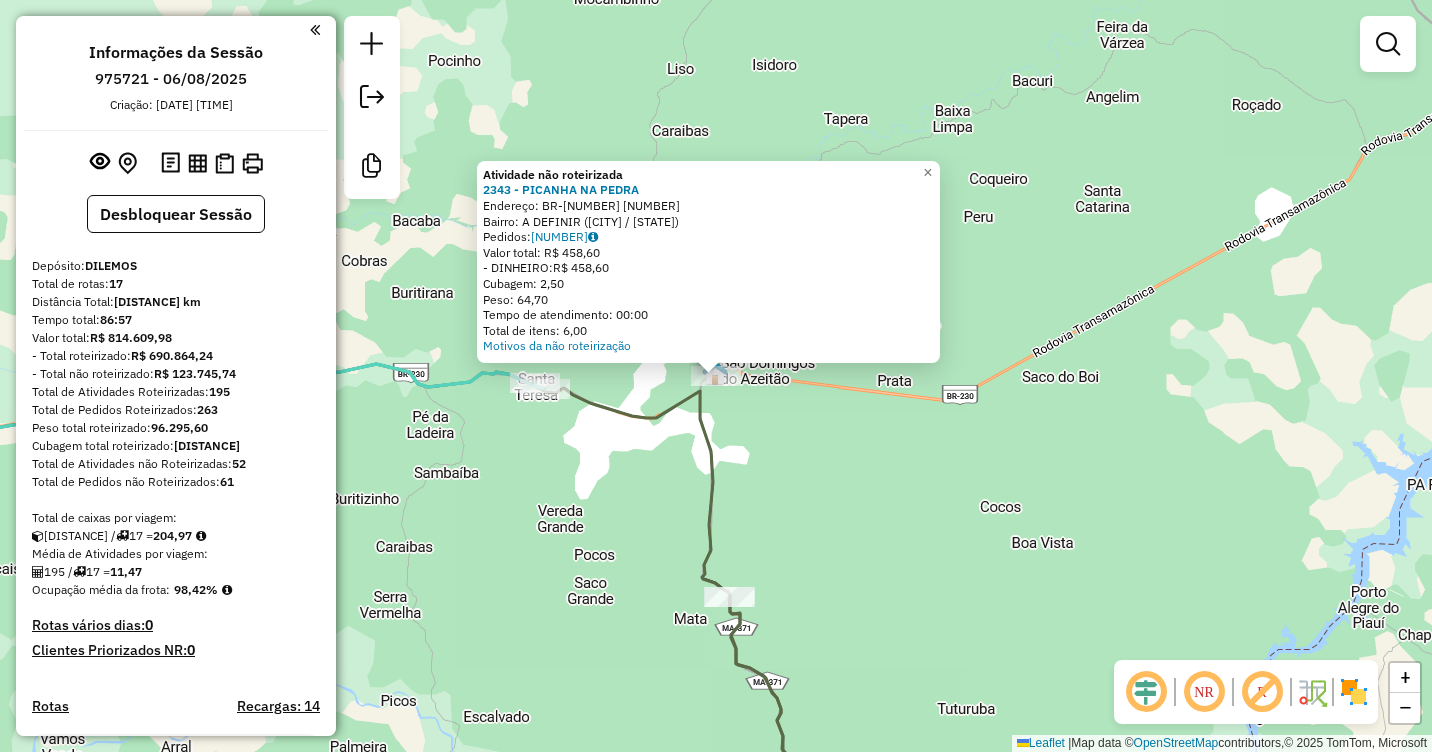 click on "Atividade não roteirizada 2343 - PICANHA NA PEDRA  Endereço:  BR-[NUMBER] [NUMBER]   Bairro: A DEFINIR ([CITY] / MA)   Pedidos:  05064879   Valor total: R$ 458,60   - DINHEIRO:  R$ 458,60   Cubagem: 2,50   Peso: 64,70   Tempo de atendimento: 00:00   Total de itens: 6,00  Motivos da não roteirização × Janela de atendimento Grade de atendimento Capacidade Transportadoras Veículos Cliente Pedidos  Rotas Selecione os dias de semana para filtrar as janelas de atendimento  Seg   Ter   Qua   Qui   Sex   Sáb   Dom  Informe o período da janela de atendimento: De: Até:  Filtrar exatamente a janela do cliente  Considerar janela de atendimento padrão  Selecione os dias de semana para filtrar as grades de atendimento  Seg   Ter   Qua   Qui   Sex   Sáb   Dom   Considerar clientes sem dia de atendimento cadastrado  Clientes fora do dia de atendimento selecionado Filtrar as atividades entre os valores definidos abaixo:  Peso mínimo:   Peso máximo:   Cubagem mínima:   Cubagem máxima:   De:   Até:   De:" 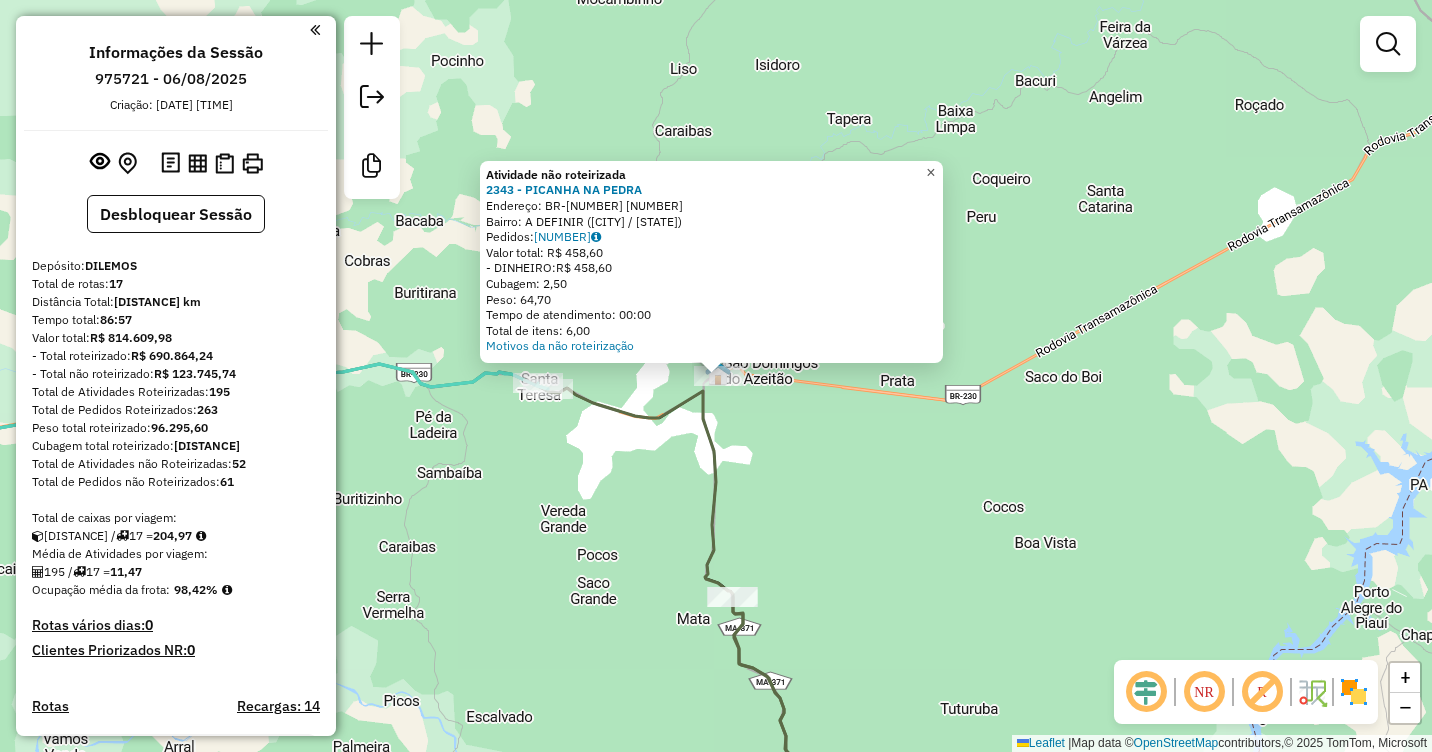 click on "×" 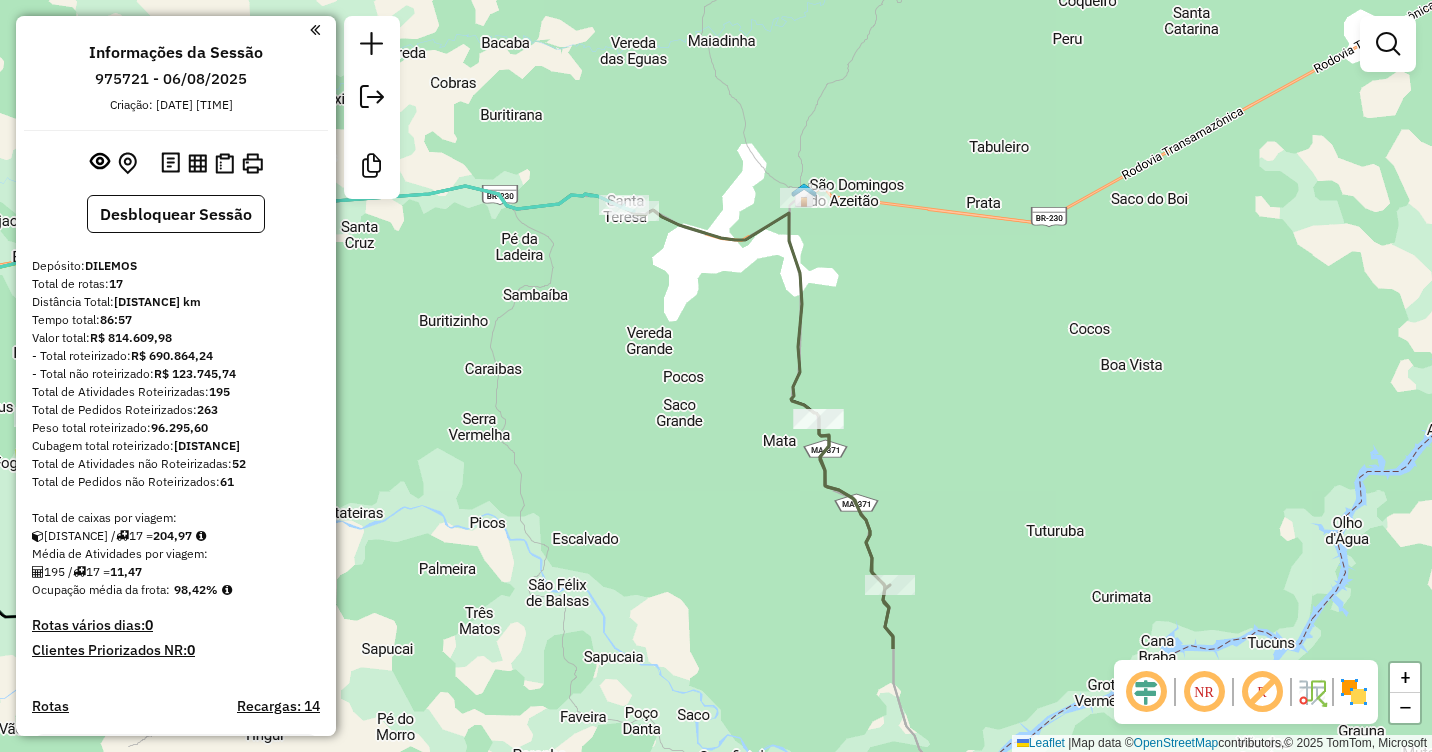 drag, startPoint x: 831, startPoint y: 482, endPoint x: 913, endPoint y: 305, distance: 195.07178 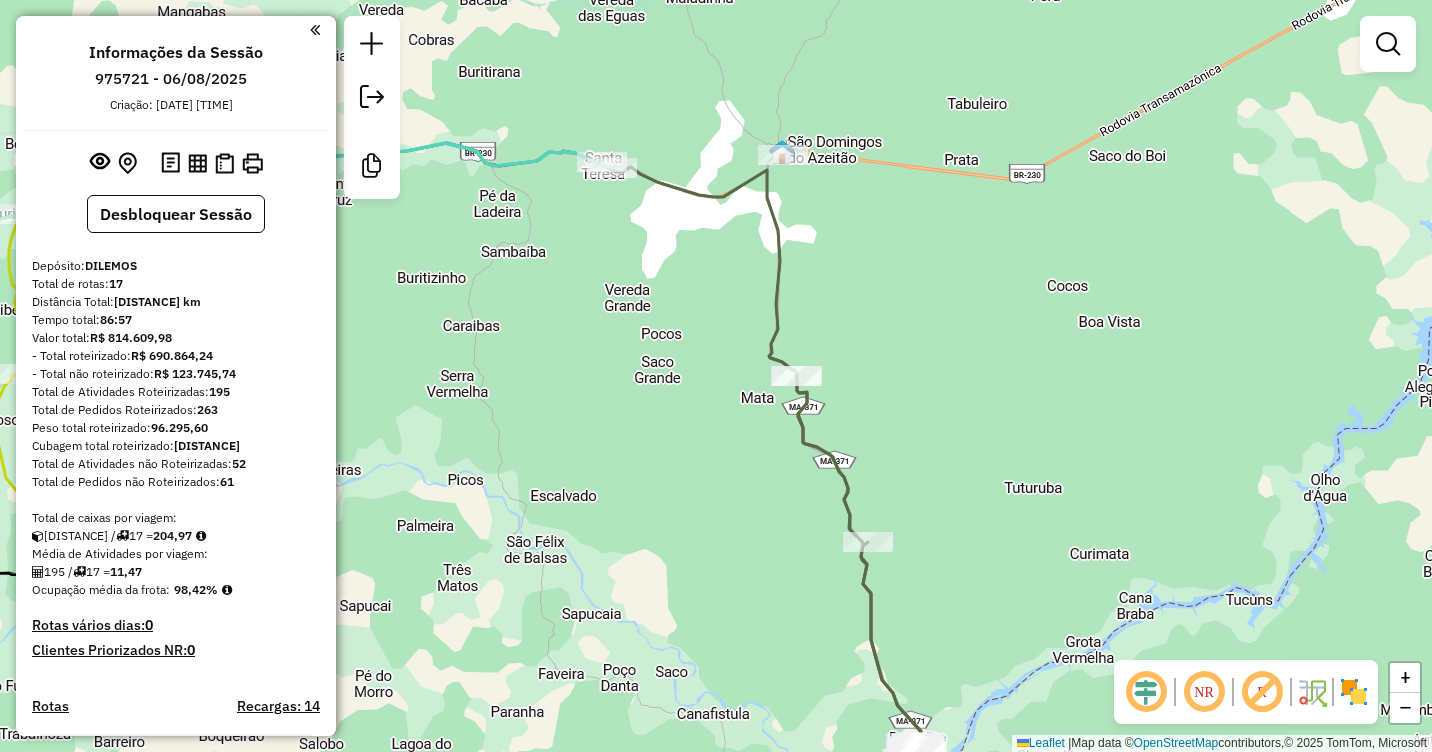 drag, startPoint x: 938, startPoint y: 411, endPoint x: 912, endPoint y: 385, distance: 36.769554 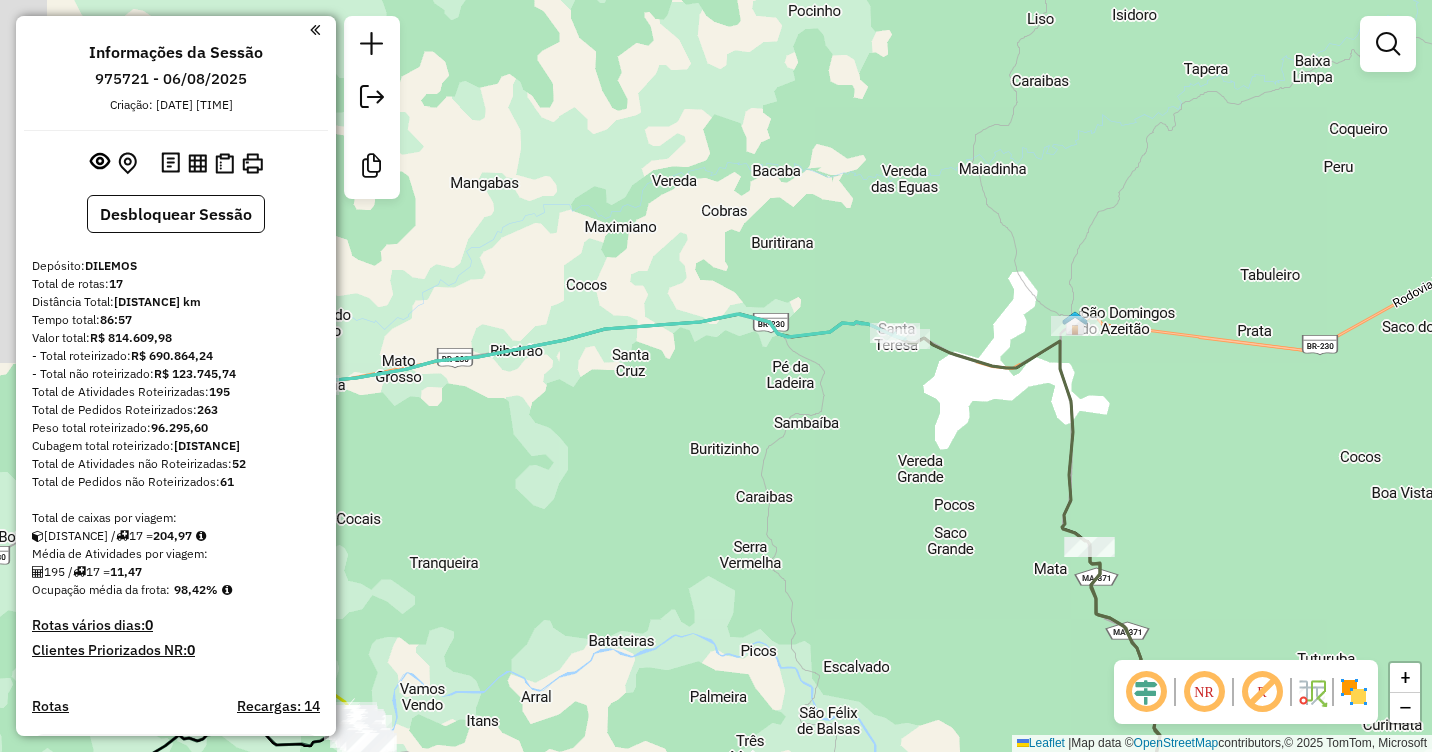 drag, startPoint x: 910, startPoint y: 369, endPoint x: 1200, endPoint y: 524, distance: 328.82367 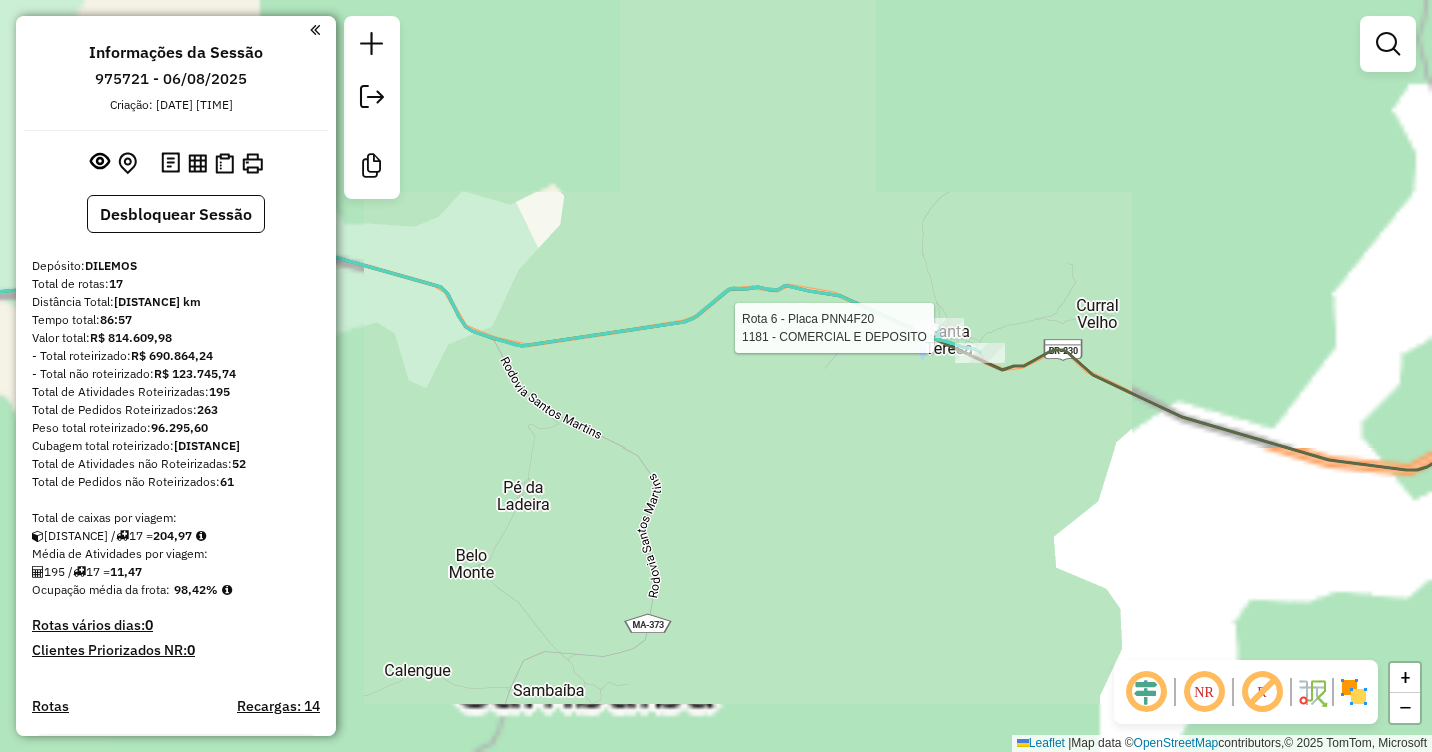select on "**********" 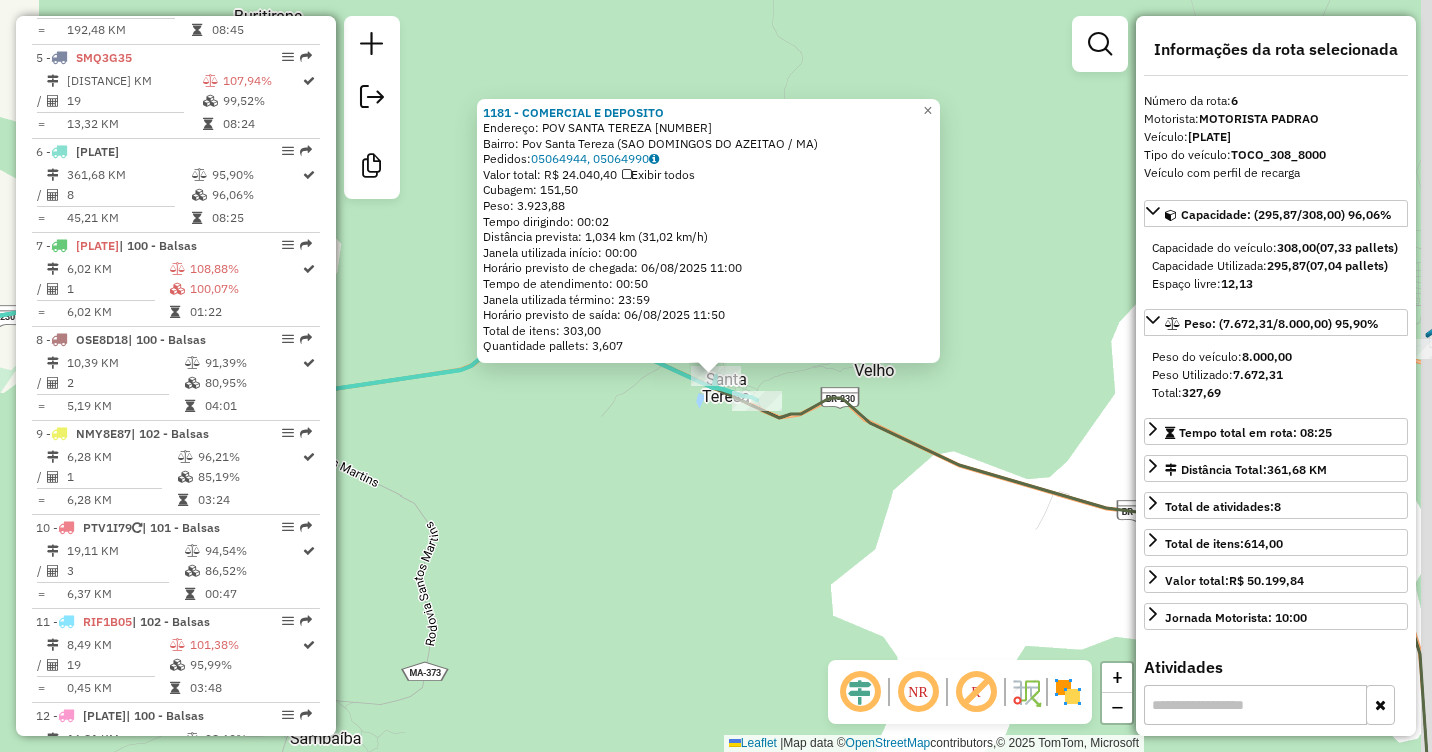 scroll, scrollTop: 1234, scrollLeft: 0, axis: vertical 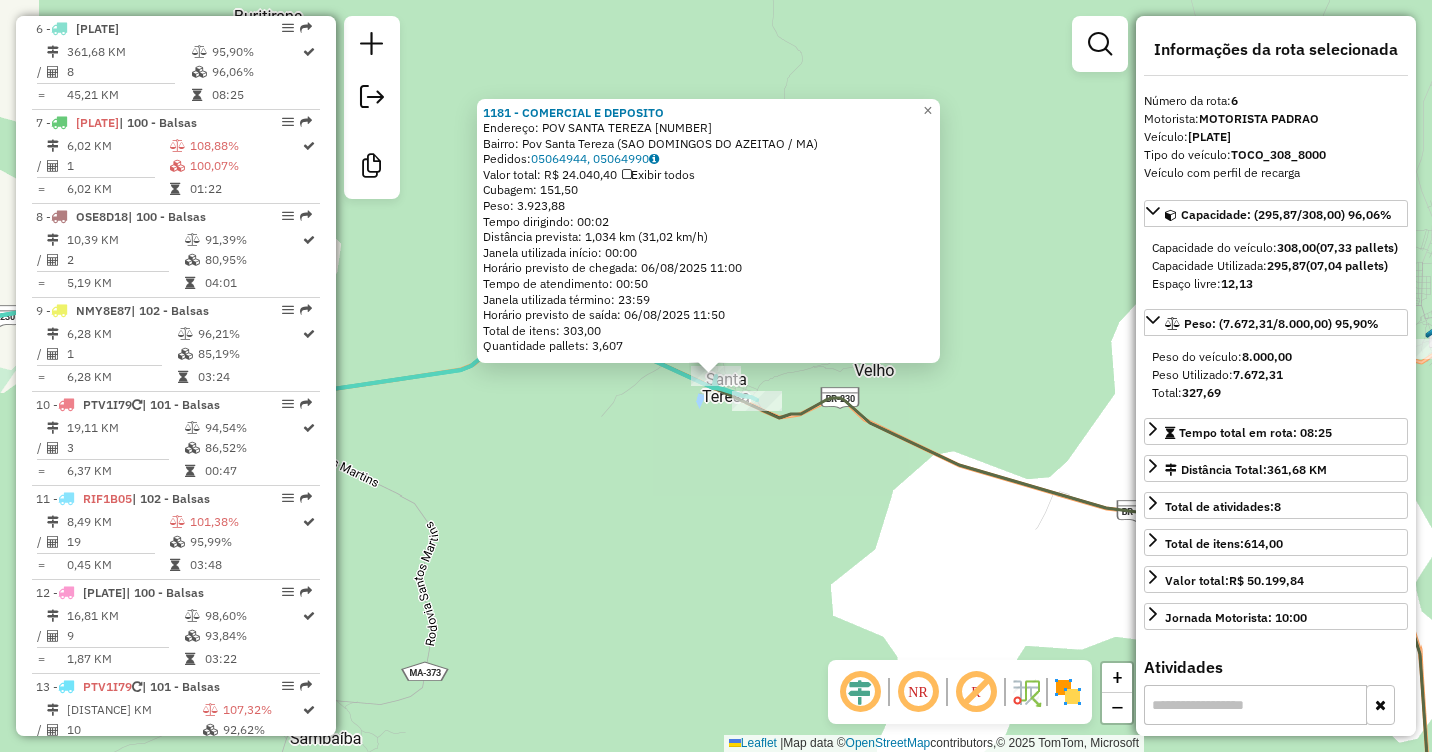 click on "1181 - COMERCIAL E DEPOSITO  Endereço:  POV SANTA TEREZA [NUMBER]   Bairro: Pov Santa Tereza ([CITY] / MA)   Pedidos:  05064944, 05064990   Valor total: R$ 24.040,40   Exibir todos   Cubagem: 151,50  Peso: 3.923,88  Tempo dirigindo: 00:02   Distância prevista: 1,034 km (31,02 km/h)   Janela utilizada início: 00:00   Horário previsto de chegada: 06/08/2025 11:00   Tempo de atendimento: 00:50   Janela utilizada término: 23:59   Horário previsto de saída: 06/08/2025 11:50   Total de itens: 303,00   Quantidade pallets: 3,607  × Janela de atendimento Grade de atendimento Capacidade Transportadoras Veículos Cliente Pedidos  Rotas Selecione os dias de semana para filtrar as janelas de atendimento  Seg   Ter   Qua   Qui   Sex   Sáb   Dom  Informe o período da janela de atendimento: De: Até:  Filtrar exatamente a janela do cliente  Considerar janela de atendimento padrão  Selecione os dias de semana para filtrar as grades de atendimento  Seg   Ter   Qua   Qui   Sex   Sáb   Dom   Peso mínimo:" 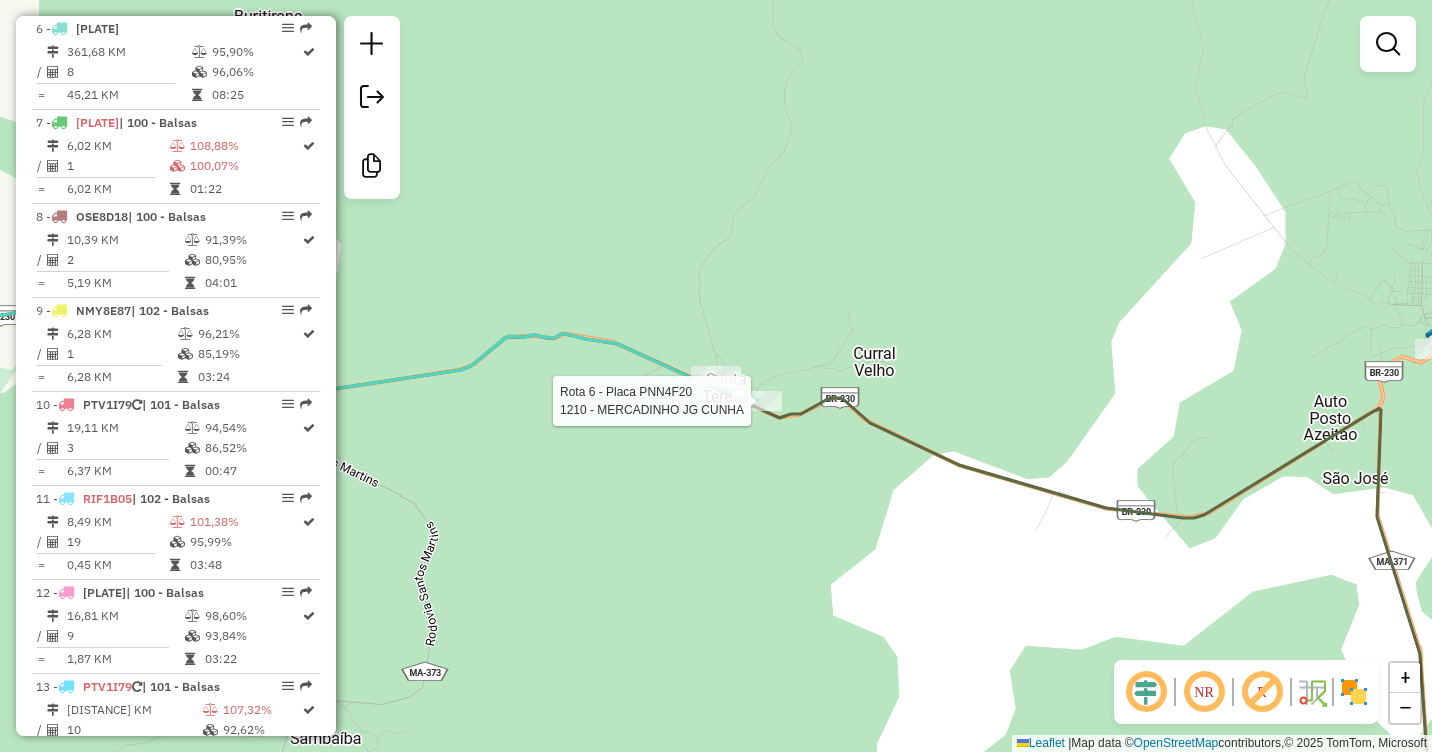 select on "**********" 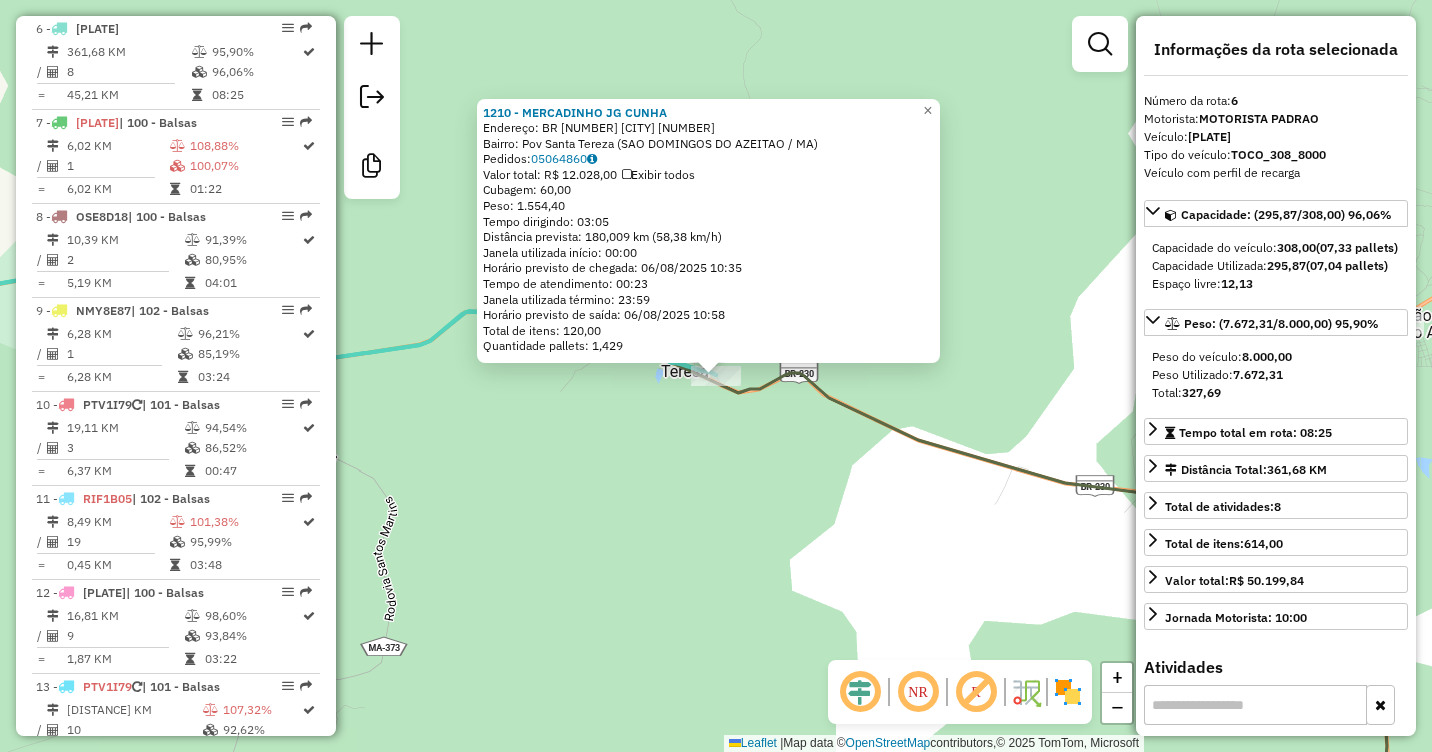 click on "1210 - MERCADINHO JG CUNHA  Endereço:  BR 230 POV SANTA TEREZA 3   Bairro: Pov Santa Tereza ([CITY] / [STATE])   Pedidos:  05064860   Valor total: R$ 12.028,00   Exibir todos   Cubagem: 60,00  Peso: 1.554,40  Tempo dirigindo: 03:05   Distância prevista: 180,009 km (58,38 km/h)   Janela utilizada início: 00:00   Horário previsto de chegada: 06/08/2025 10:35   Tempo de atendimento: 00:23   Janela utilizada término: 23:59   Horário previsto de saída: 06/08/2025 10:58   Total de itens: 120,00   Quantidade pallets: 1,429  × Janela de atendimento Grade de atendimento Capacidade Transportadoras Veículos Cliente Pedidos  Rotas Selecione os dias de semana para filtrar as janelas de atendimento  Seg   Ter   Qua   Qui   Sex   Sáb   Dom  Informe o período da janela de atendimento: De: Até:  Filtrar exatamente a janela do cliente  Considerar janela de atendimento padrão  Selecione os dias de semana para filtrar as grades de atendimento  Seg   Ter   Qua   Qui   Sex   Sáb   Dom   Peso mínimo:  De:" 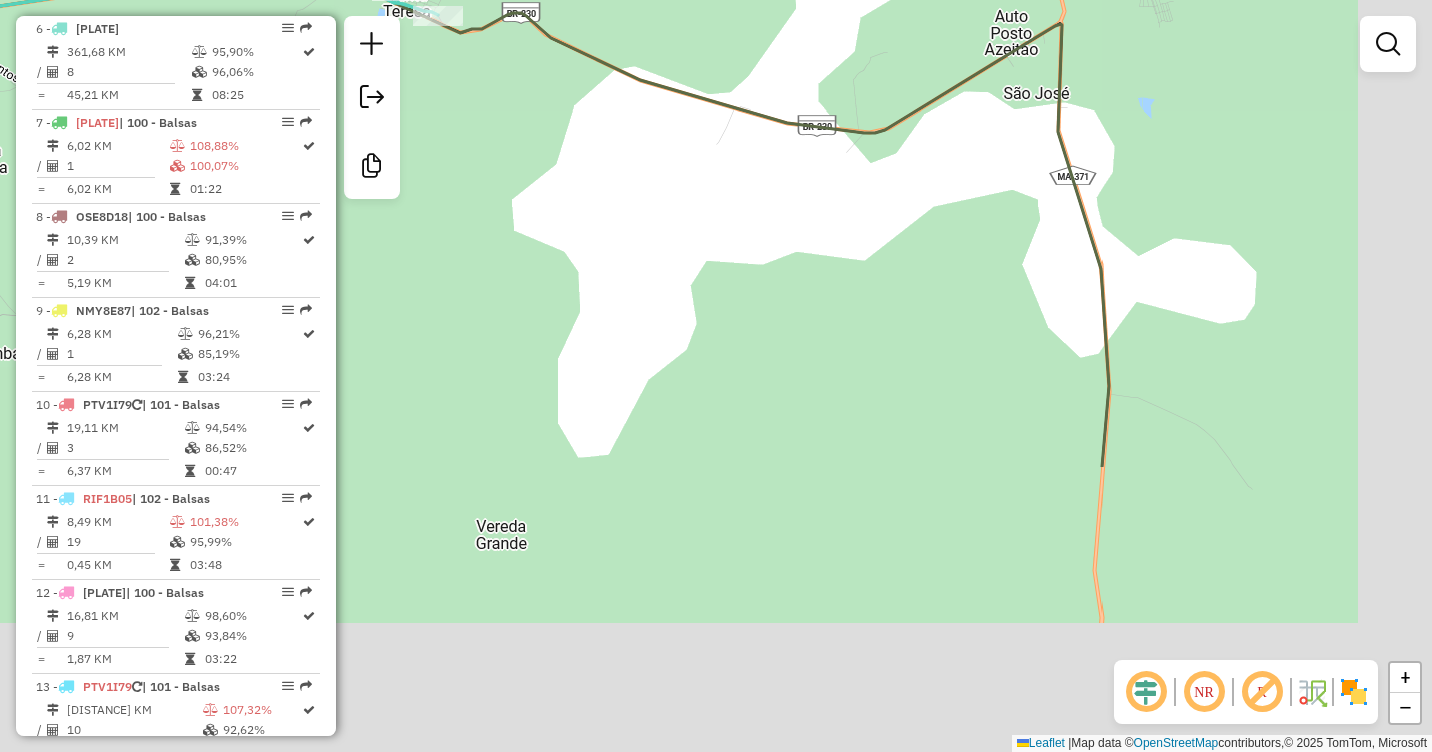 drag, startPoint x: 982, startPoint y: 546, endPoint x: 719, endPoint y: 175, distance: 454.76367 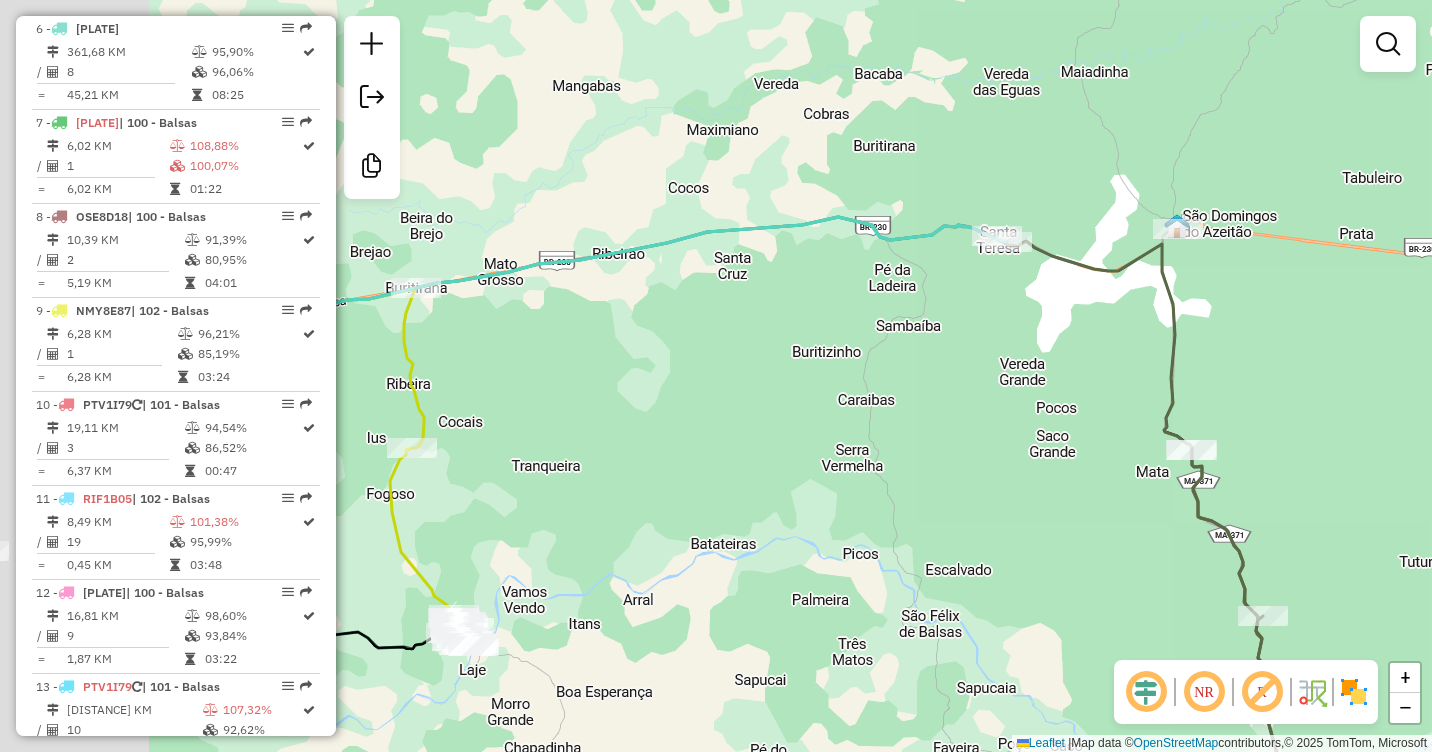 drag, startPoint x: 742, startPoint y: 379, endPoint x: 1120, endPoint y: 379, distance: 378 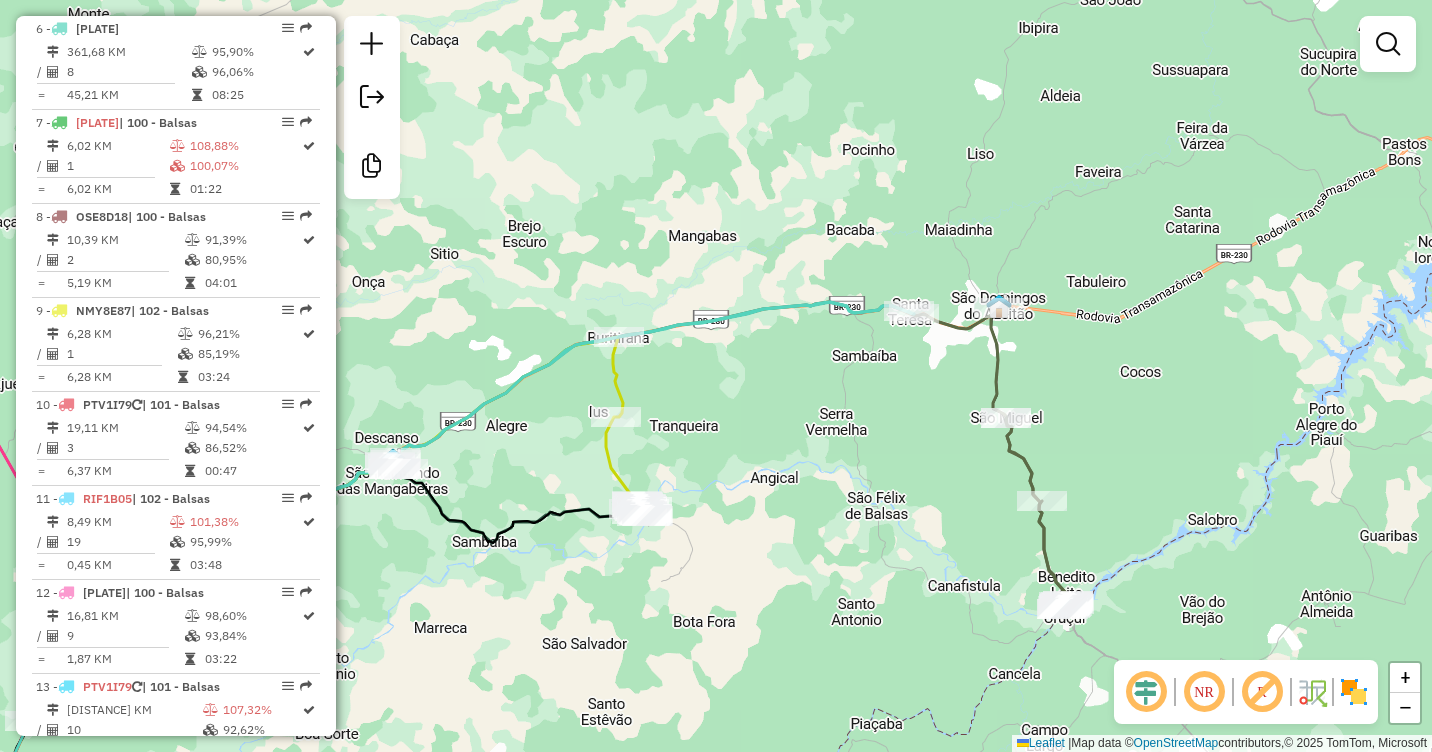 drag, startPoint x: 533, startPoint y: 424, endPoint x: 613, endPoint y: 353, distance: 106.96261 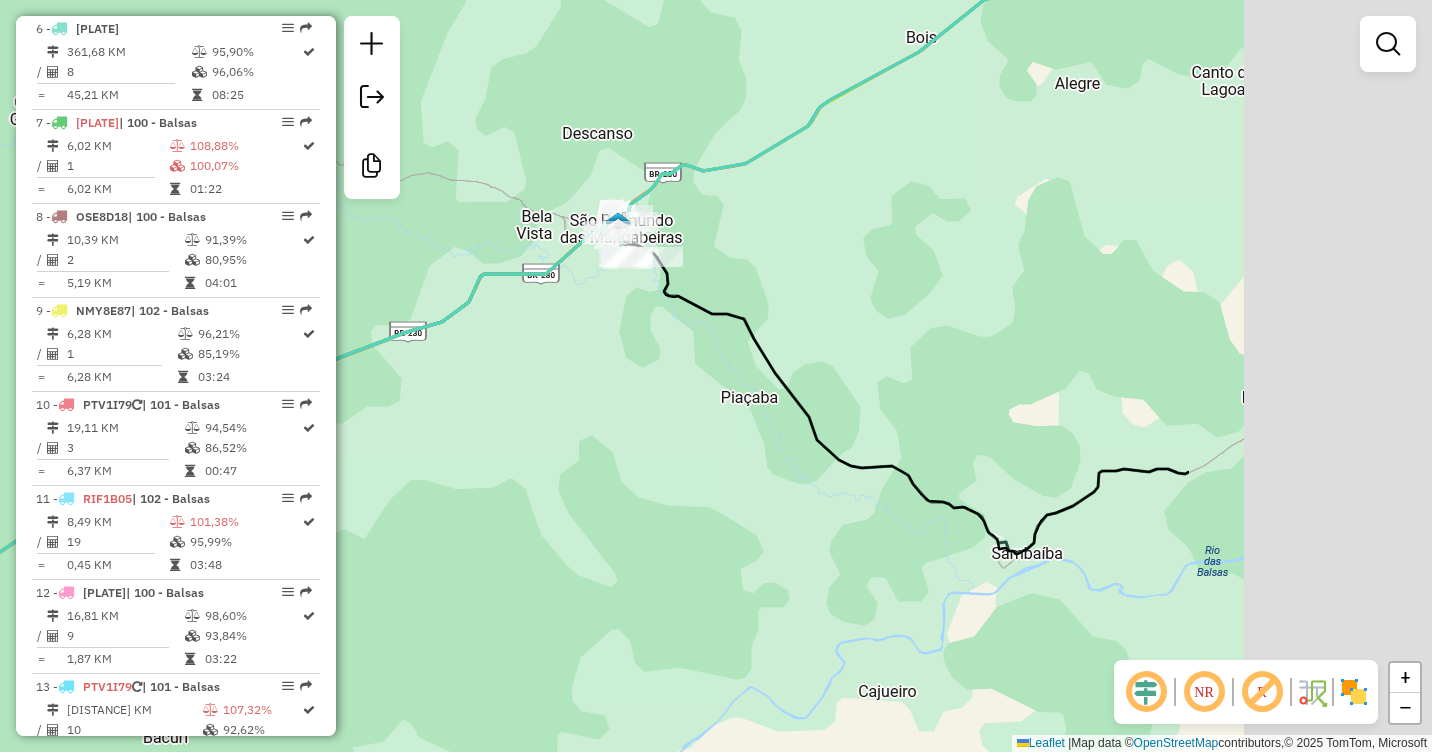 drag, startPoint x: 1272, startPoint y: 221, endPoint x: 824, endPoint y: 270, distance: 450.67172 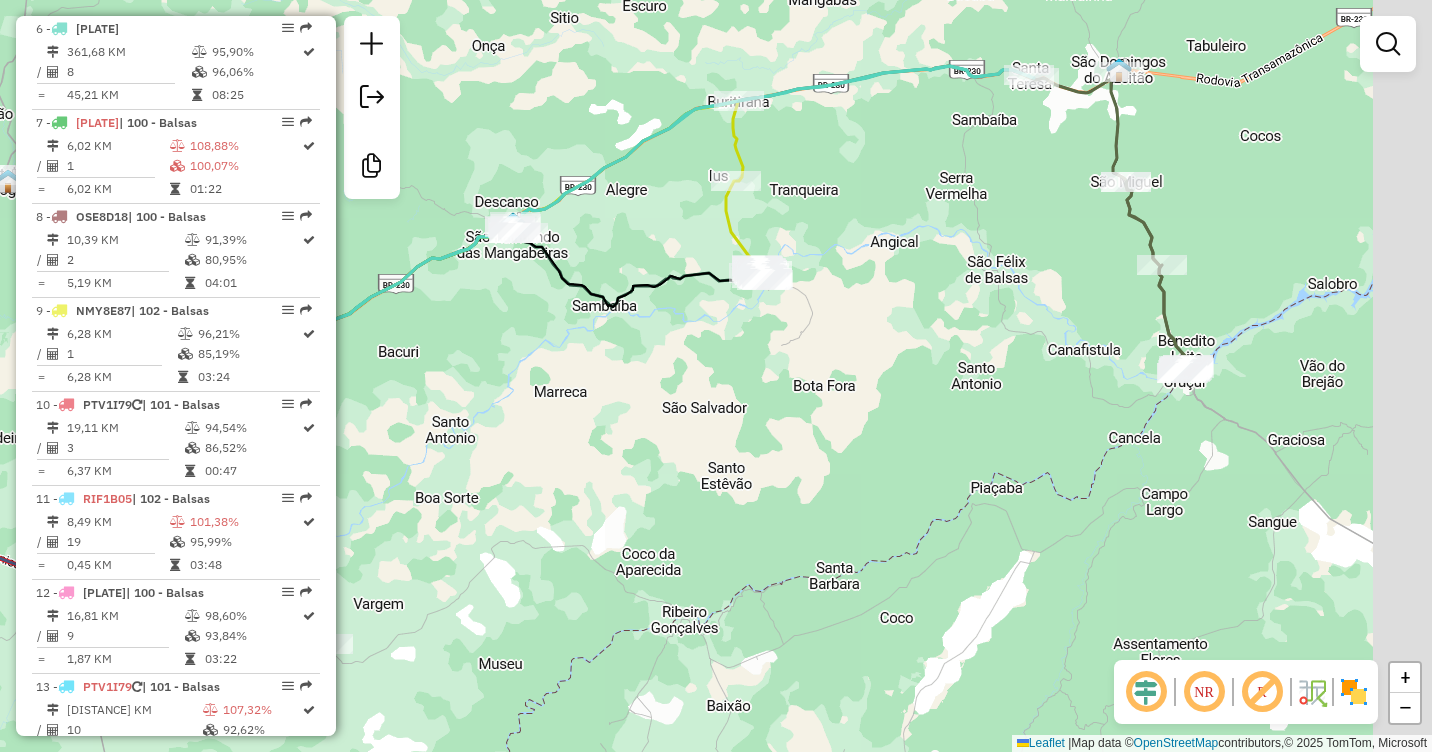 drag, startPoint x: 1207, startPoint y: 263, endPoint x: 847, endPoint y: 291, distance: 361.08725 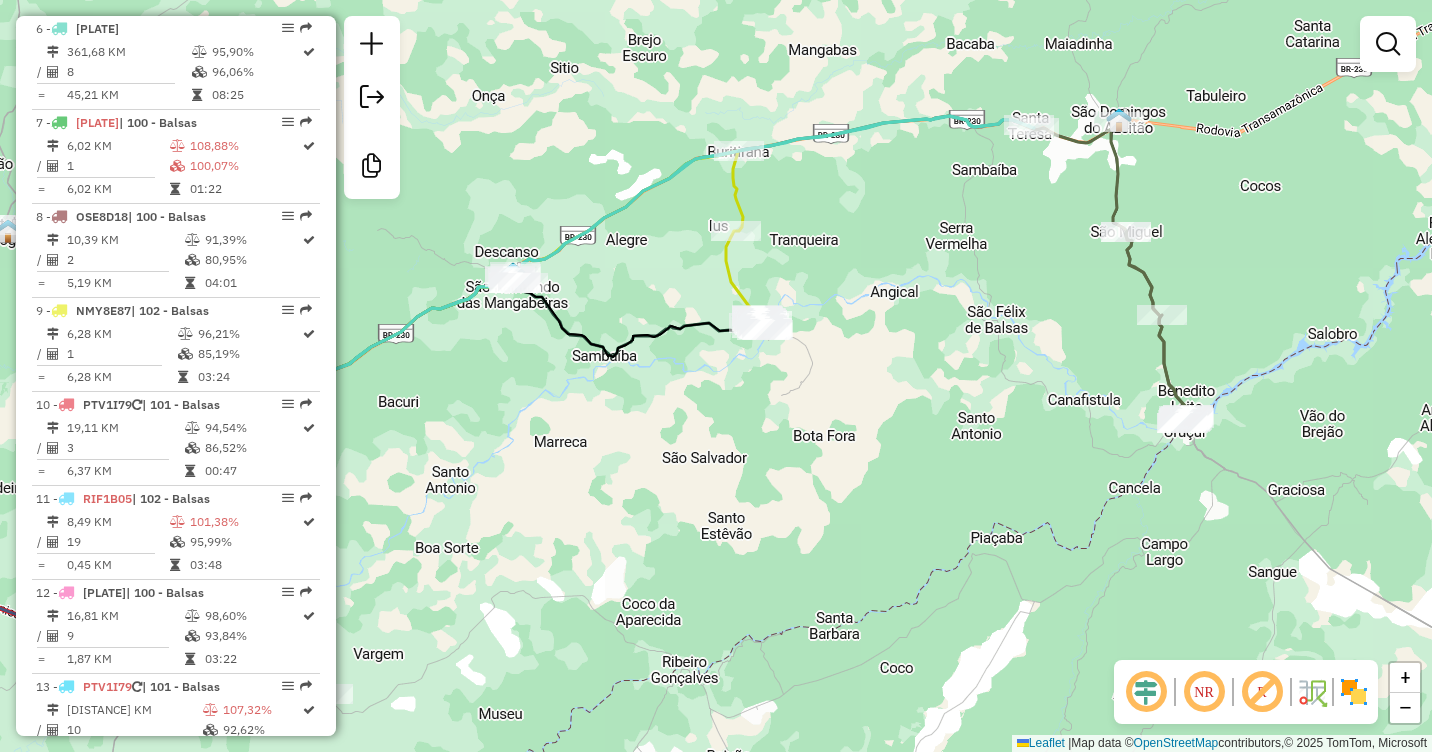 drag, startPoint x: 930, startPoint y: 290, endPoint x: 992, endPoint y: 291, distance: 62.008064 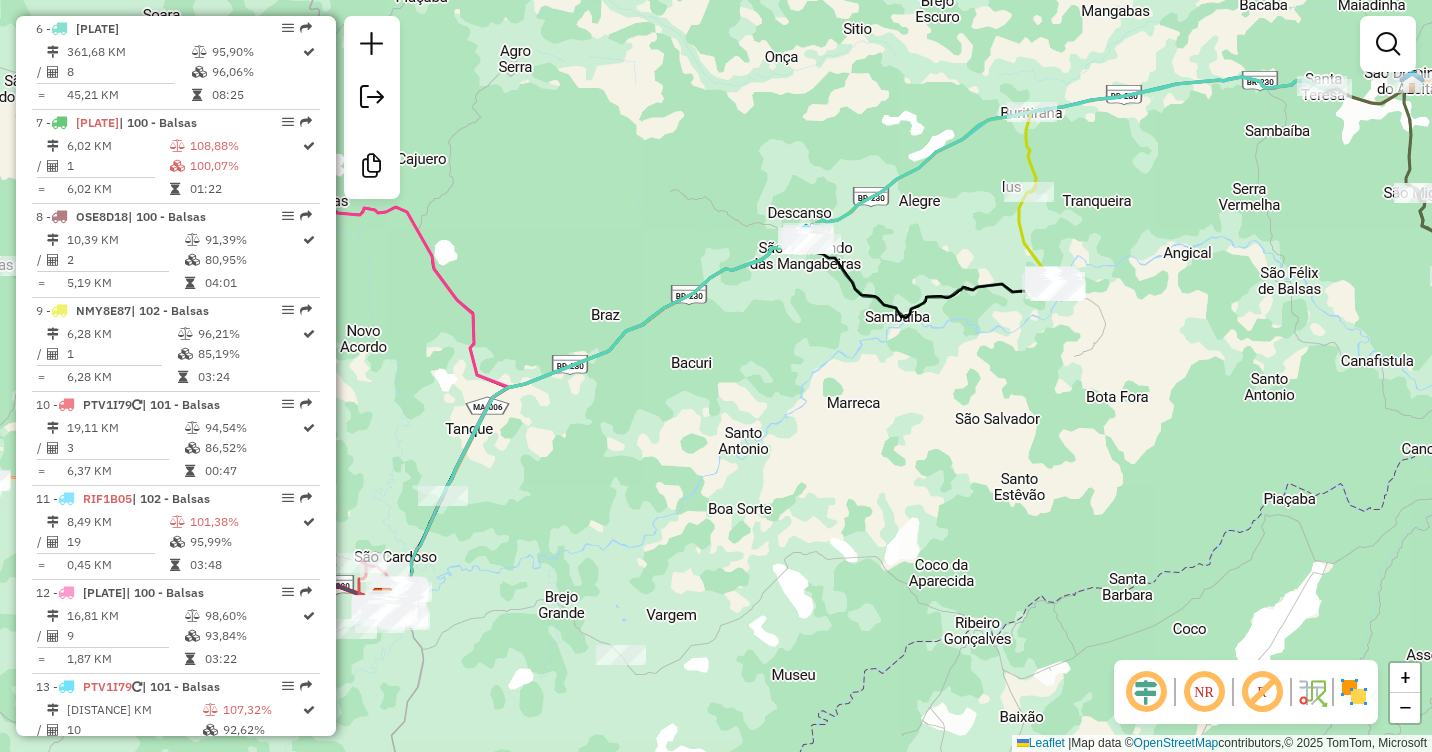 drag, startPoint x: 935, startPoint y: 273, endPoint x: 1226, endPoint y: 234, distance: 293.60178 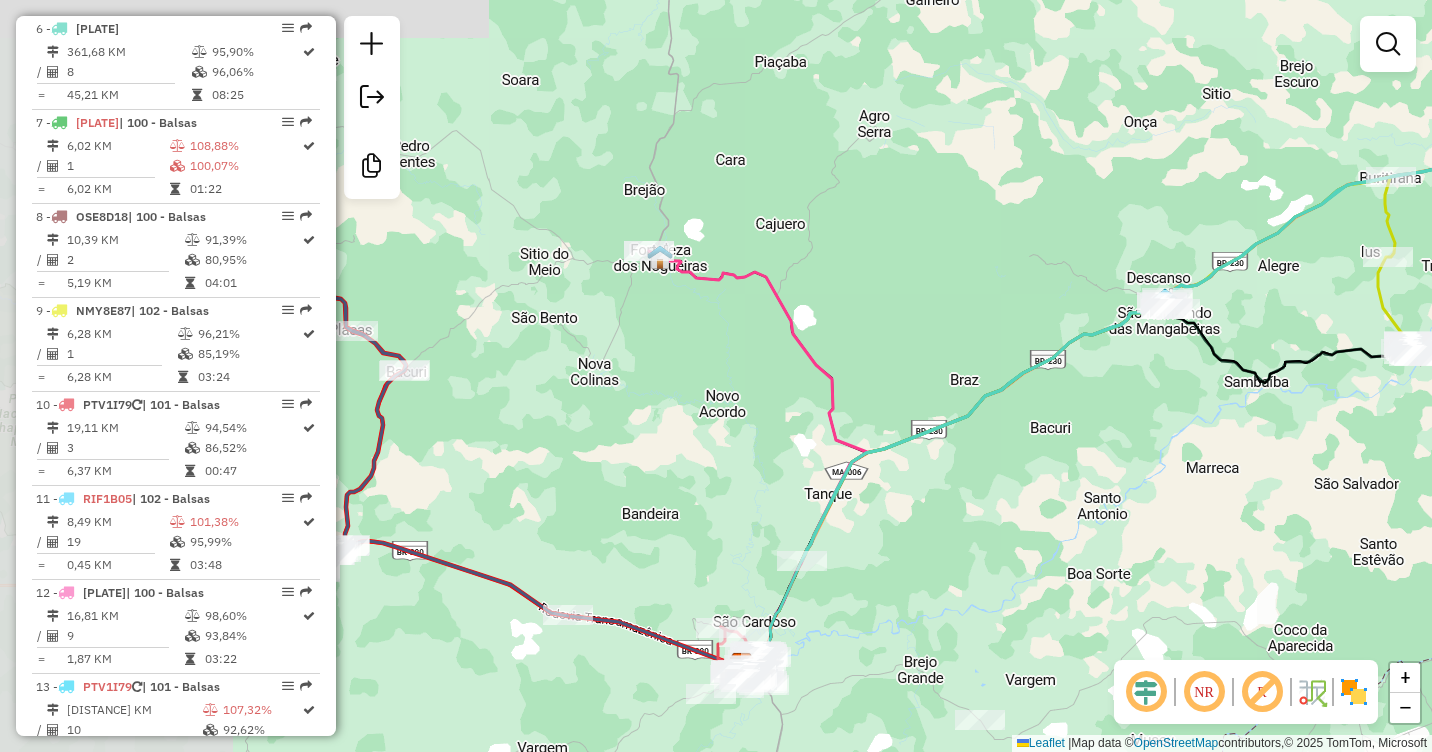 drag, startPoint x: 639, startPoint y: 446, endPoint x: 993, endPoint y: 511, distance: 359.91806 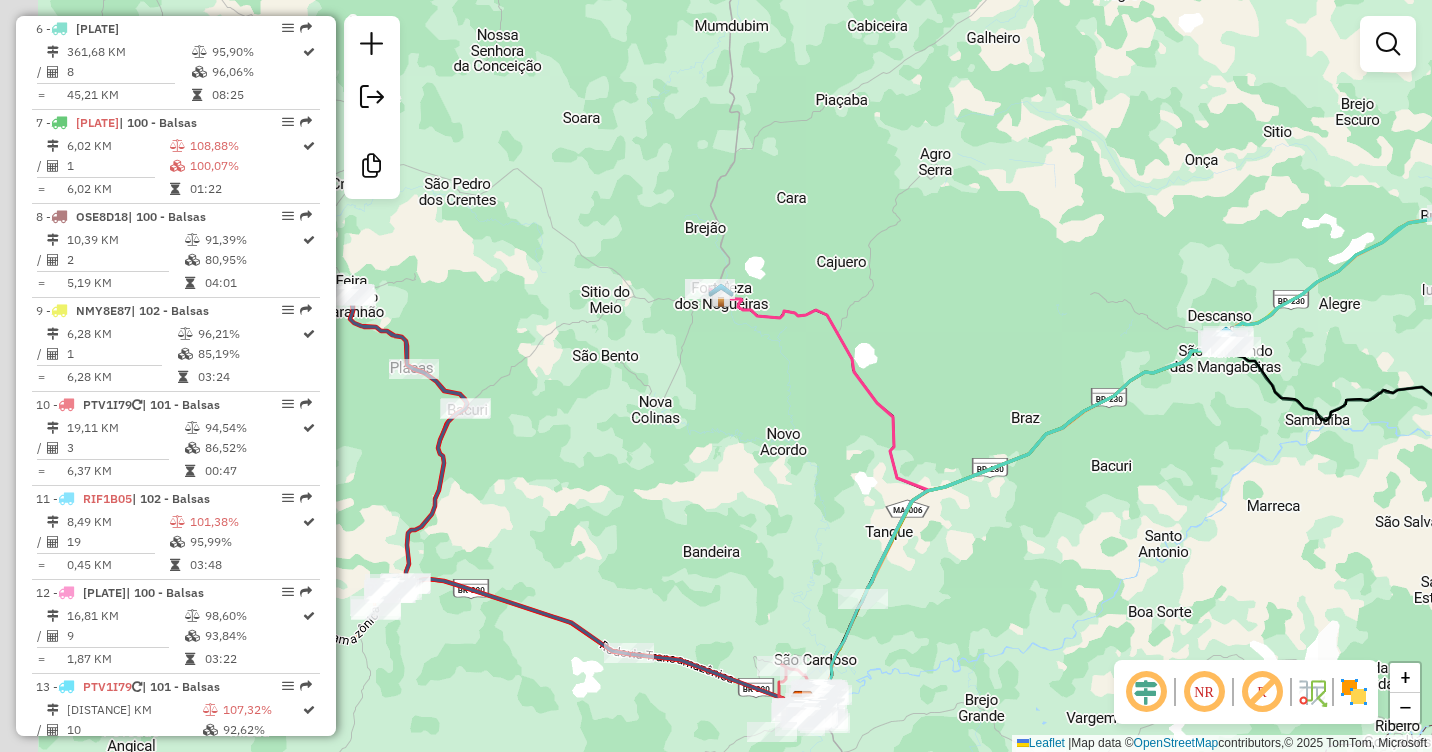 drag, startPoint x: 847, startPoint y: 210, endPoint x: 908, endPoint y: 245, distance: 70.327805 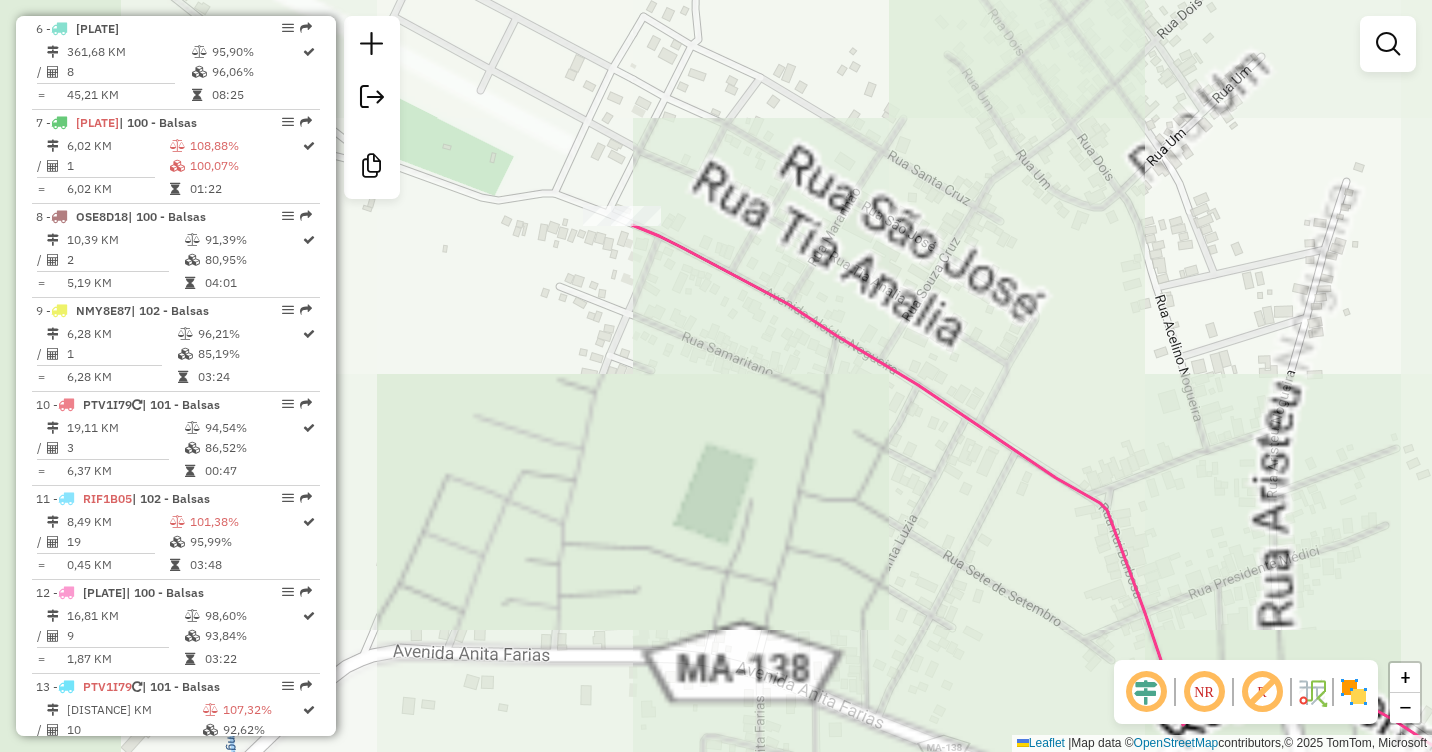 drag, startPoint x: 451, startPoint y: 238, endPoint x: 791, endPoint y: 241, distance: 340.01324 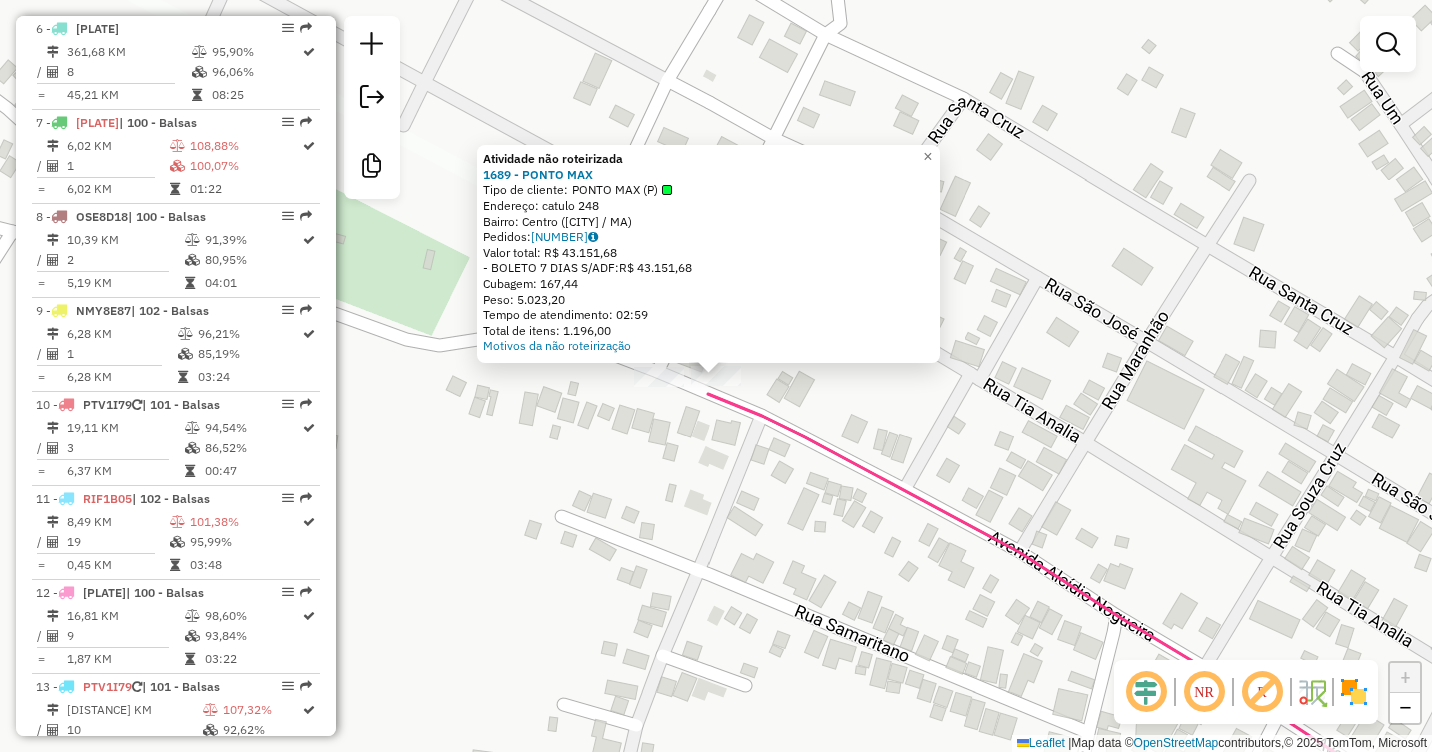 click on "Atividade não roteirizada [NUMBER] - [NAME] Tipo de cliente: [NAME] ([NAME]) Limite de capacidade do veículo excedido Endereço: [NAME] [NUMBER] Bairro: [CITY] ([CITY] / [STATE]) Pedidos: [NUMBER] Valor total: R$ [PRICE] - BOLETO [NUMBER] DIAS S/ADF: R$ [PRICE] Cubagem: [NUMBER] Peso: [NUMBER] Tempo de atendimento: [TIME] Total de itens: [NUMBER] Motivos da não roteirização × Janela de atendimento Grade de atendimento Capacidade Transportadoras Veículos Cliente Pedidos Rotas Selecione os dias de semana para filtrar as janelas de atendimento Seg Ter Qua Qui Sex Sáb Dom Informe o período da janela de atendimento: De: Até: Filtrar exatamente a janela do cliente Considerar janela de atendimento padrão Selecione os dias de semana para filtrar as grades de atendimento Seg Ter Qua Qui Sex Sáb Dom Considerar clientes sem dia de atendimento cadastrado Clientes fora do dia de atendimento selecionado Filtrar as atividades entre os valores definidos abaixo: Peso mínimo: Peso máximo: Cubagem mínima: De:" 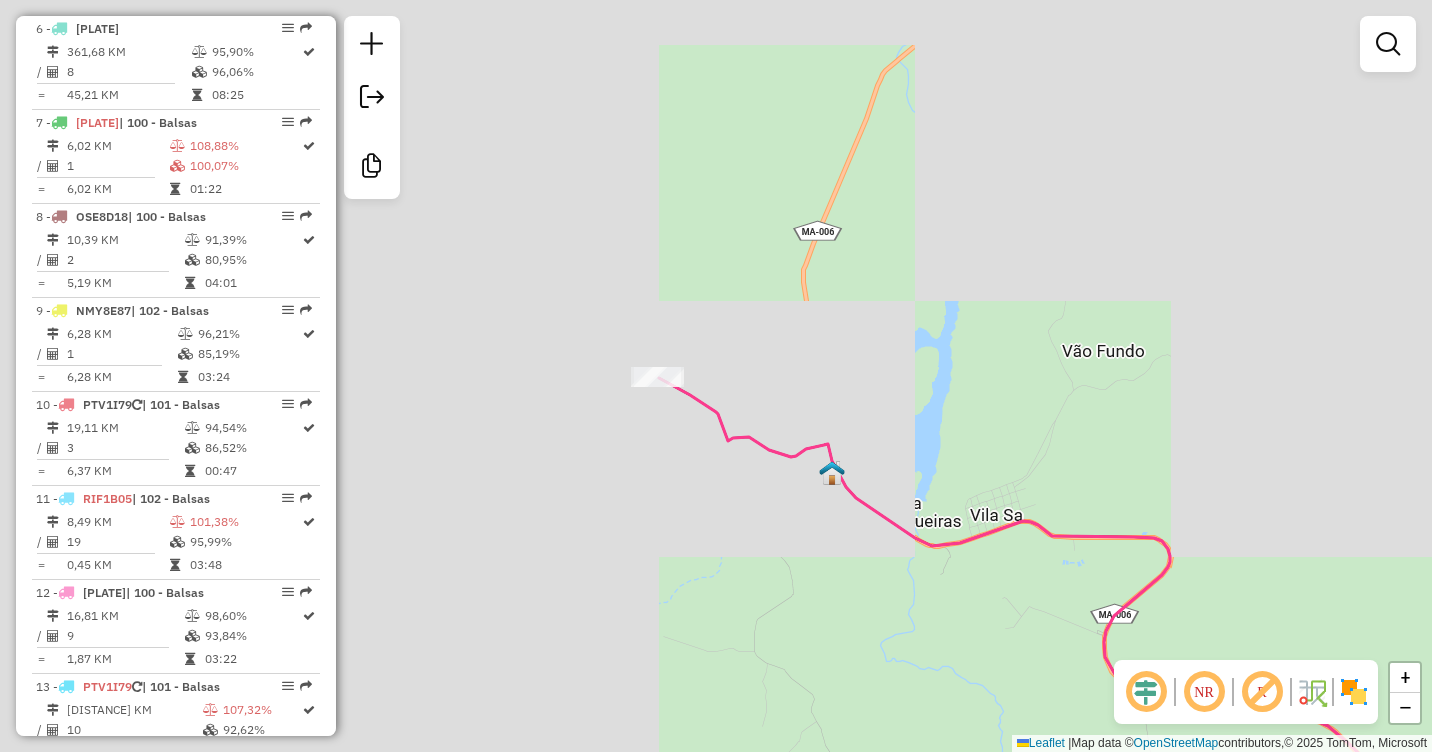 drag, startPoint x: 544, startPoint y: 482, endPoint x: 712, endPoint y: 384, distance: 194.49422 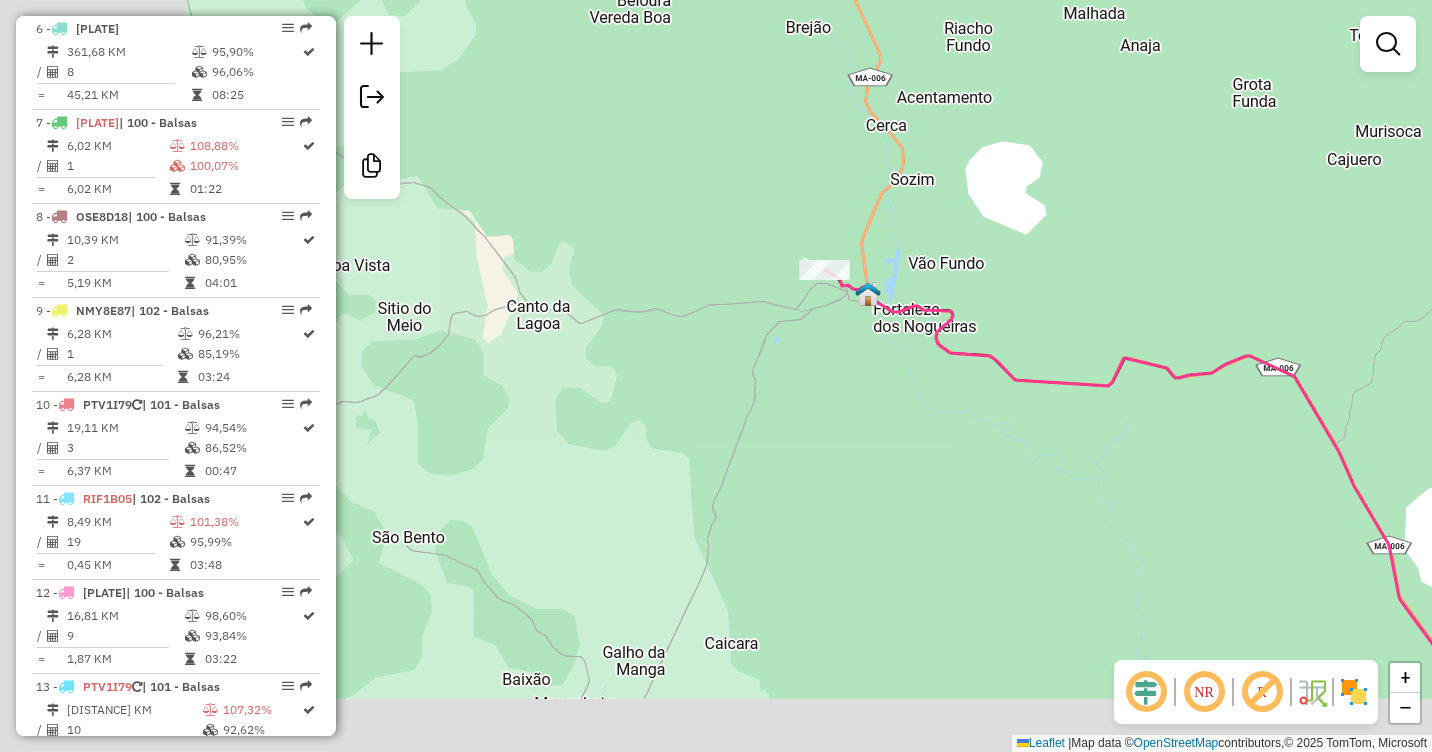 drag, startPoint x: 933, startPoint y: 311, endPoint x: 1020, endPoint y: 225, distance: 122.33152 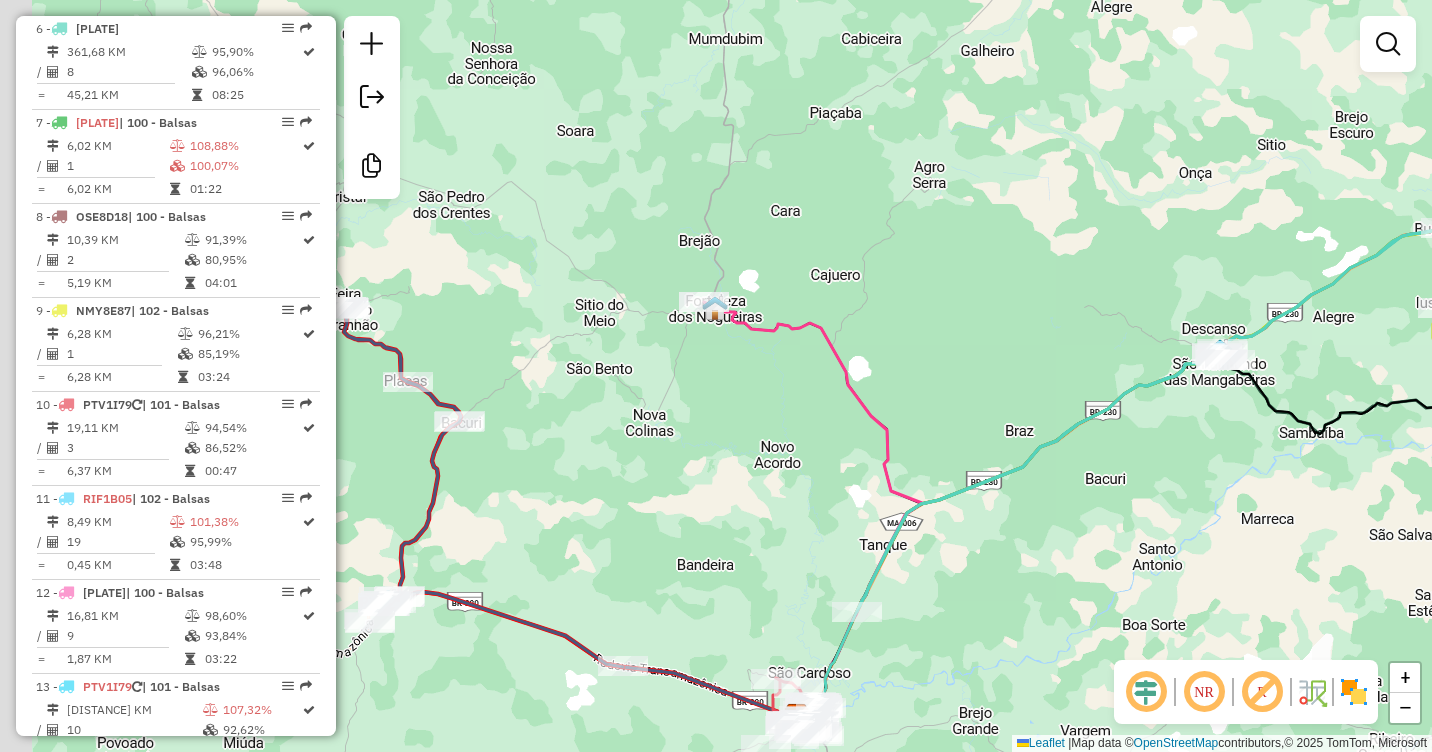drag, startPoint x: 501, startPoint y: 434, endPoint x: 819, endPoint y: 345, distance: 330.21964 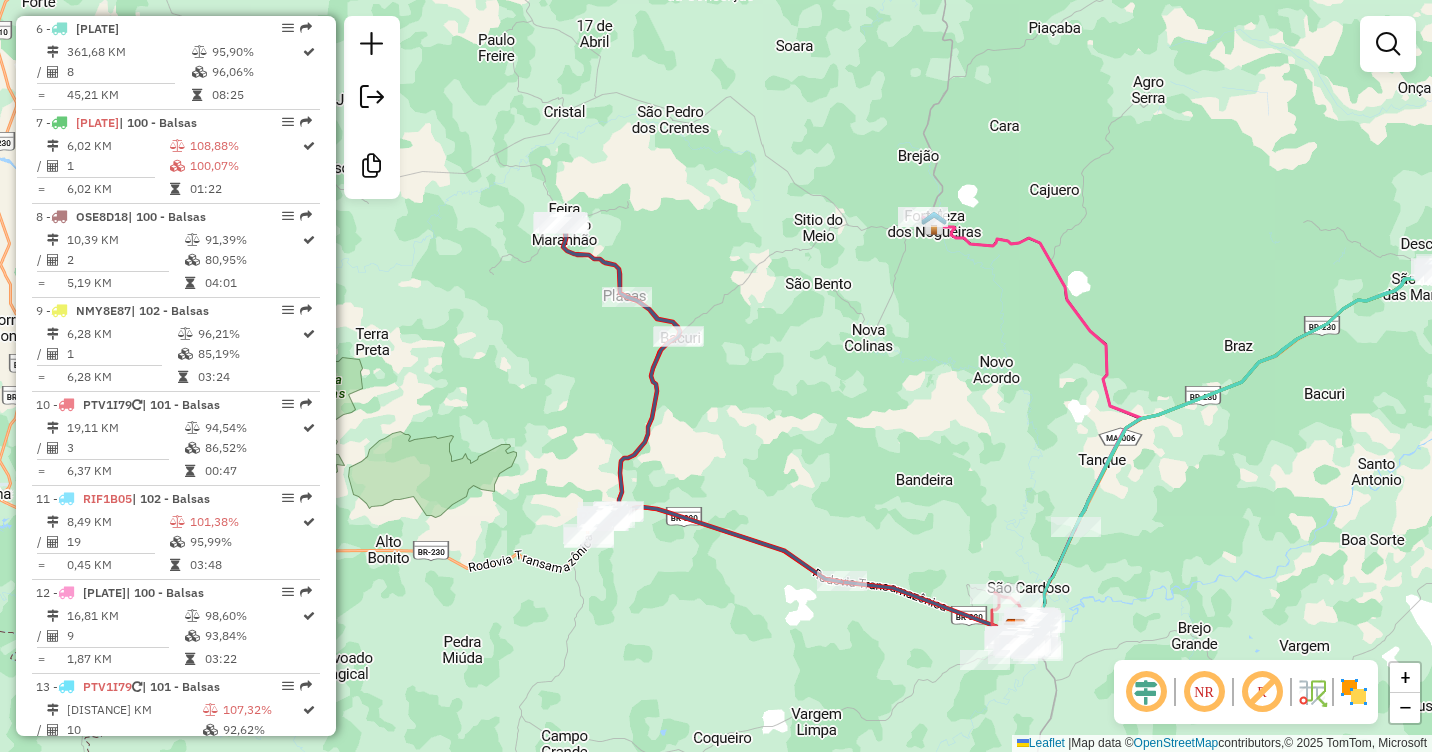 drag, startPoint x: 703, startPoint y: 428, endPoint x: 761, endPoint y: 392, distance: 68.26419 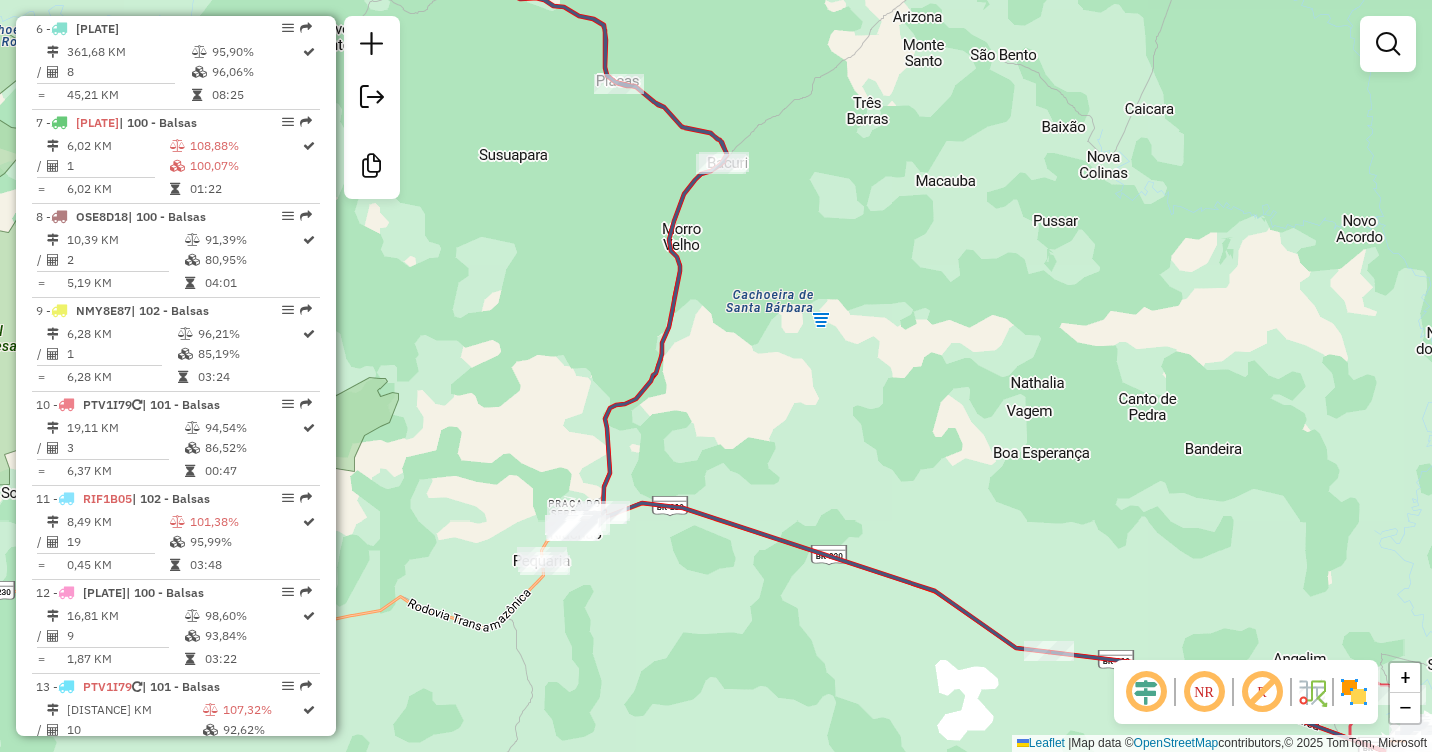 drag, startPoint x: 646, startPoint y: 499, endPoint x: 721, endPoint y: 431, distance: 101.23734 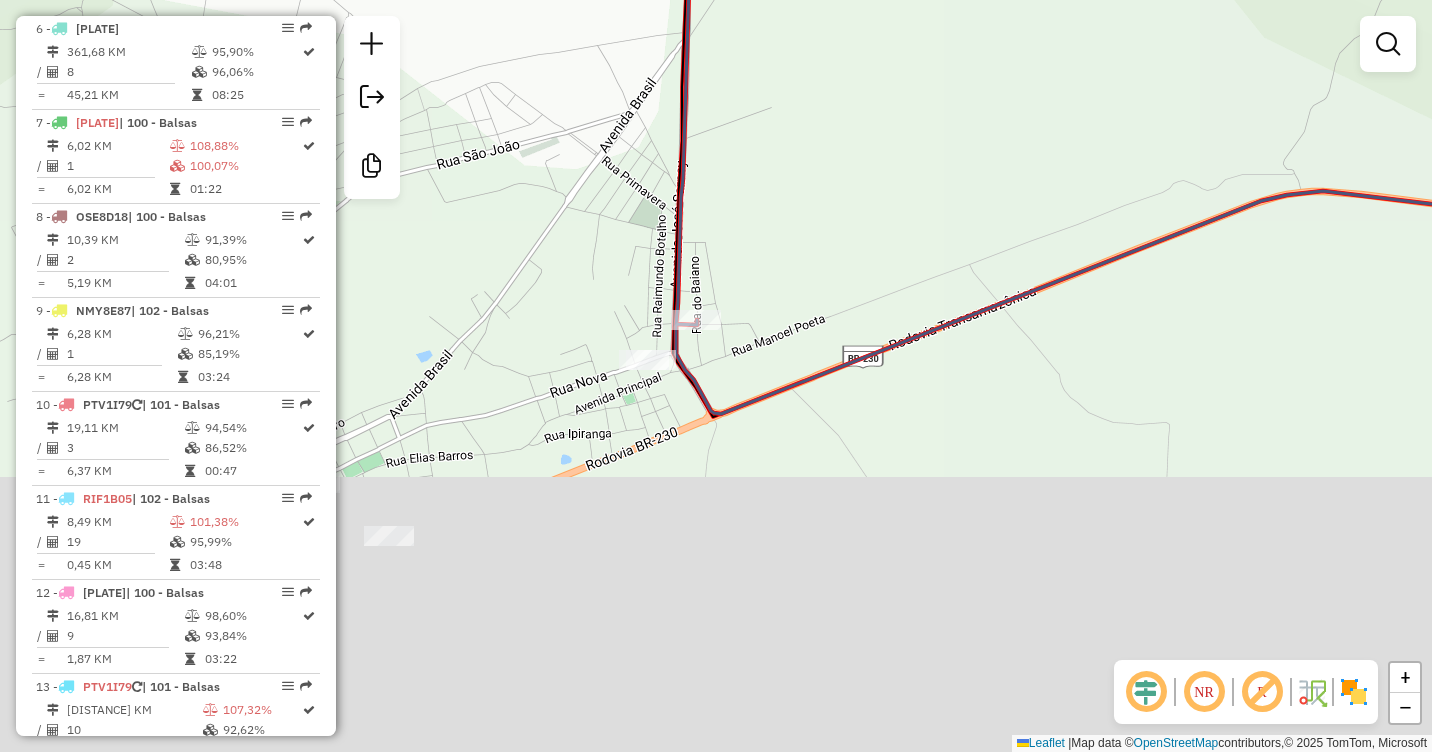 drag, startPoint x: 842, startPoint y: 478, endPoint x: 764, endPoint y: 165, distance: 322.57248 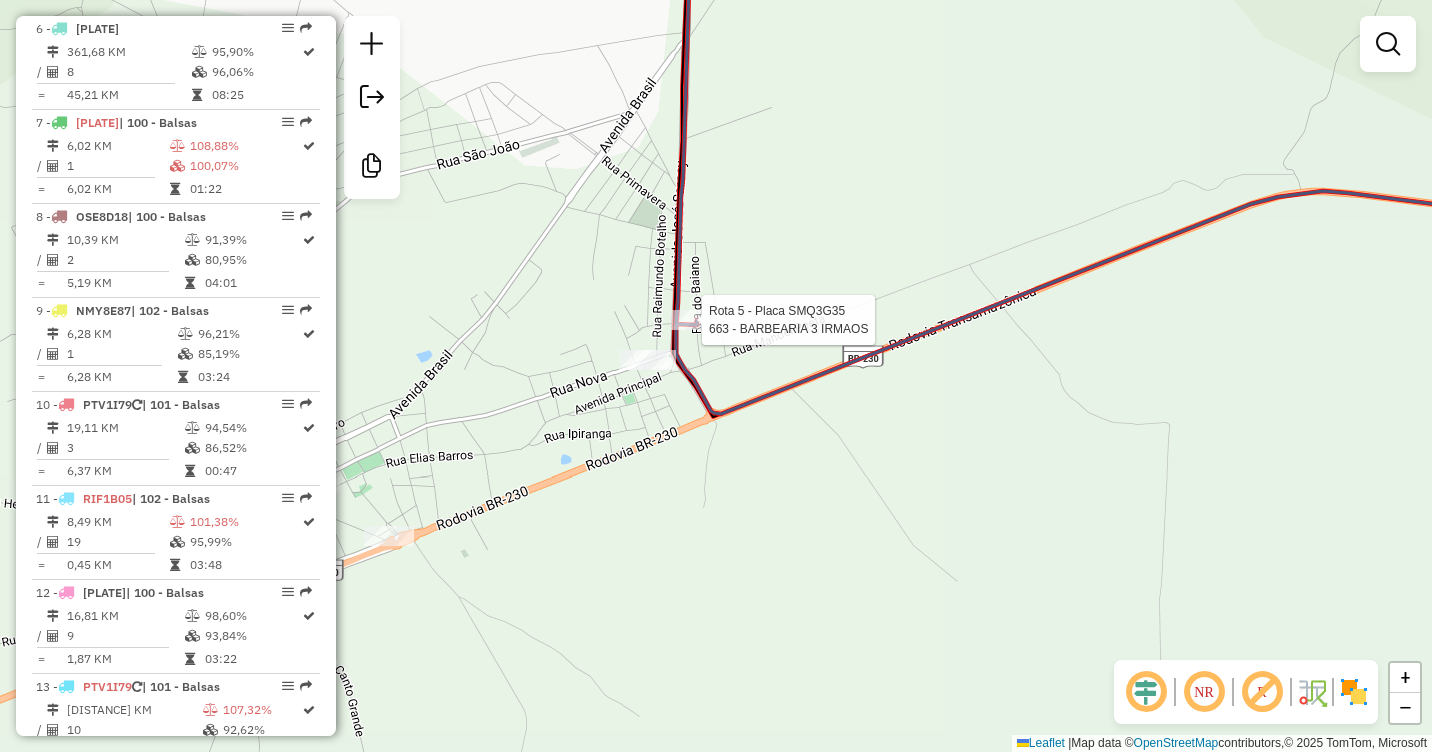 select on "**********" 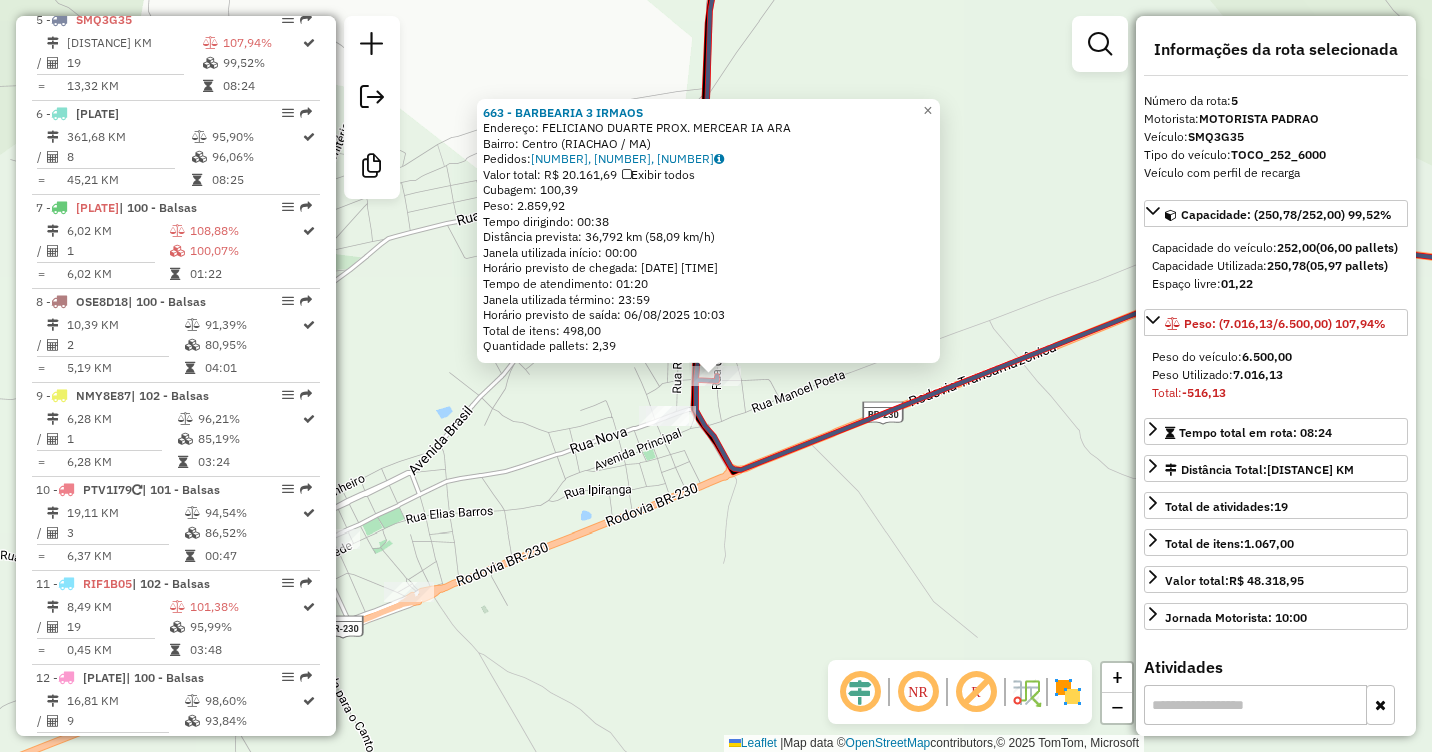 scroll, scrollTop: 1140, scrollLeft: 0, axis: vertical 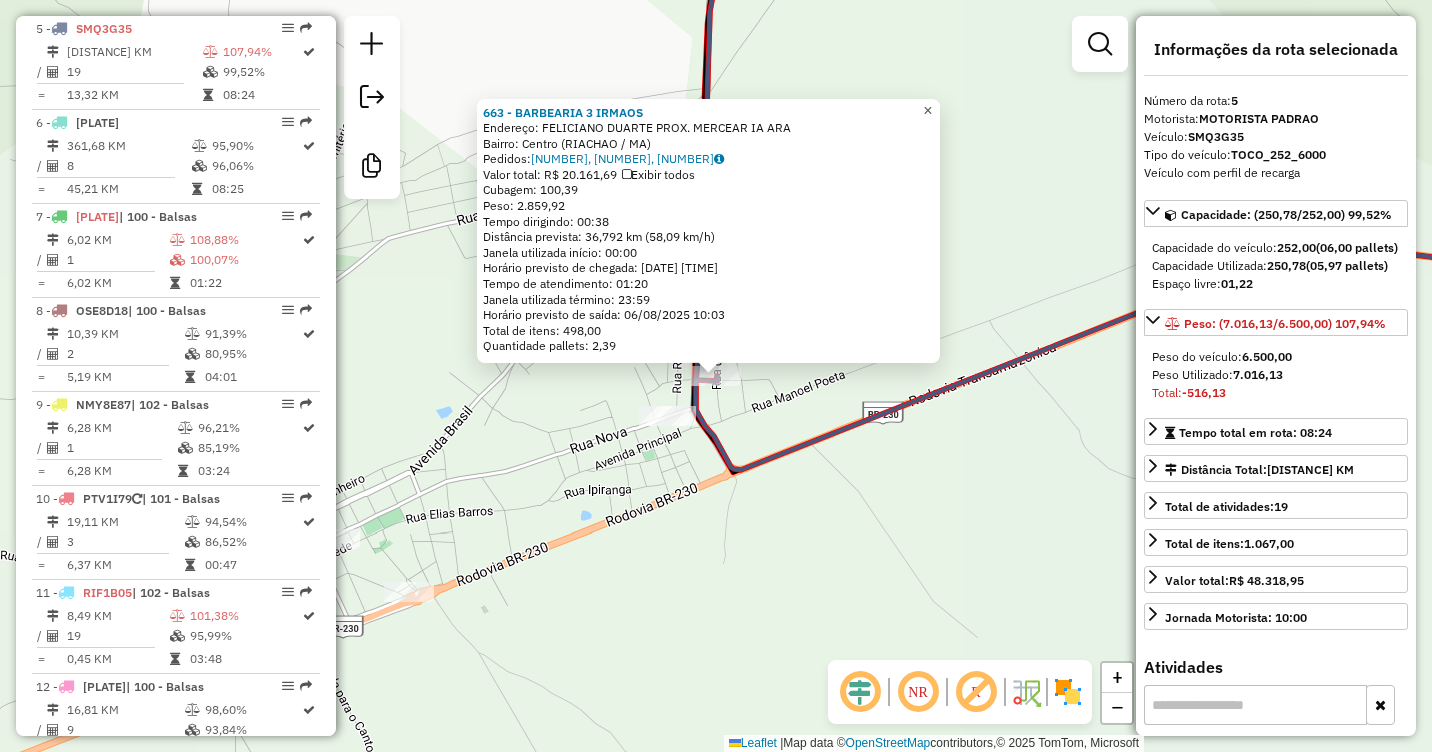 click on "×" 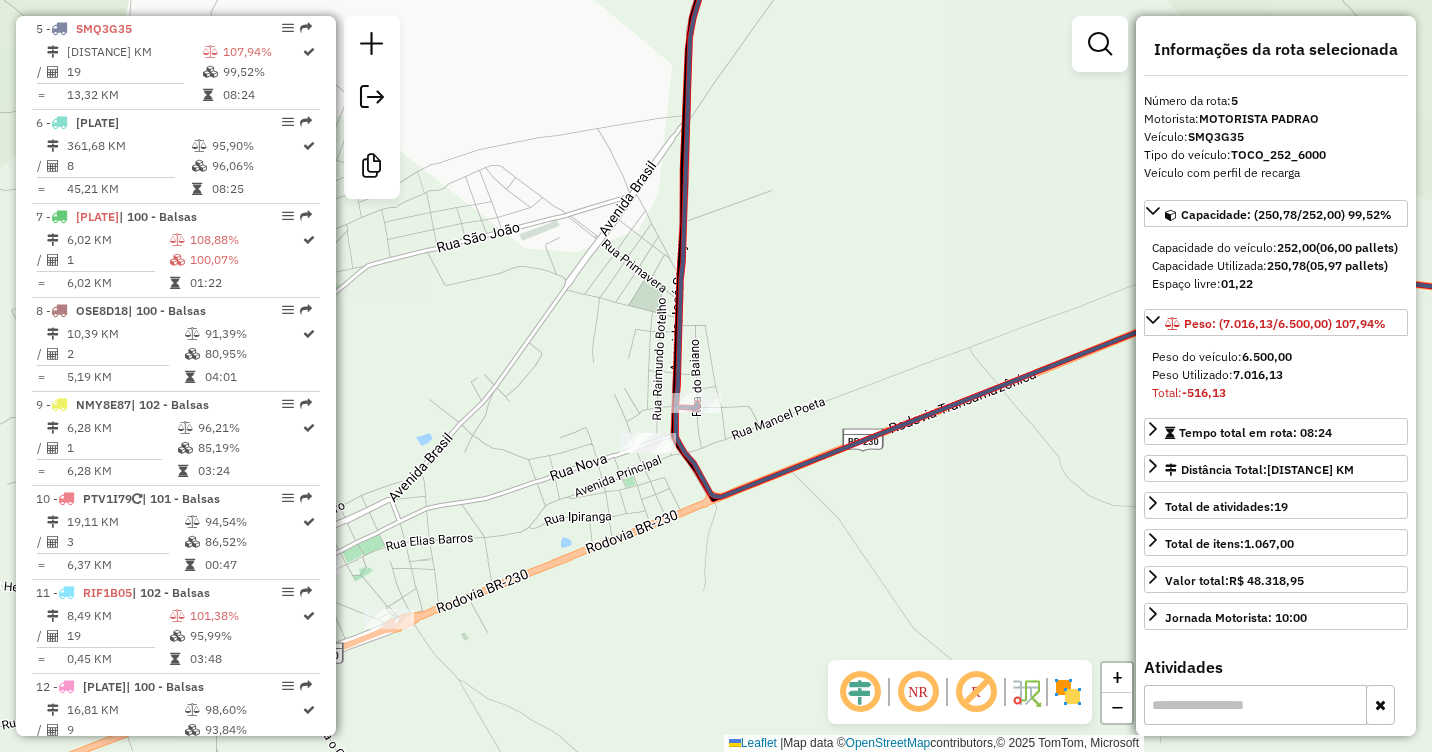 drag, startPoint x: 897, startPoint y: 308, endPoint x: 813, endPoint y: 296, distance: 84.85281 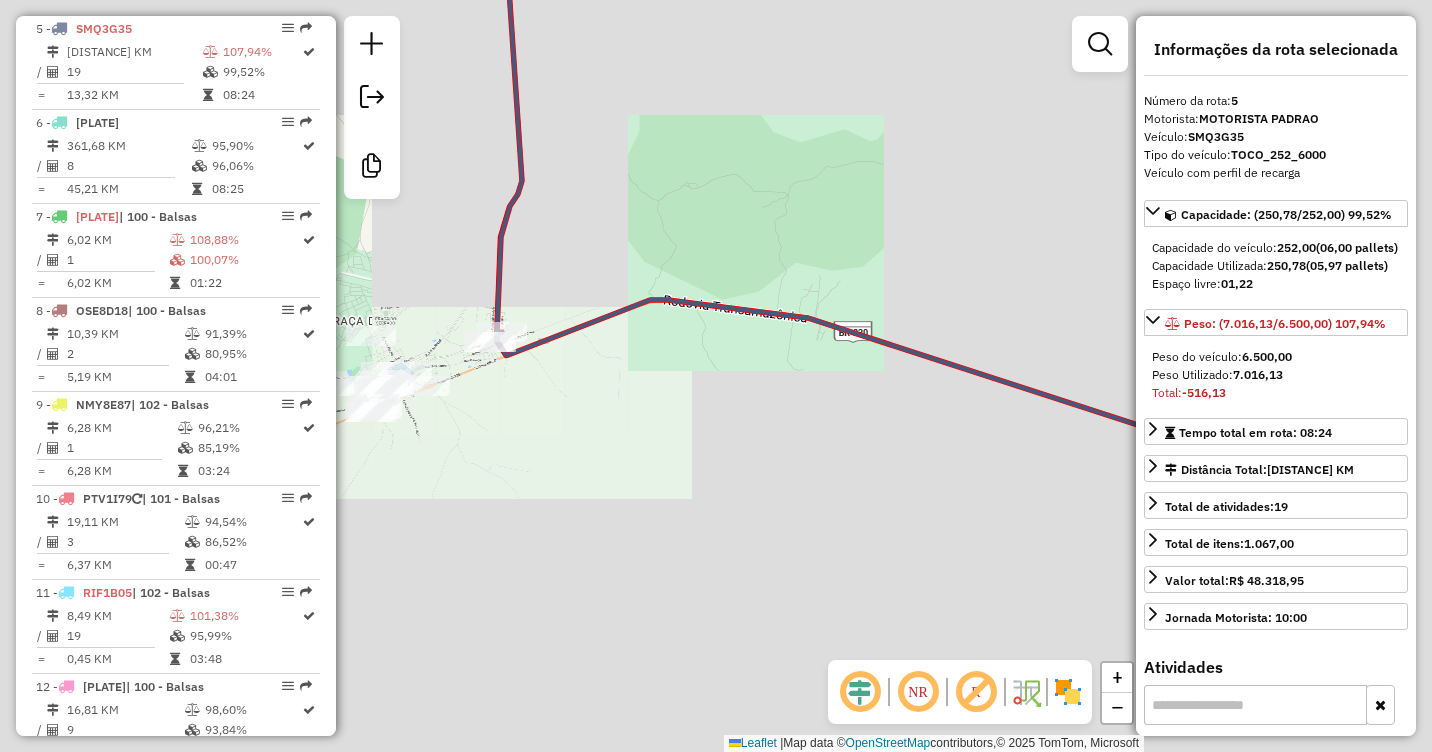 drag, startPoint x: 918, startPoint y: 364, endPoint x: 671, endPoint y: 418, distance: 252.83394 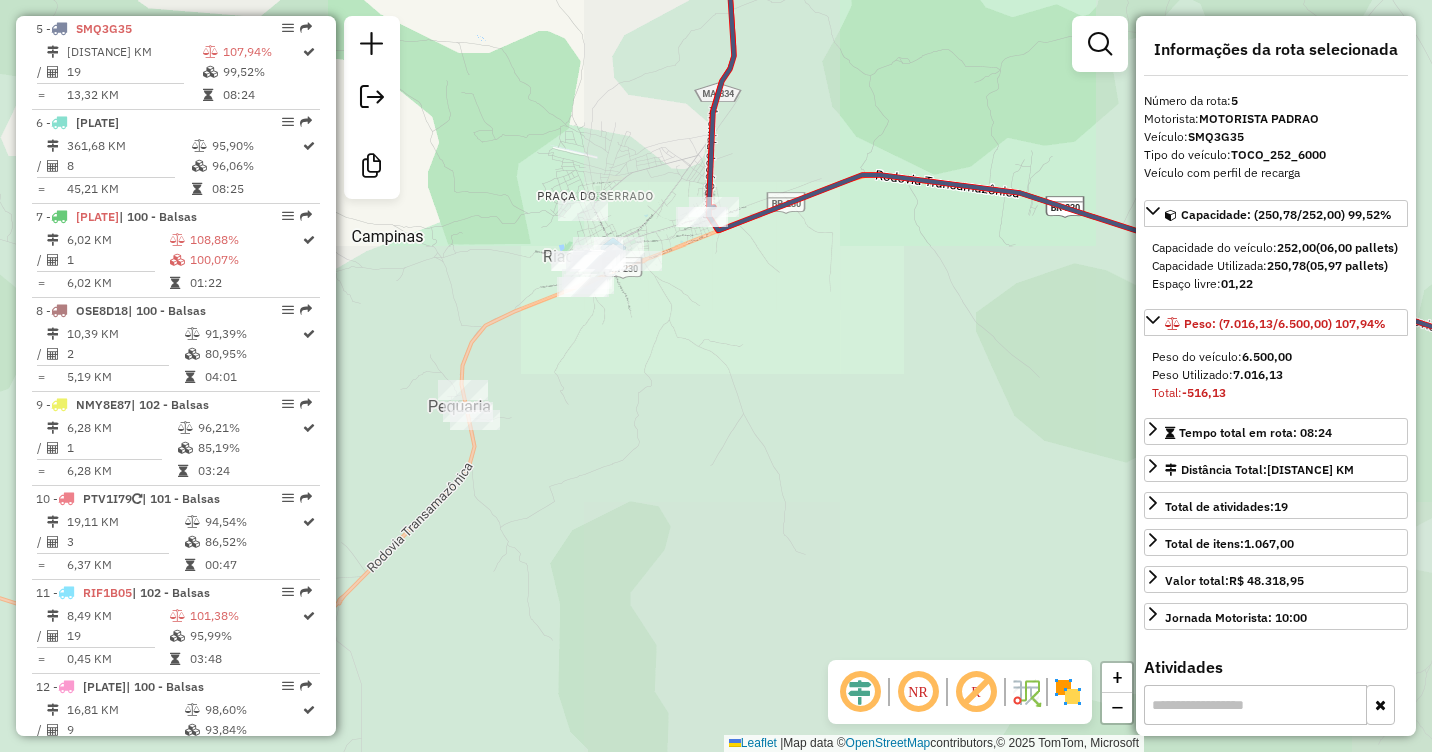 drag, startPoint x: 626, startPoint y: 440, endPoint x: 842, endPoint y: 320, distance: 247.09512 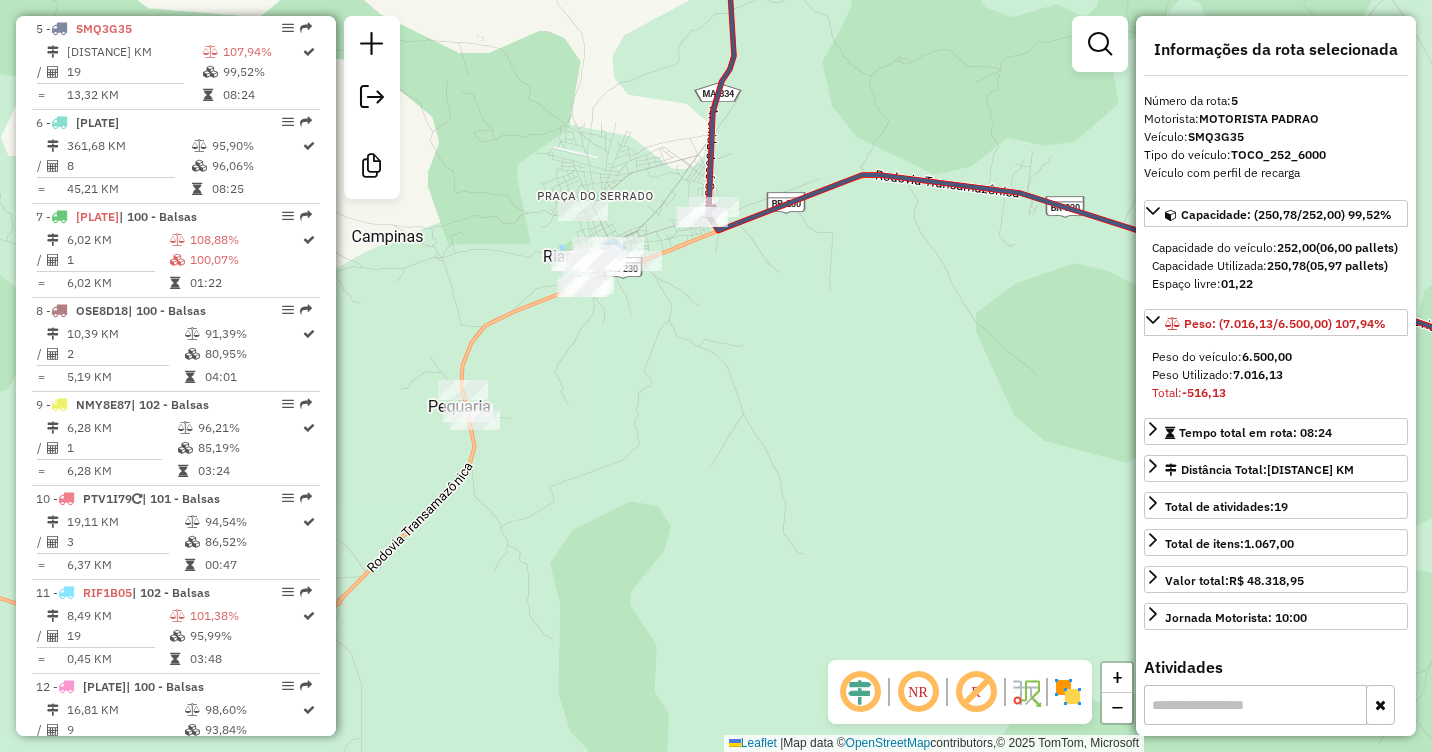 drag, startPoint x: 952, startPoint y: 384, endPoint x: 665, endPoint y: 384, distance: 287 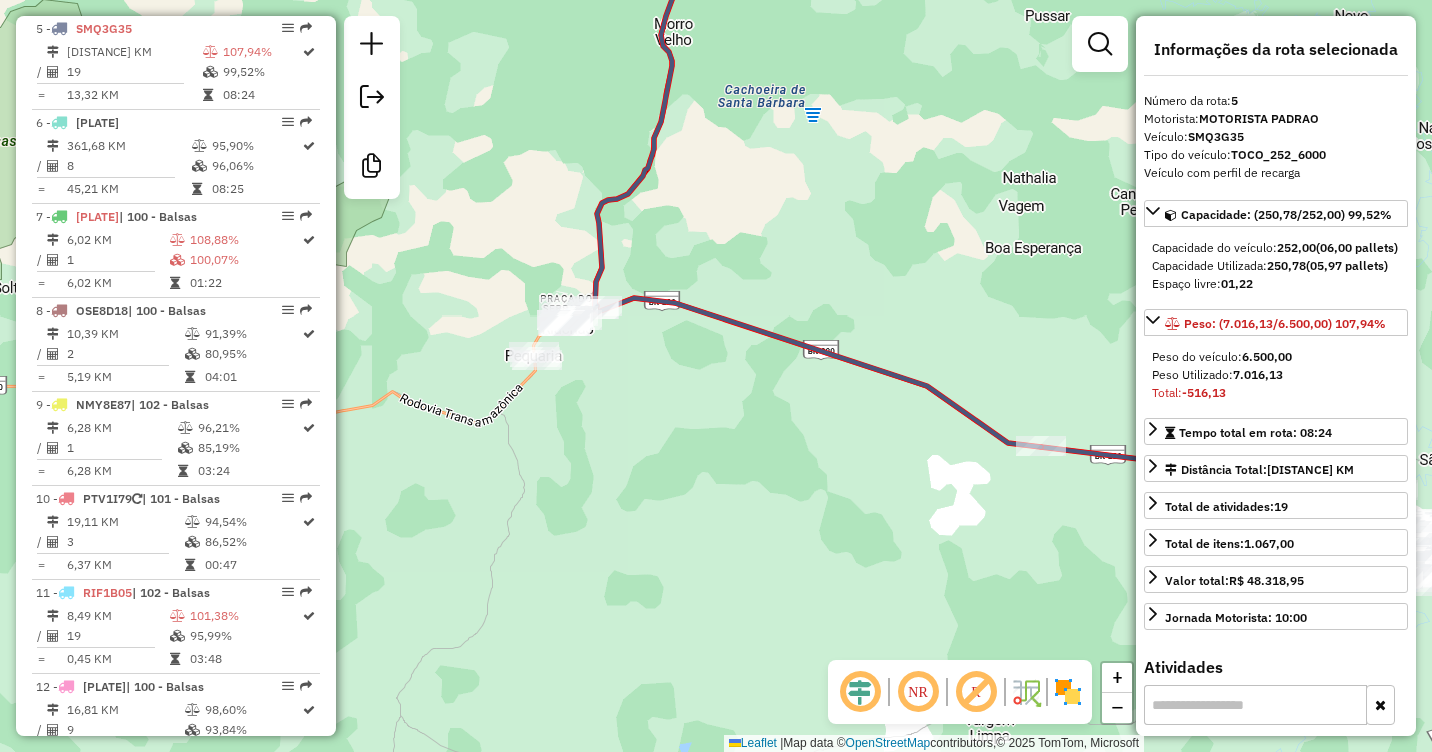 drag, startPoint x: 867, startPoint y: 495, endPoint x: 446, endPoint y: 347, distance: 446.25665 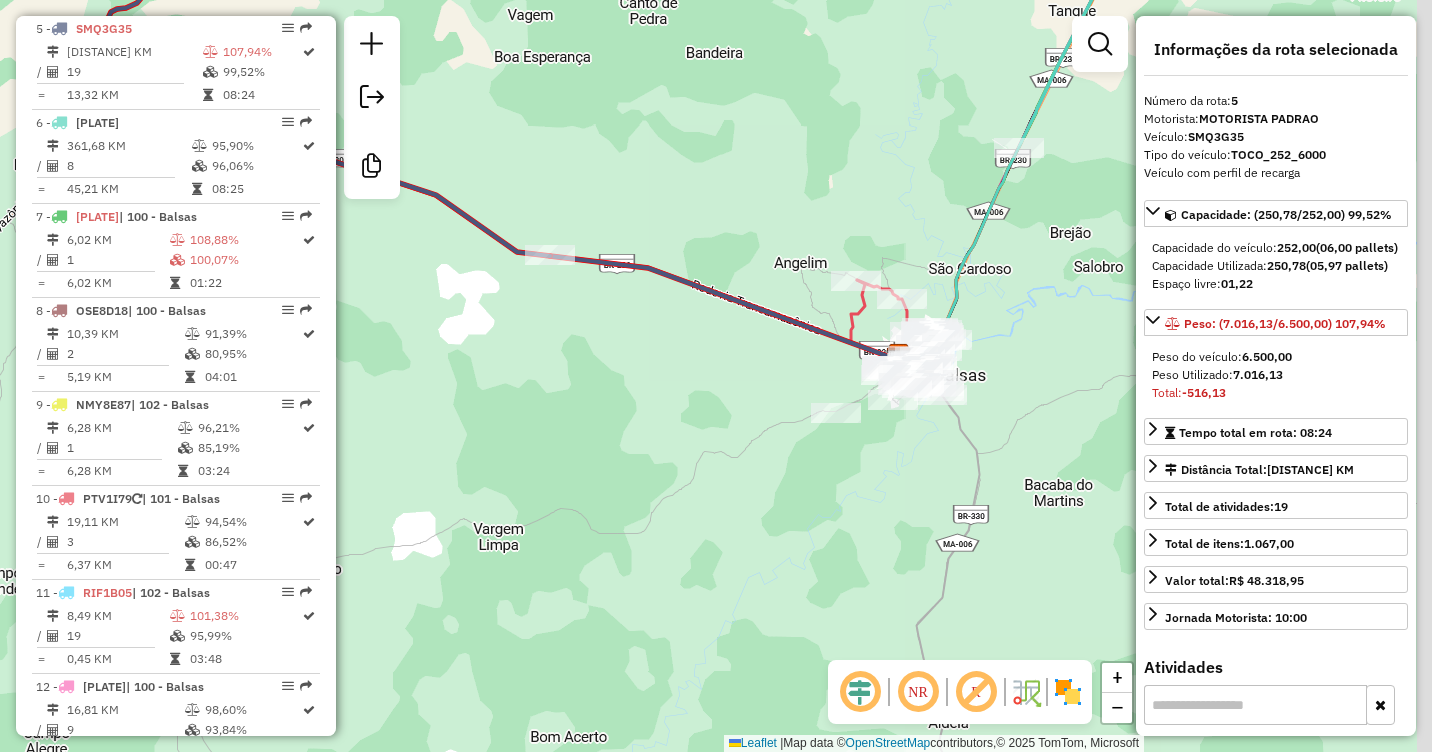 drag, startPoint x: 758, startPoint y: 444, endPoint x: 484, endPoint y: 350, distance: 289.6757 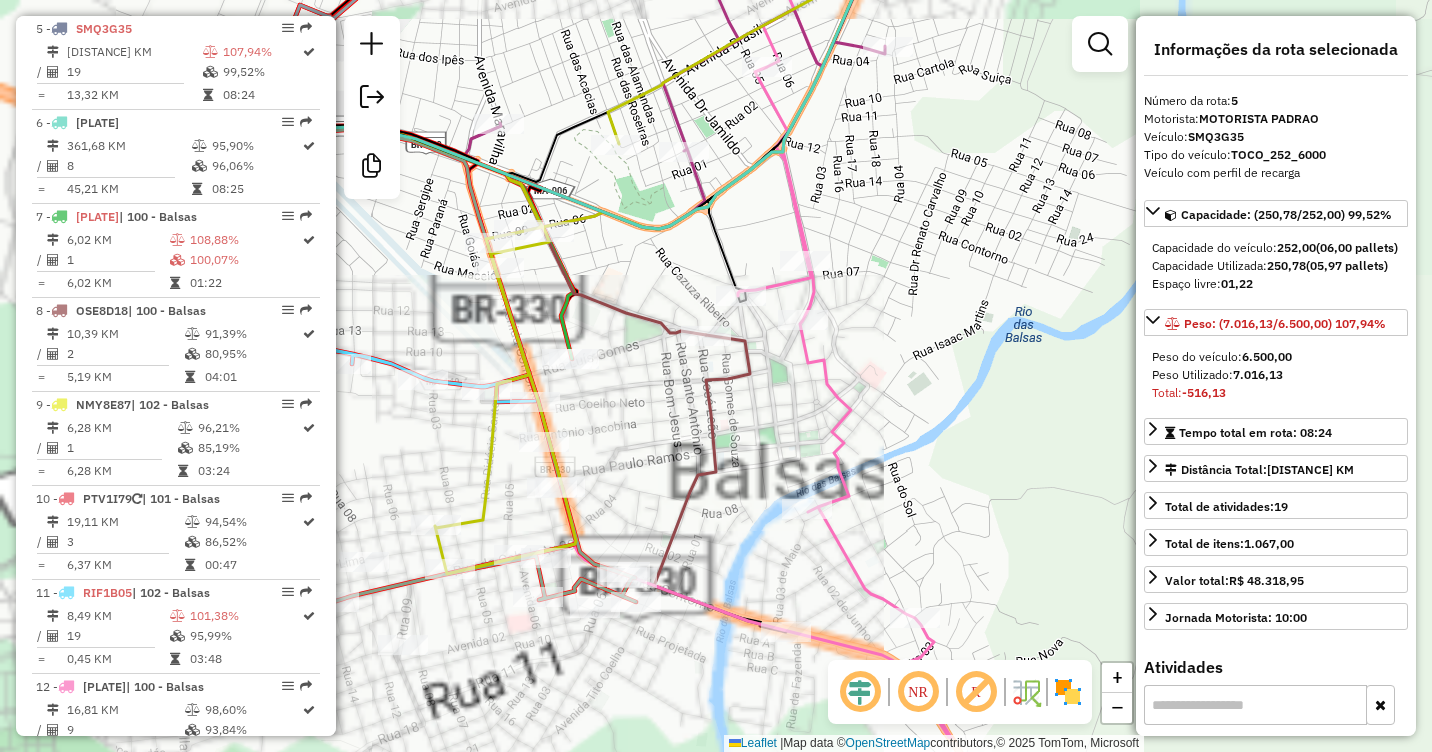 drag, startPoint x: 759, startPoint y: 299, endPoint x: 1012, endPoint y: 199, distance: 272.04596 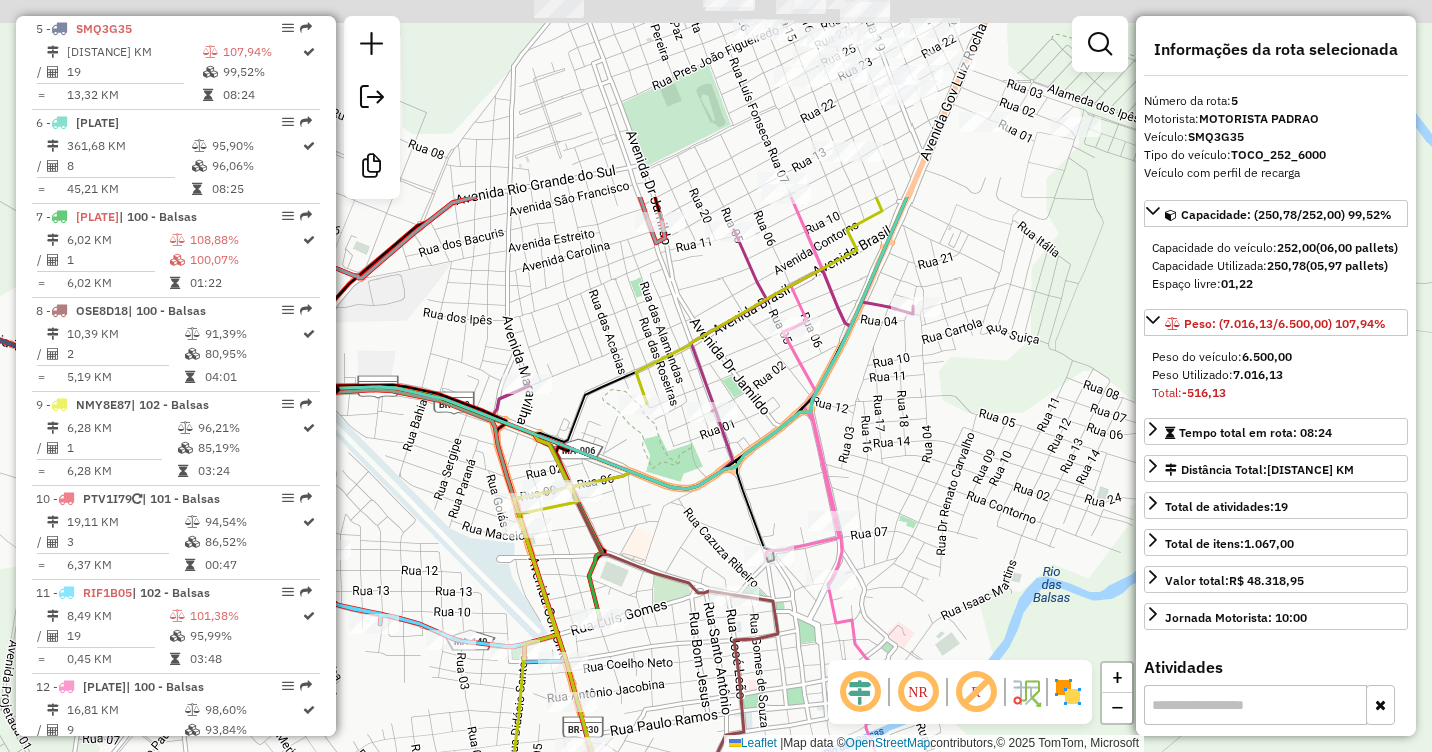 drag, startPoint x: 908, startPoint y: 251, endPoint x: 931, endPoint y: 461, distance: 211.25577 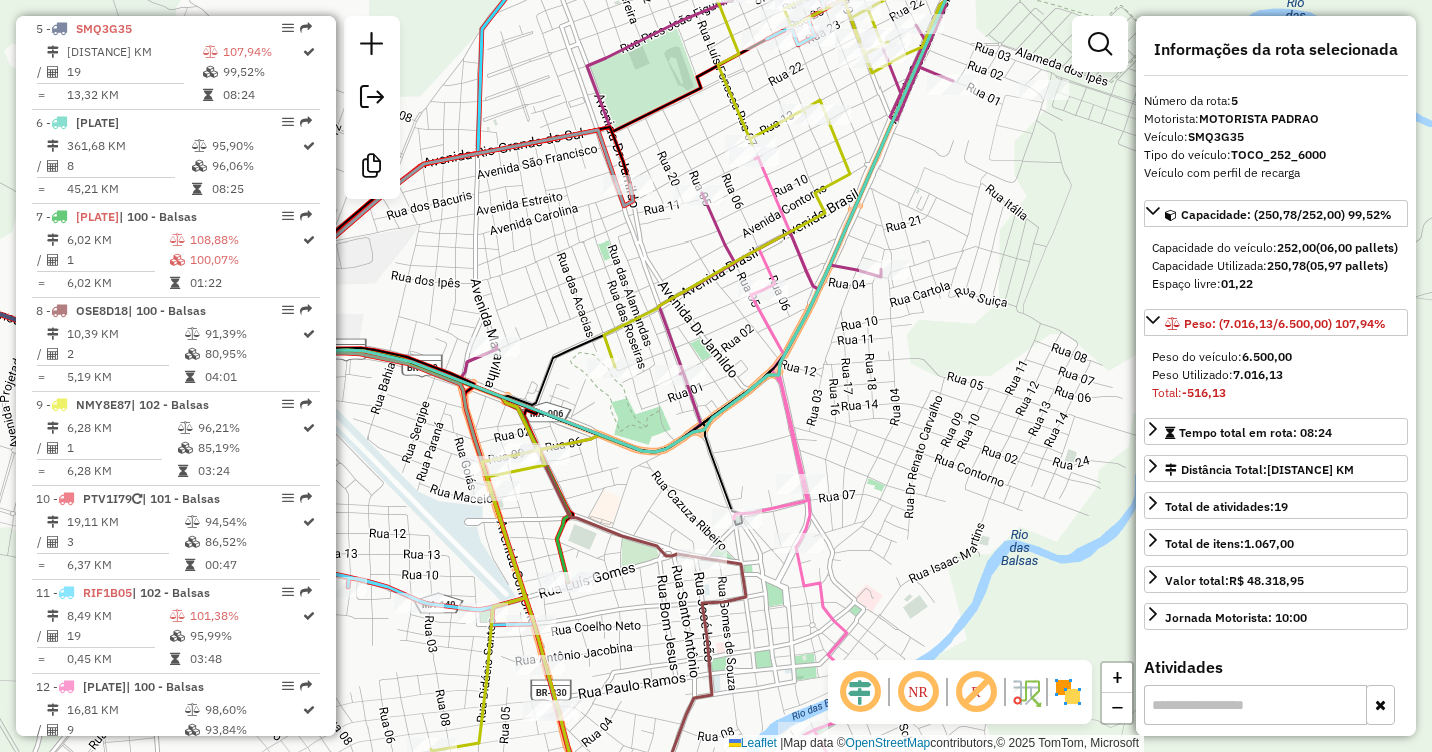 drag, startPoint x: 921, startPoint y: 506, endPoint x: 987, endPoint y: 522, distance: 67.911705 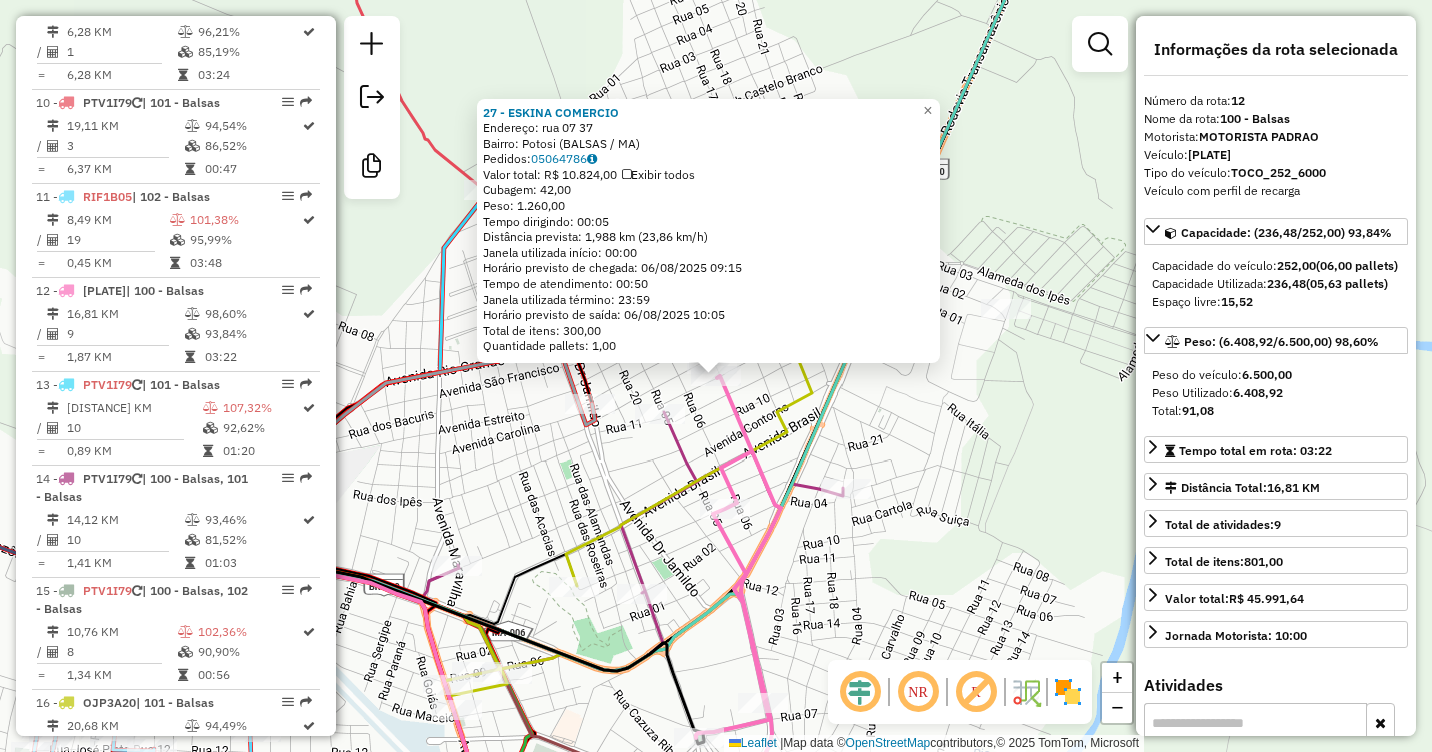 scroll, scrollTop: 1798, scrollLeft: 0, axis: vertical 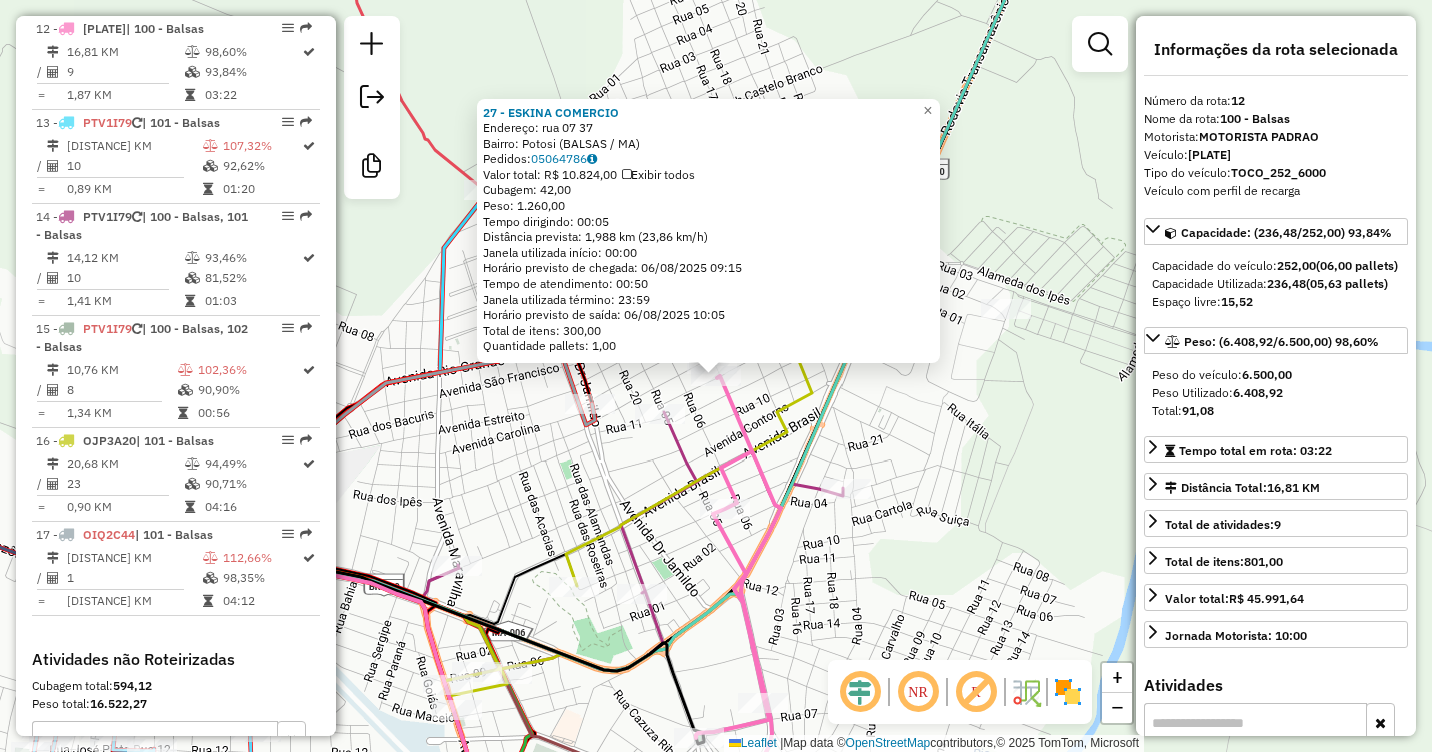 click 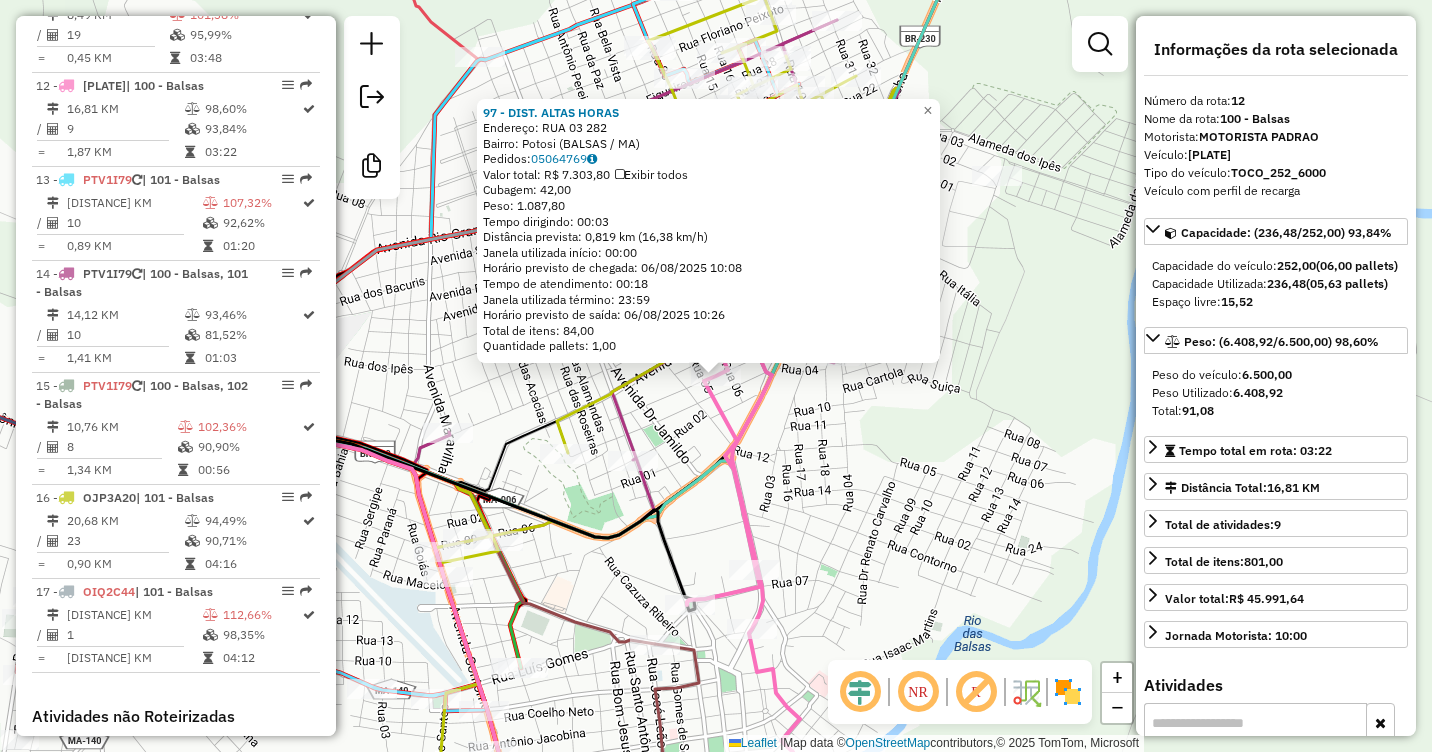 scroll, scrollTop: 1798, scrollLeft: 0, axis: vertical 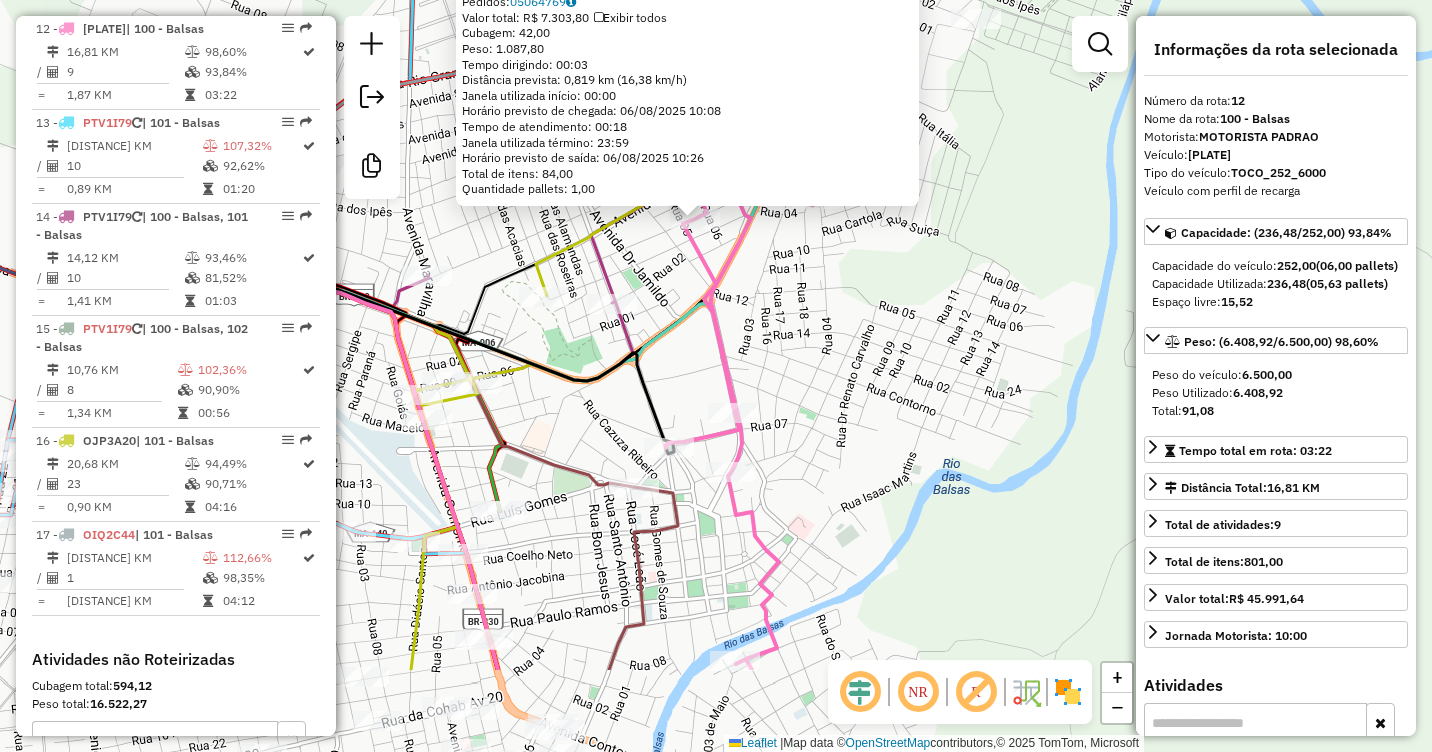 drag, startPoint x: 837, startPoint y: 536, endPoint x: 797, endPoint y: 321, distance: 218.68927 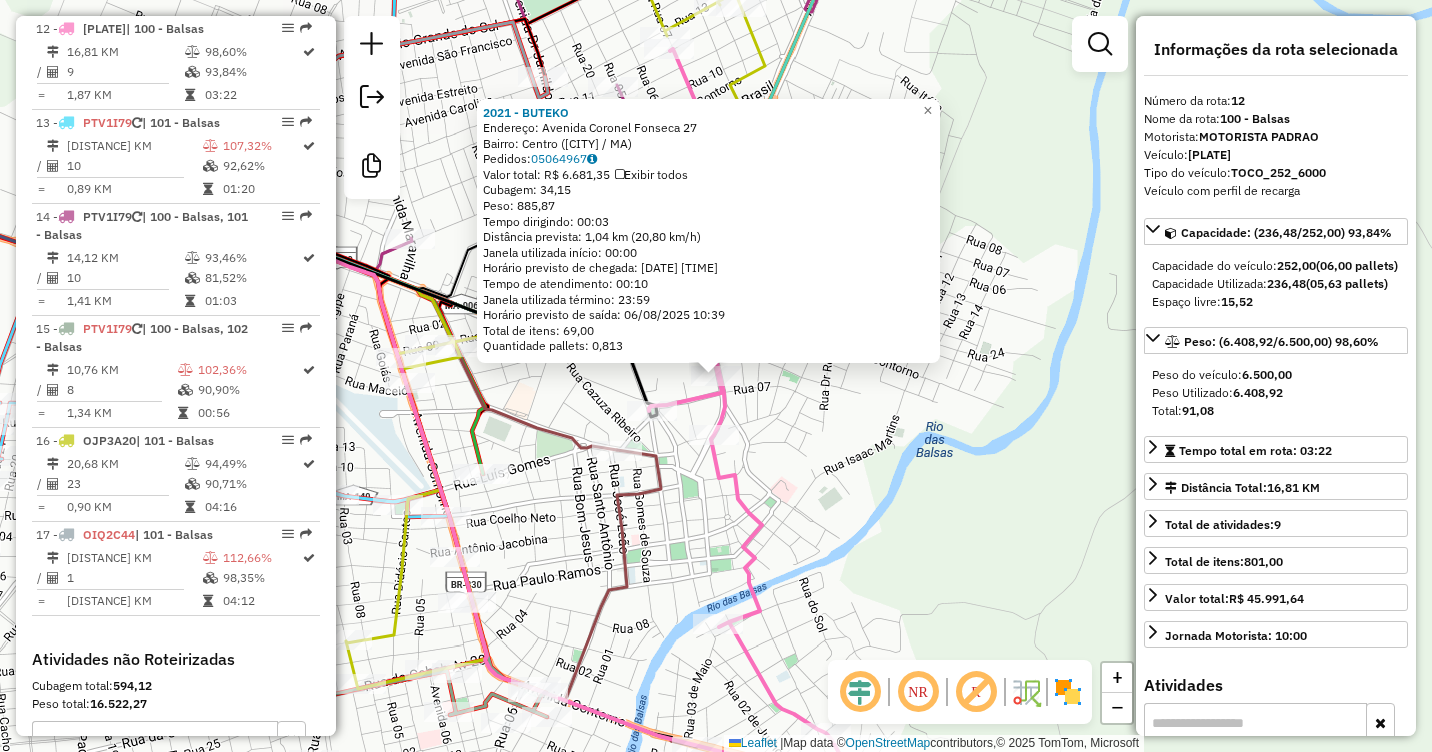 click on "2021 - [NAME] Endereço: Avenida [NAME] [NUMBER] Bairro: [CITY] ([CITY] / [STATE]) Pedidos: [NUMBER] Valor total: R$ [PRICE] Exibir todos Cubagem: [NUMBER] Peso: [NUMBER] Tempo dirigindo: [TIME] Distância prevista: [NUMBER] km ([NUMBER] km/h) Janela utilizada início: [TIME] Horário previsto de chegada: [DATE] [TIME] Tempo de atendimento: [TIME] Janela utilizada término: [TIME] Horário previsto de saída: [DATE] [TIME] Total de itens: [NUMBER] Quantidade pallets: [NUMBER] × Janela de atendimento Grade de atendimento Capacidade Transportadoras Veículos Cliente Pedidos Rotas Selecione os dias de semana para filtrar as janelas de atendimento Seg Ter Qua Qui Sex Sáb Dom Informe o período da janela de atendimento: De: Até: Filtrar exatamente a janela do cliente Considerar janela de atendimento padrão Selecione os dias de semana para filtrar as grades de atendimento Seg Ter Qua Qui Sex Sáb Dom Considerar clientes sem dia de atendimento cadastrado De: De:" 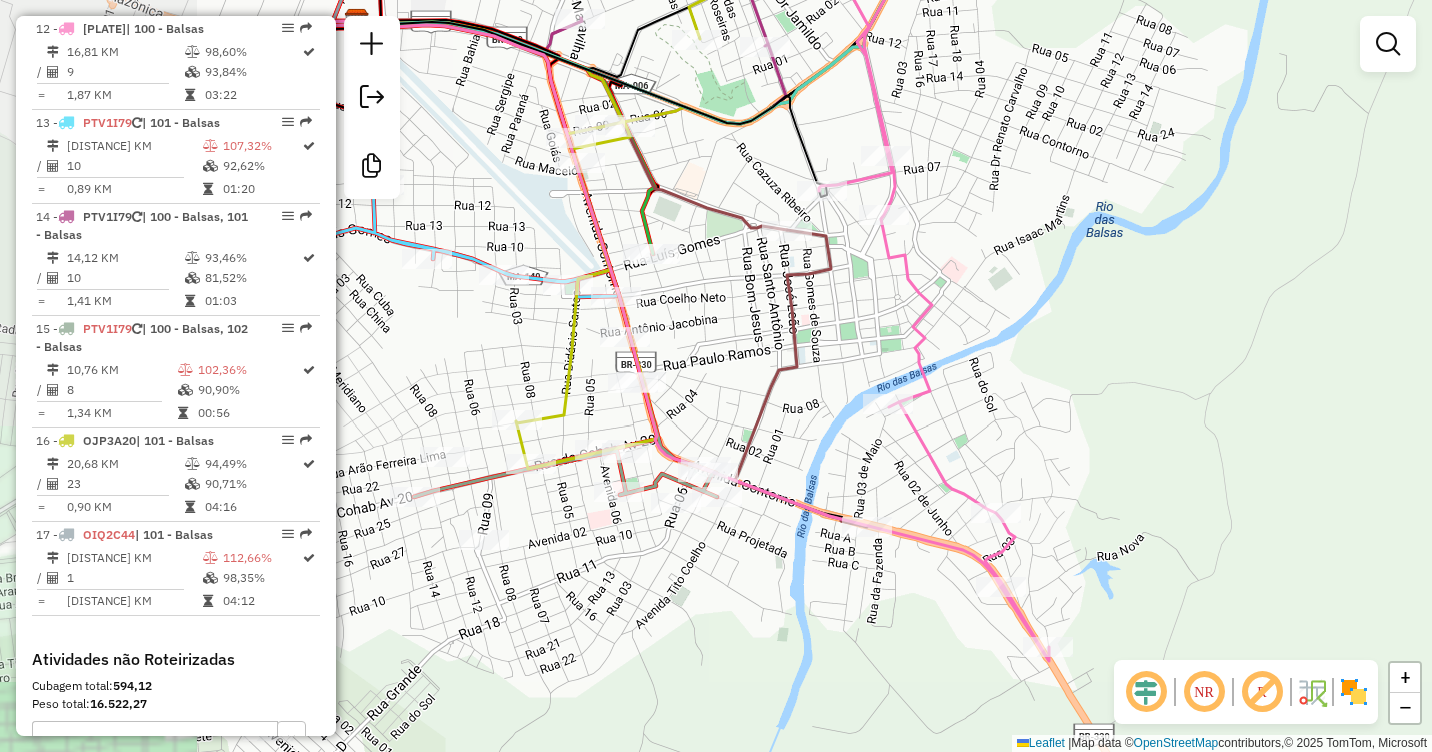 drag, startPoint x: 927, startPoint y: 501, endPoint x: 1178, endPoint y: 457, distance: 254.8274 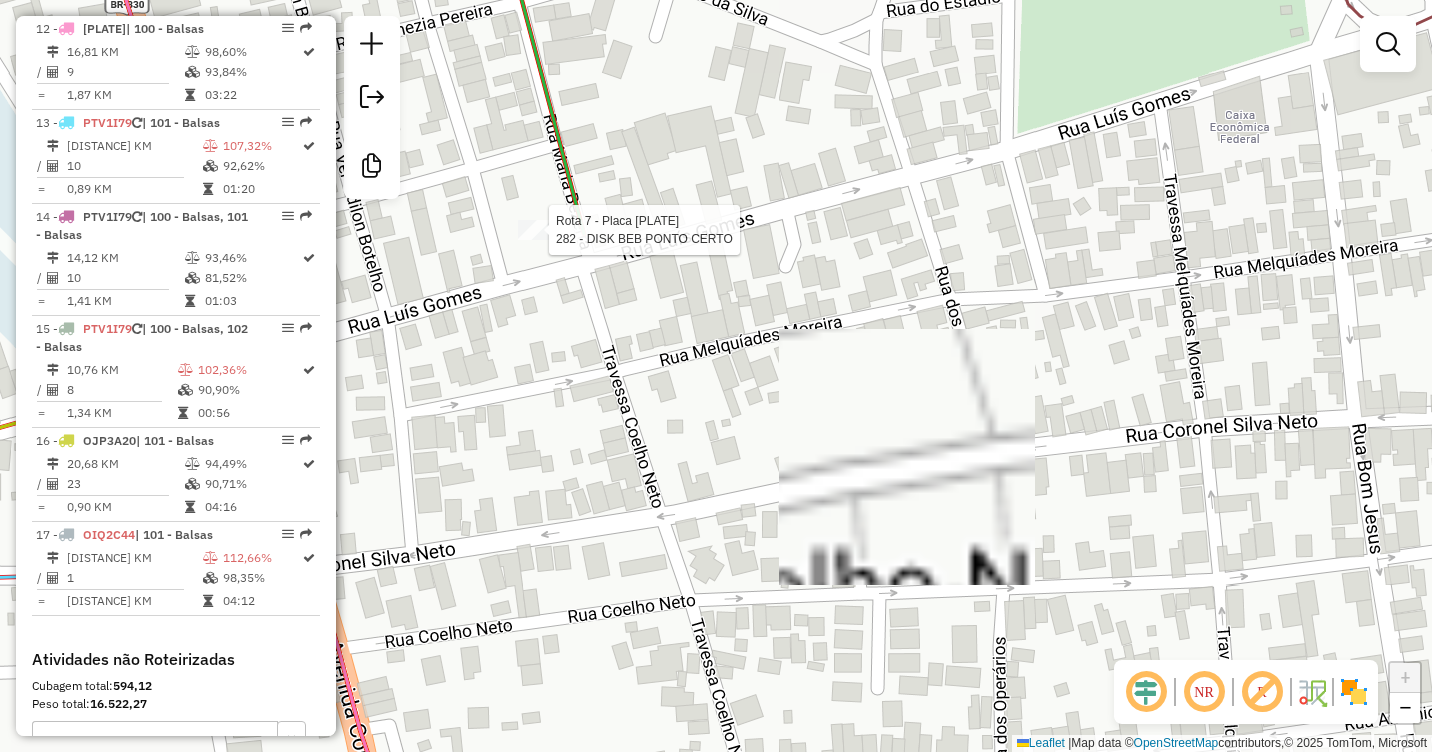 select on "**********" 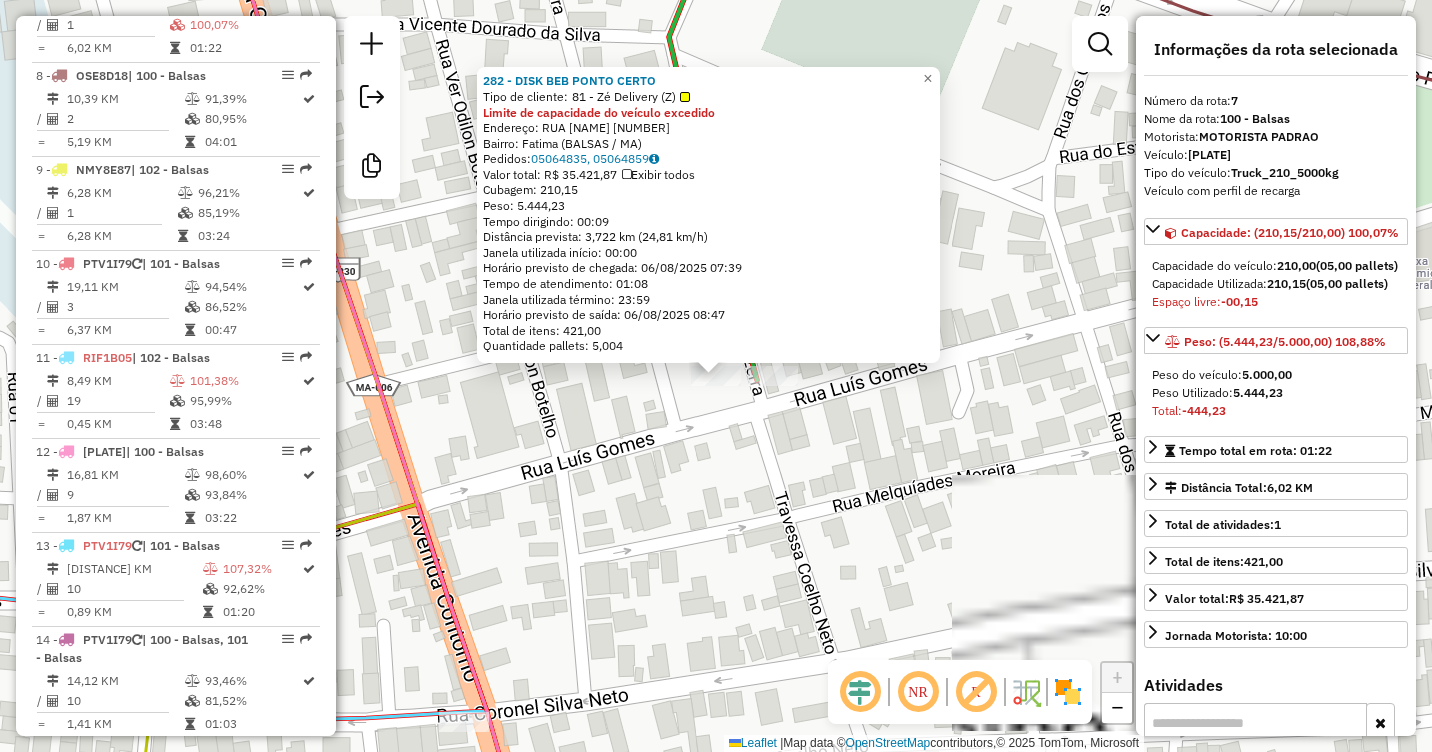 scroll, scrollTop: 1328, scrollLeft: 0, axis: vertical 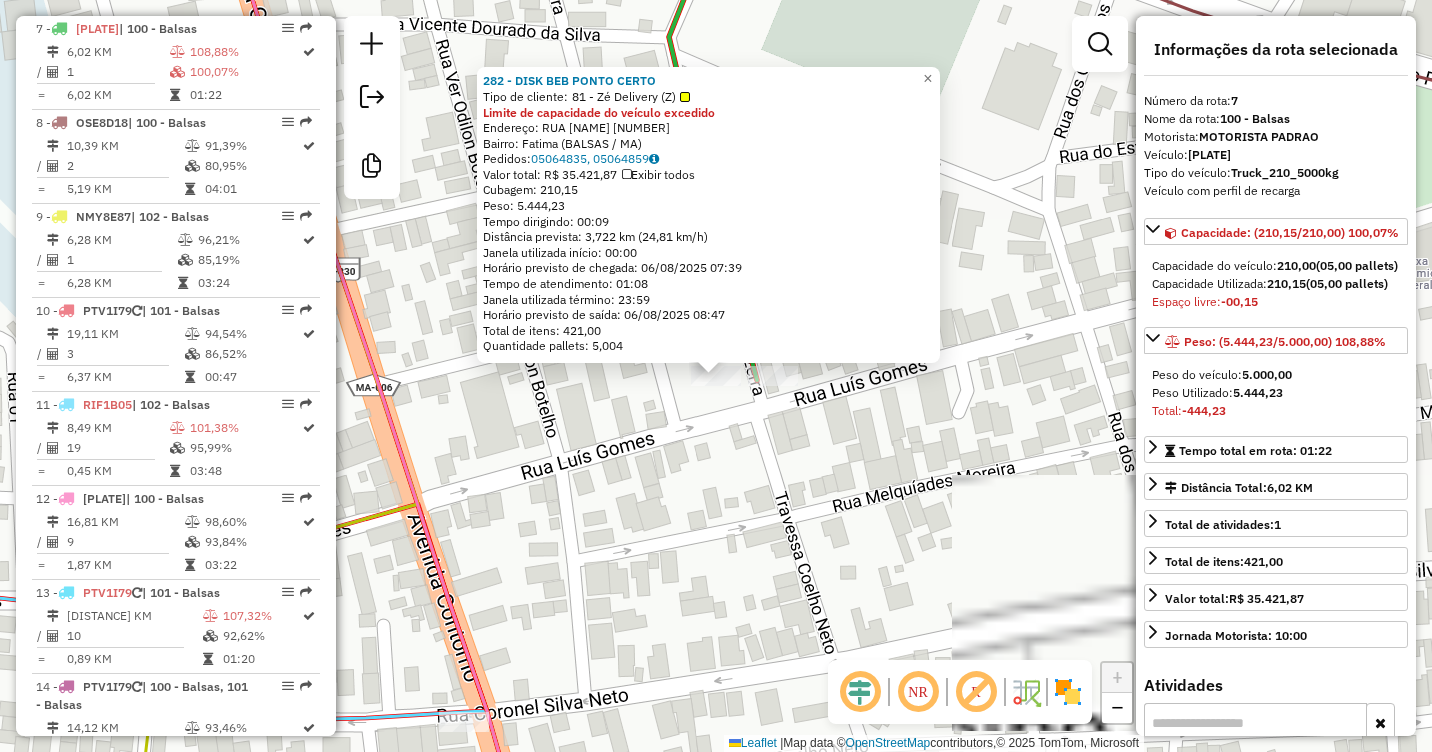 click on "[NUMBER] - [NAME] Tipo de cliente: [NUMBER] - [NAME] ([NAME]) Limite de capacidade do veículo excedido Endereço: RUA [NAME] [NUMBER] Bairro: [CITY] ([CITY] / [STATE]) Pedidos: [NUMBER], [NUMBER] Valor total: R$ [PRICE] Exibir todos Cubagem: [NUMBER] Peso: [NUMBER] Tempo dirigindo: [TIME] Distância prevista: [NUMBER] km ([NUMBER] km/h) Janela utilizada início: [TIME] Horário previsto de chegada: [DATE] [TIME] Tempo de atendimento: [TIME] Janela utilizada término: [TIME] Horário previsto de saída: [DATE] [TIME] Total de itens: [NUMBER] Quantidade pallets: [NUMBER] × Janela de atendimento Grade de atendimento Capacidade Transportadoras Veículos Cliente Pedidos Rotas Selecione os dias de semana para filtrar as janelas de atendimento Seg Ter Qua Qui Sex Sáb Dom Informe o período da janela de atendimento: De: Até: Filtrar exatamente a janela do cliente Considerar janela de atendimento padrão Selecione os dias de semana para filtrar as grades de atendimento Seg Ter Qua Qui Sex Sáb Dom Considerar clientes sem dia de atendimento cadastrado +" 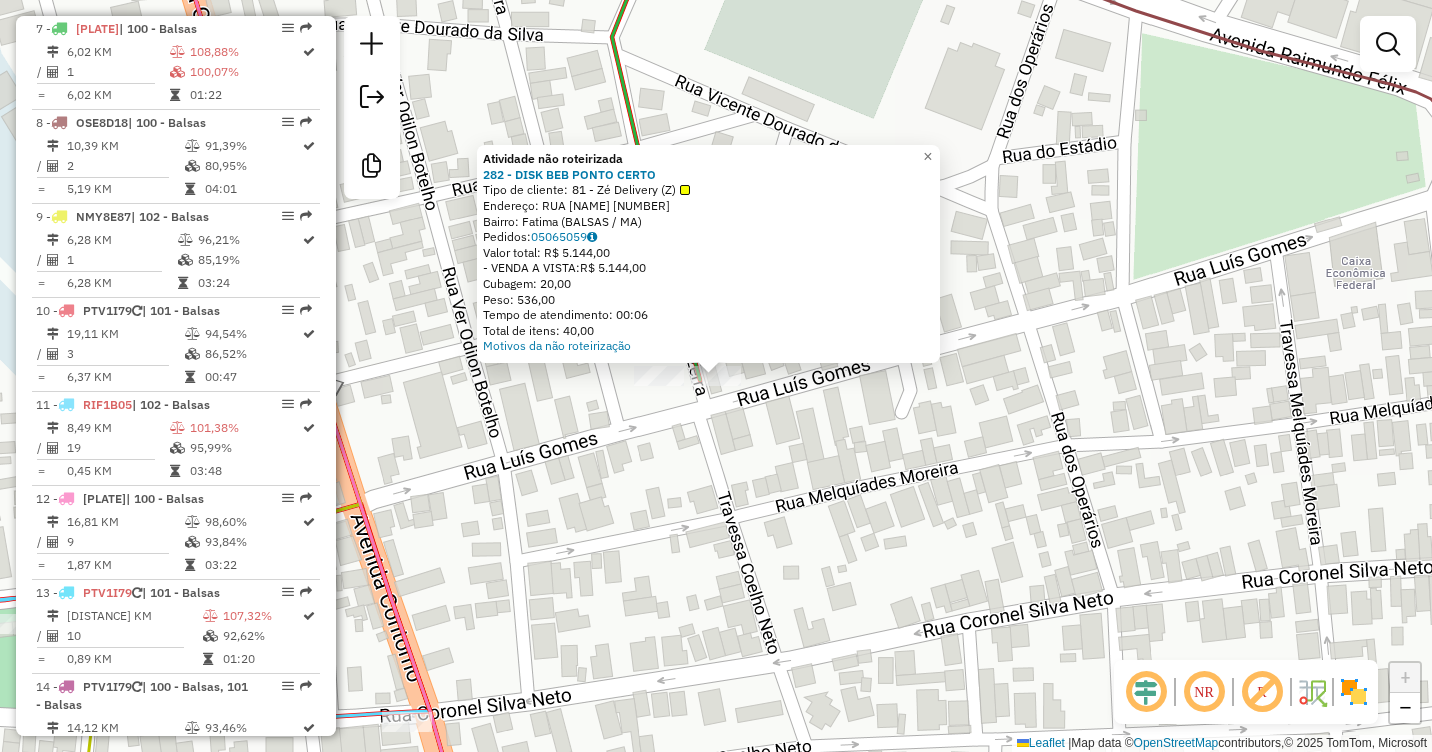 click on "Atividade não roteirizada 282 - DISK BEB PONTO CERTO  Tipo de cliente:   81 - Zé Delivery (Z)   Endereço:  RUA LUIS GOMES [NUMBER]   Bairro: Fatima ([CITY] / MA)   Pedidos:  05065059   Valor total: R$ 5.144,00   - VENDA A VISTA:  R$ 5.144,00   Cubagem: 20,00   Peso: 536,00   Tempo de atendimento: 00:06   Total de itens: 40,00  Motivos da não roteirização × Janela de atendimento Grade de atendimento Capacidade Transportadoras Veículos Cliente Pedidos  Rotas Selecione os dias de semana para filtrar as janelas de atendimento  Seg   Ter   Qua   Qui   Sex   Sáb   Dom  Informe o período da janela de atendimento: De: Até:  Filtrar exatamente a janela do cliente  Considerar janela de atendimento padrão  Selecione os dias de semana para filtrar as grades de atendimento  Seg   Ter   Qua   Qui   Sex   Sáb   Dom   Considerar clientes sem dia de atendimento cadastrado  Clientes fora do dia de atendimento selecionado Filtrar as atividades entre os valores definidos abaixo:  Peso mínimo:   Peso máximo:   Cubagem mínima:   Cubagem máxima:   De:   Até:   De:" 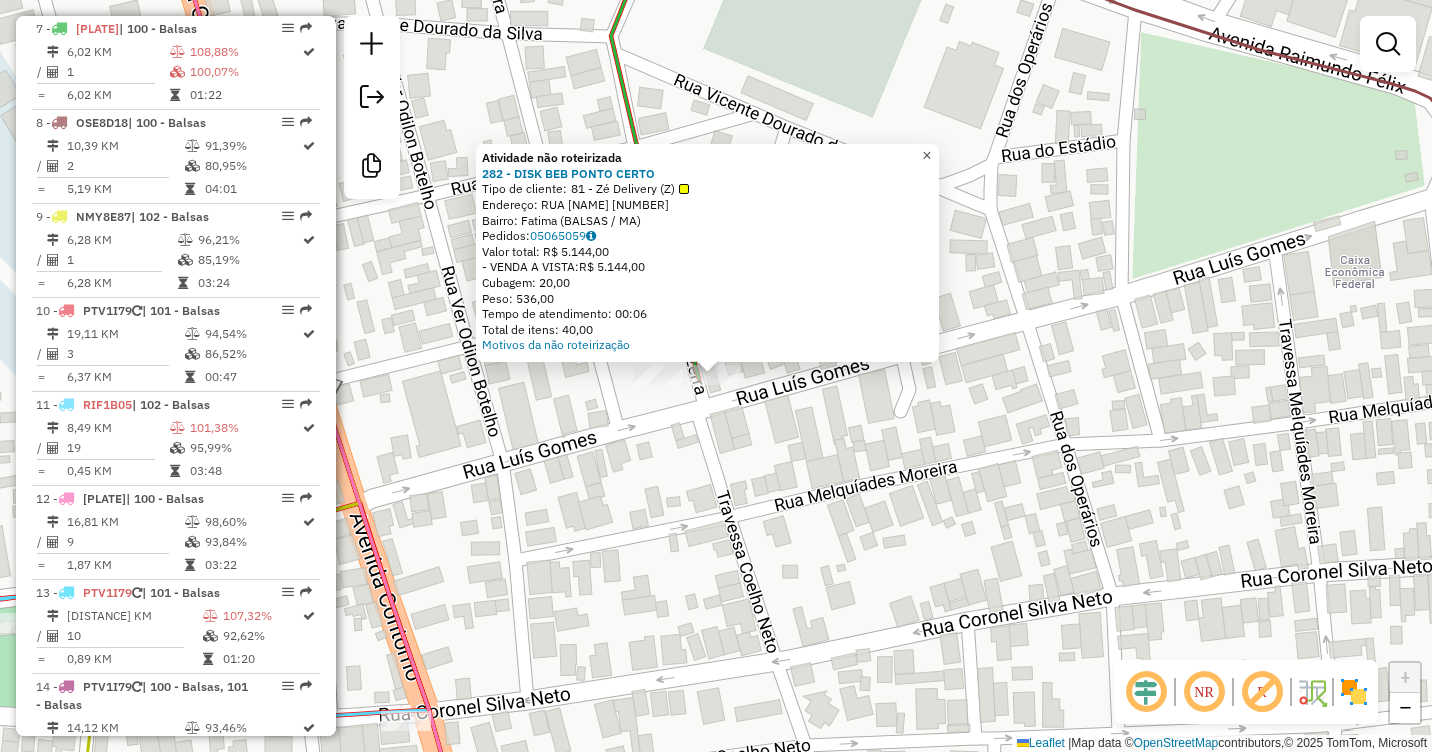 click on "×" 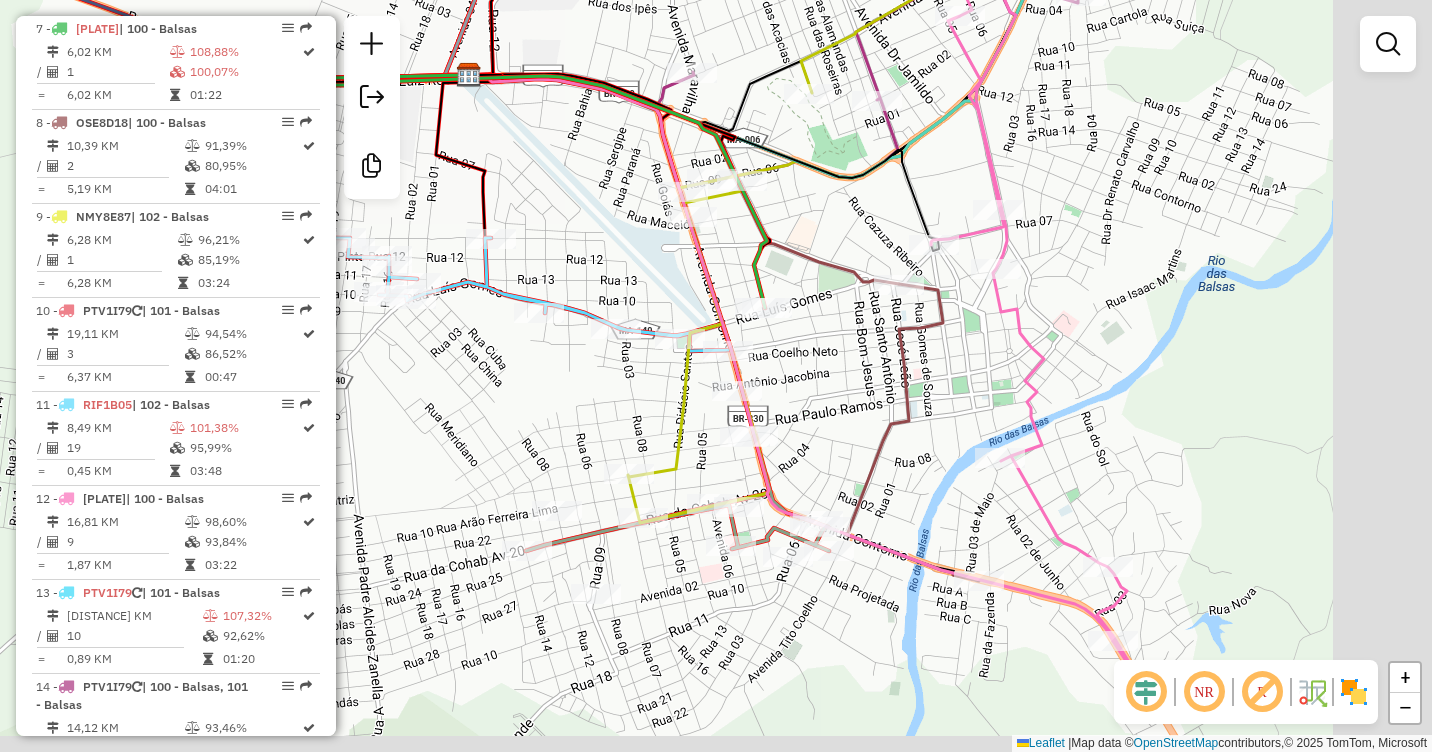 drag, startPoint x: 1004, startPoint y: 416, endPoint x: 816, endPoint y: 332, distance: 205.9126 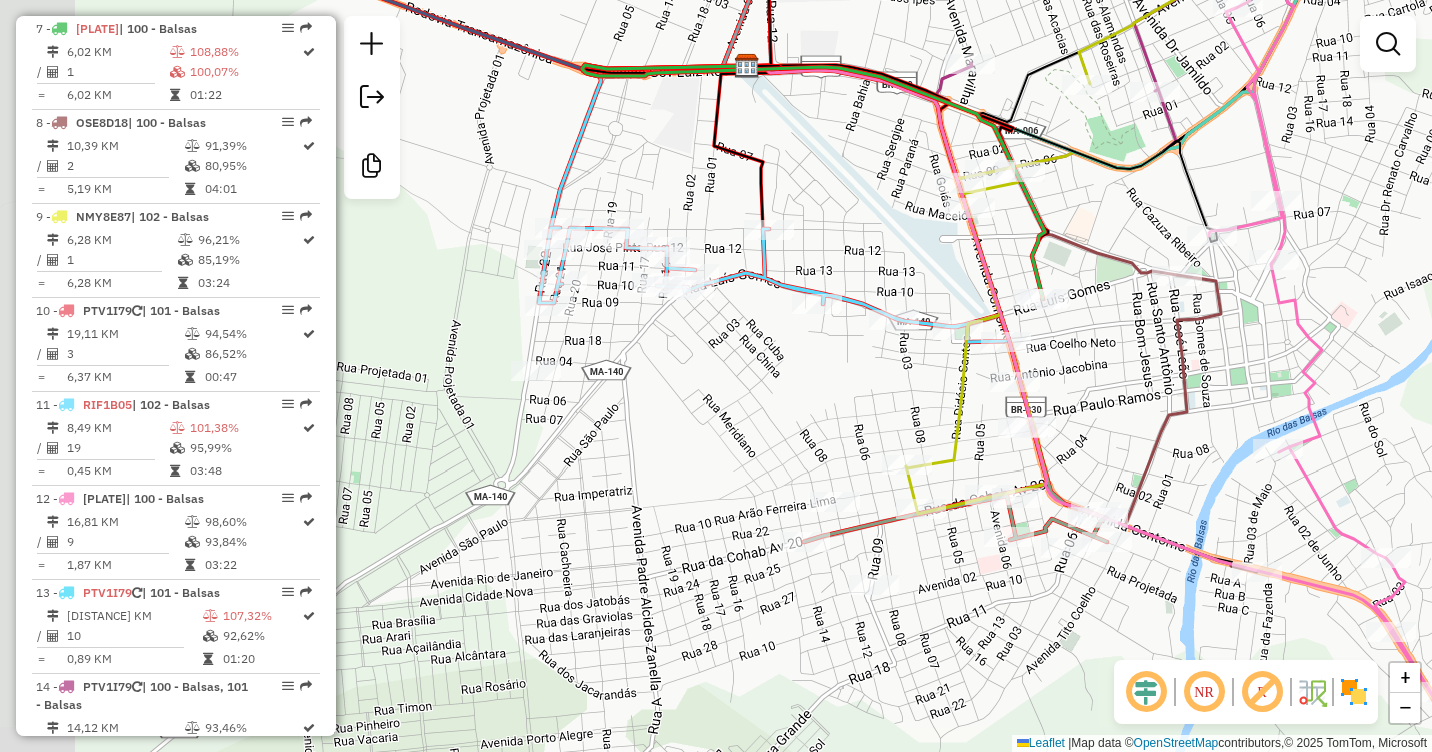 drag, startPoint x: 497, startPoint y: 400, endPoint x: 860, endPoint y: 465, distance: 368.77365 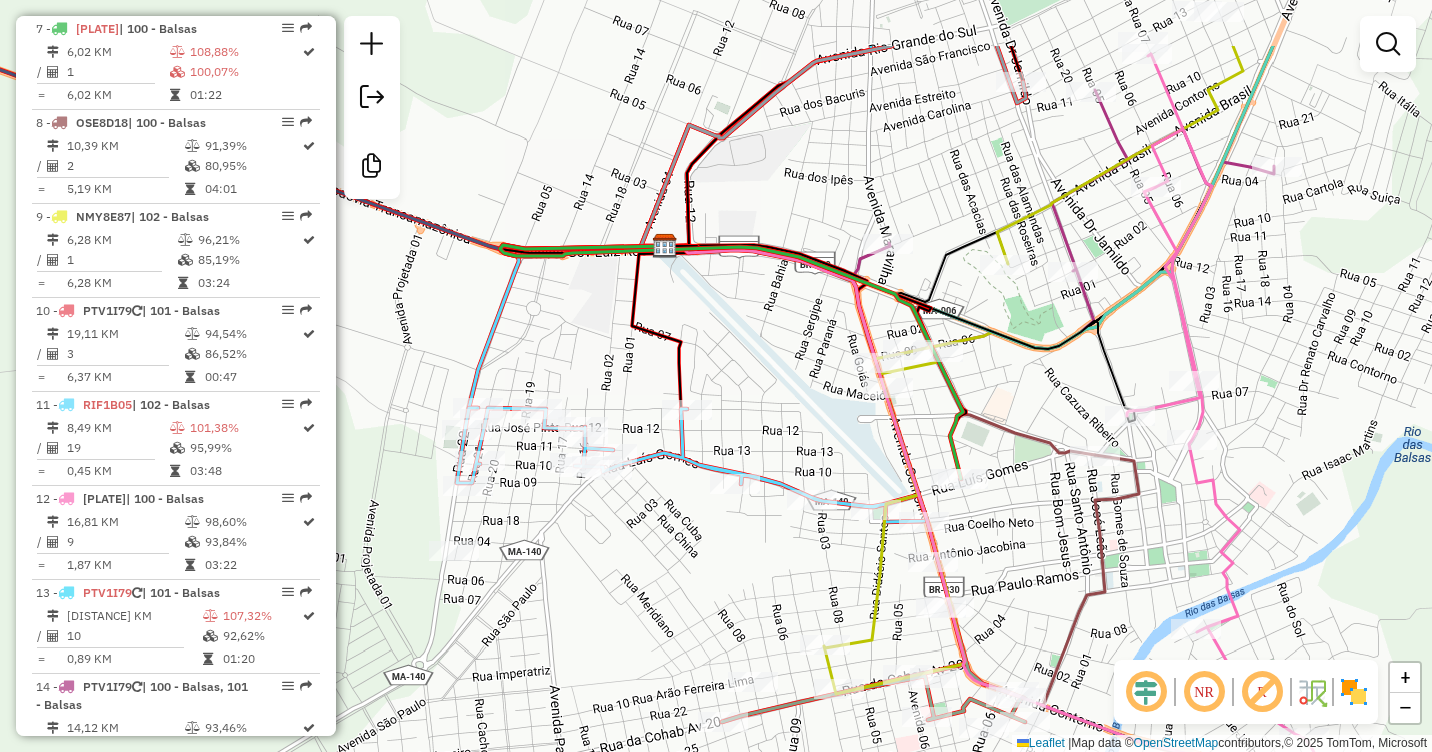 drag, startPoint x: 790, startPoint y: 430, endPoint x: 671, endPoint y: 498, distance: 137.05838 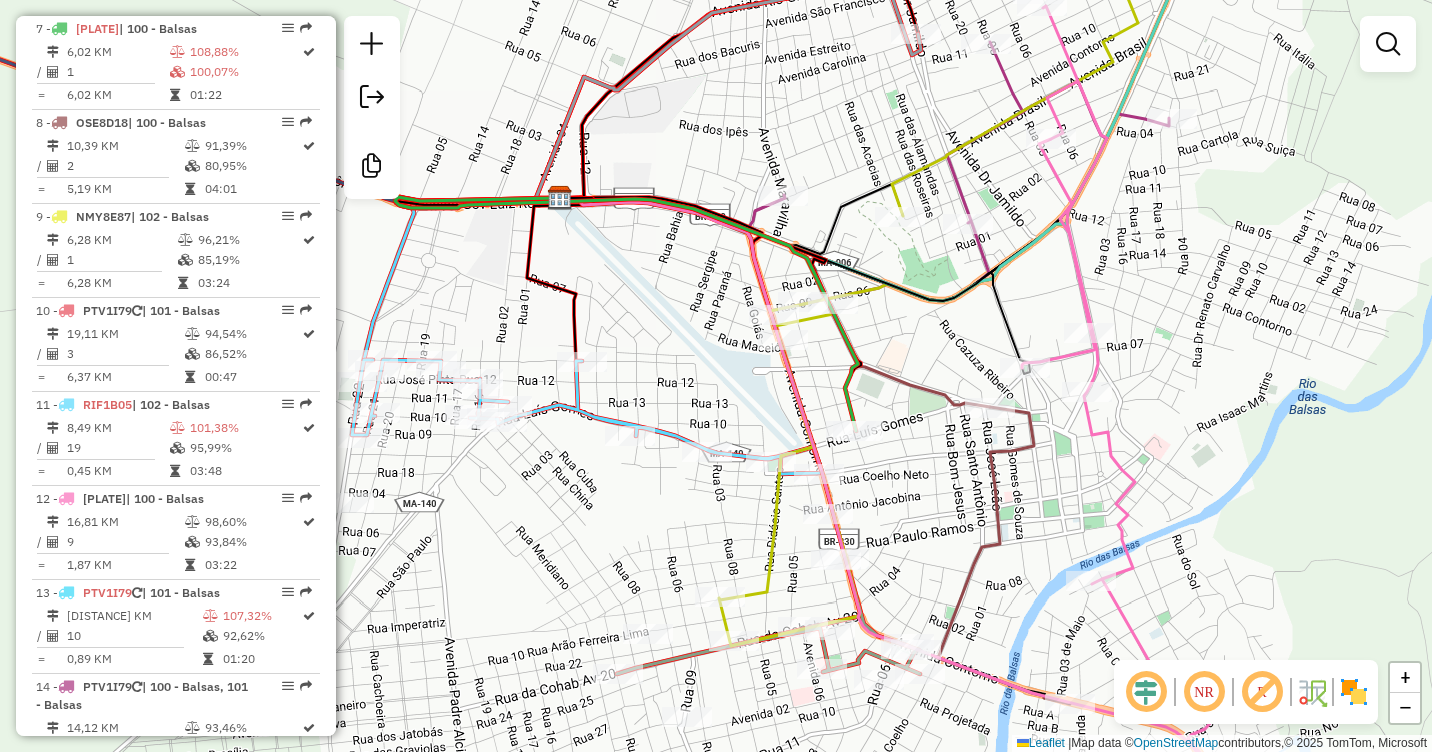 drag, startPoint x: 933, startPoint y: 215, endPoint x: 855, endPoint y: 140, distance: 108.20813 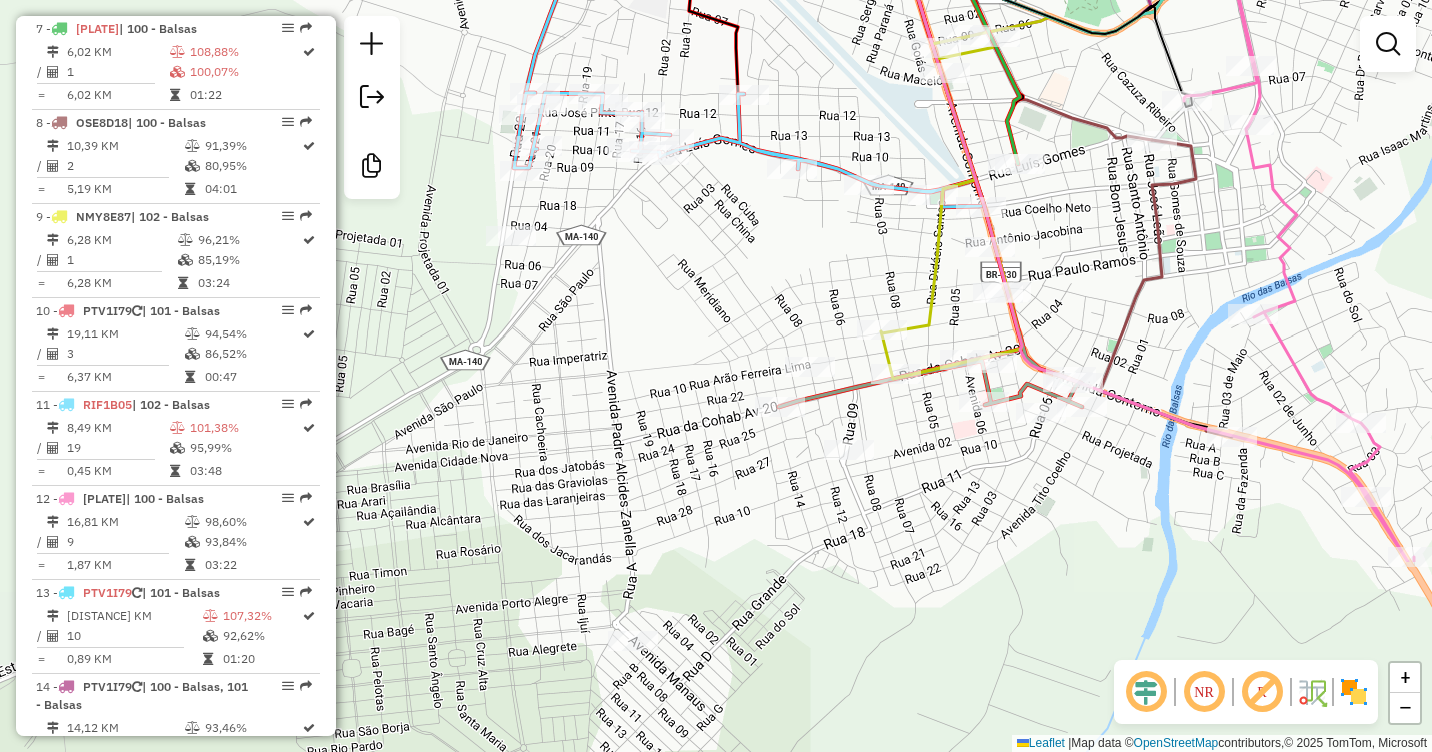 drag, startPoint x: 655, startPoint y: 303, endPoint x: 804, endPoint y: 42, distance: 300.5362 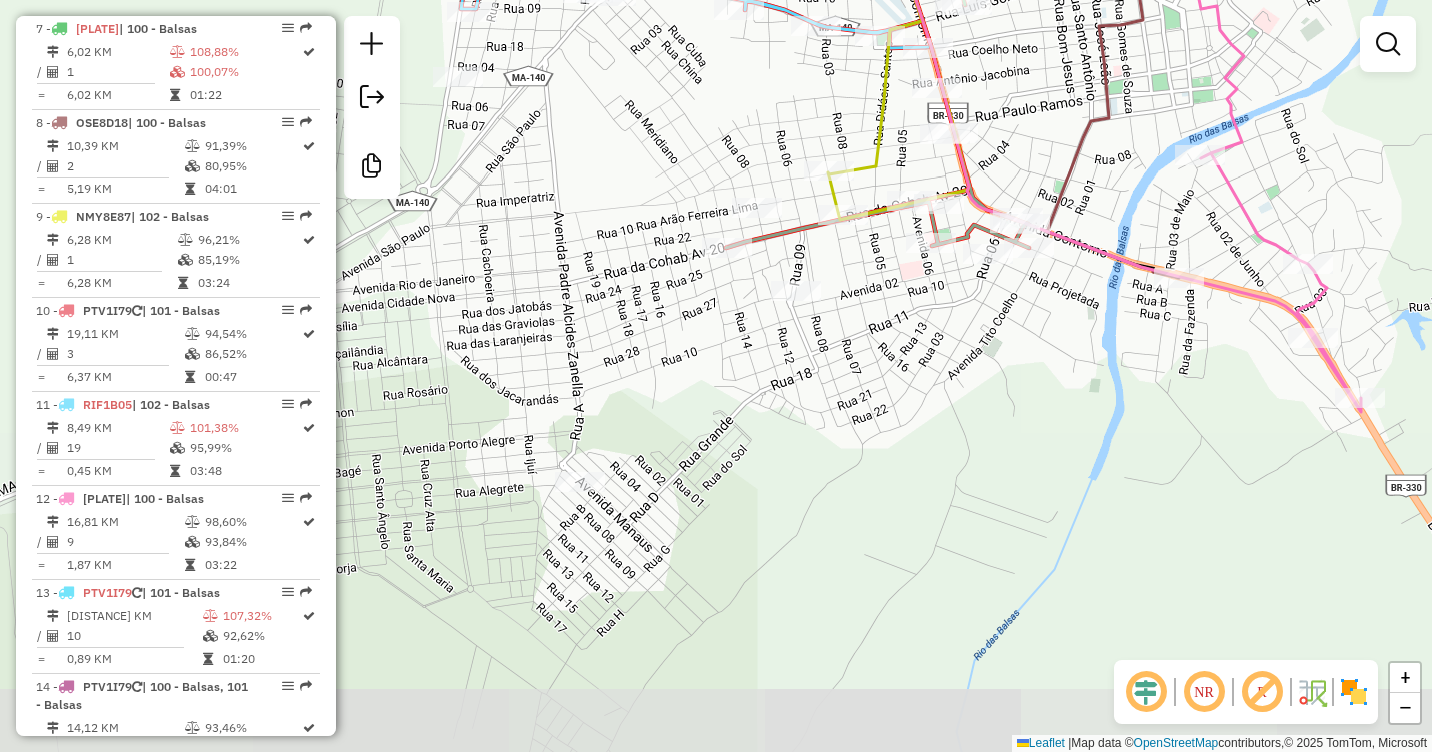 drag, startPoint x: 1016, startPoint y: 495, endPoint x: 780, endPoint y: 395, distance: 256.31232 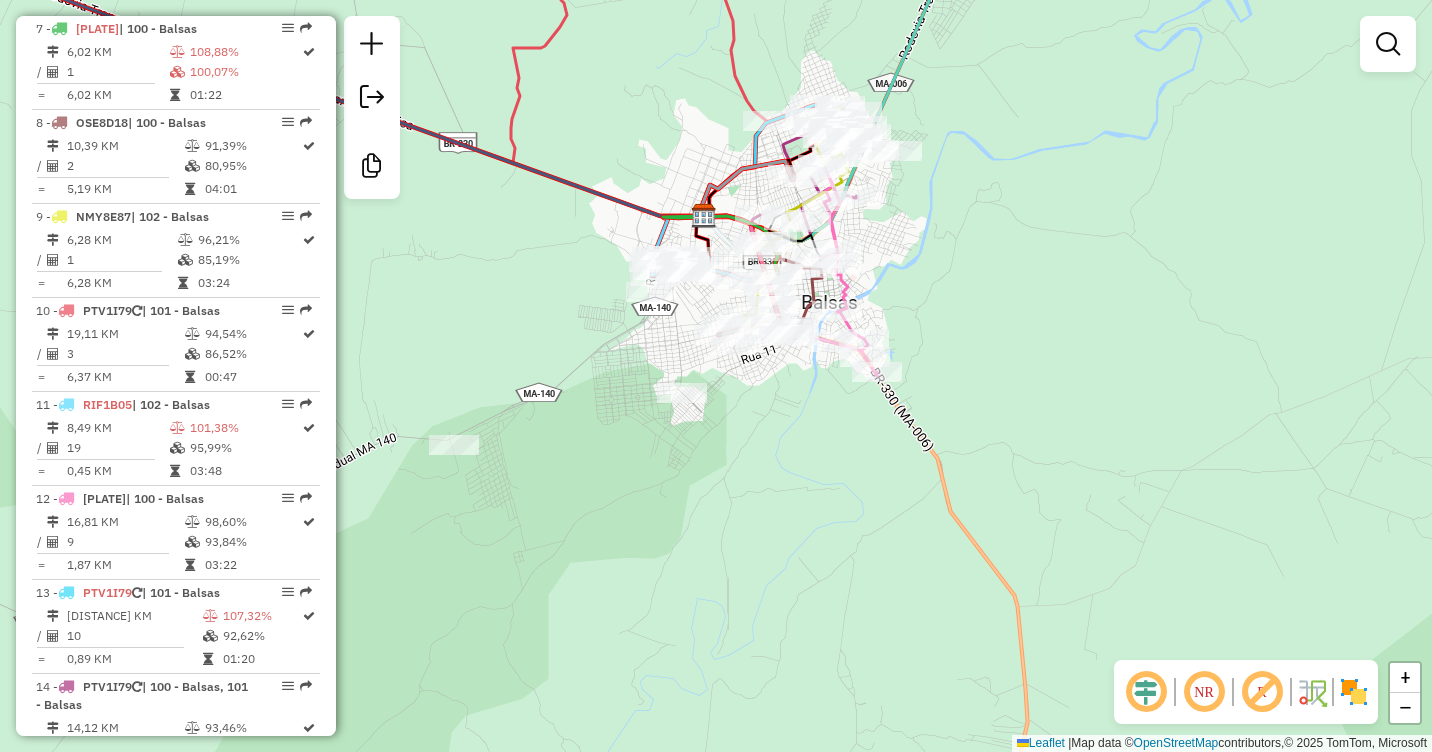 drag, startPoint x: 752, startPoint y: 420, endPoint x: 832, endPoint y: 417, distance: 80.05623 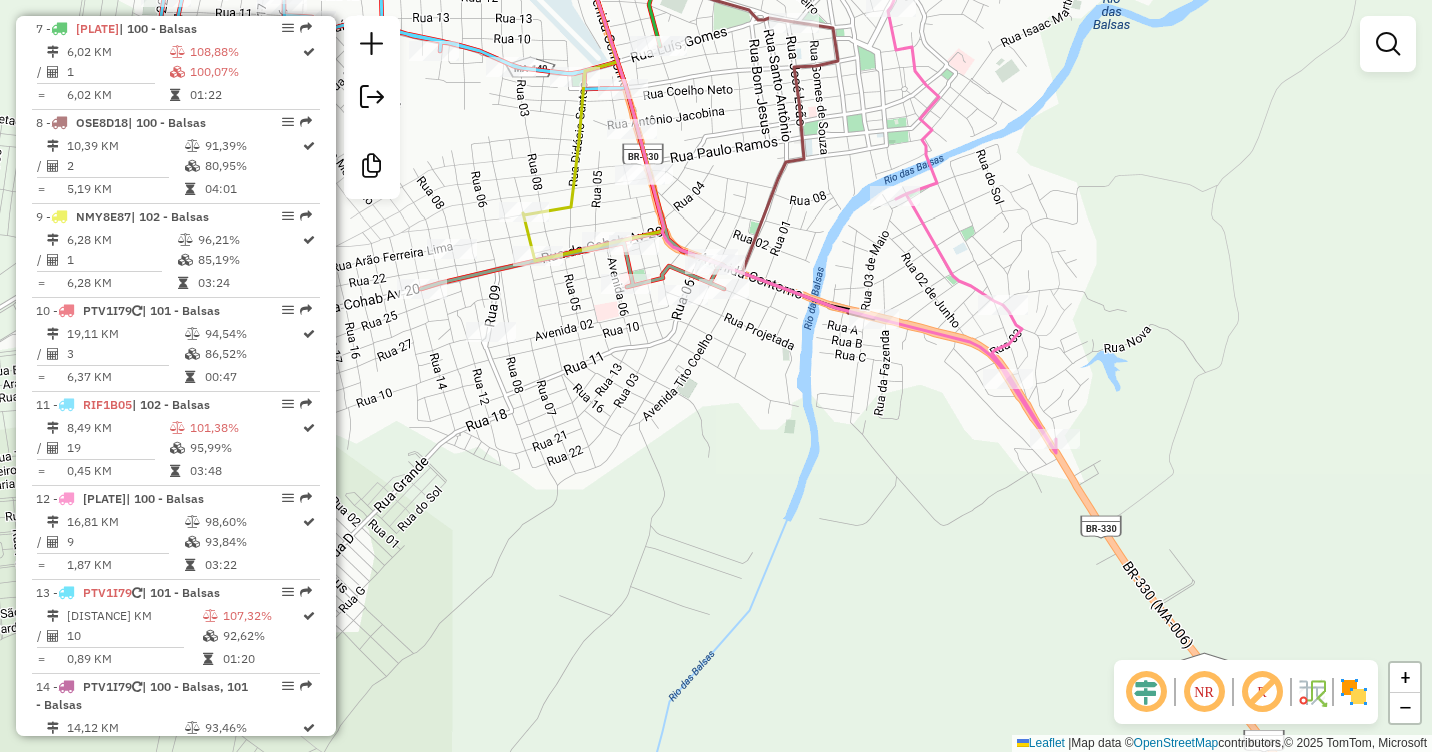 drag, startPoint x: 965, startPoint y: 363, endPoint x: 800, endPoint y: 477, distance: 200.55174 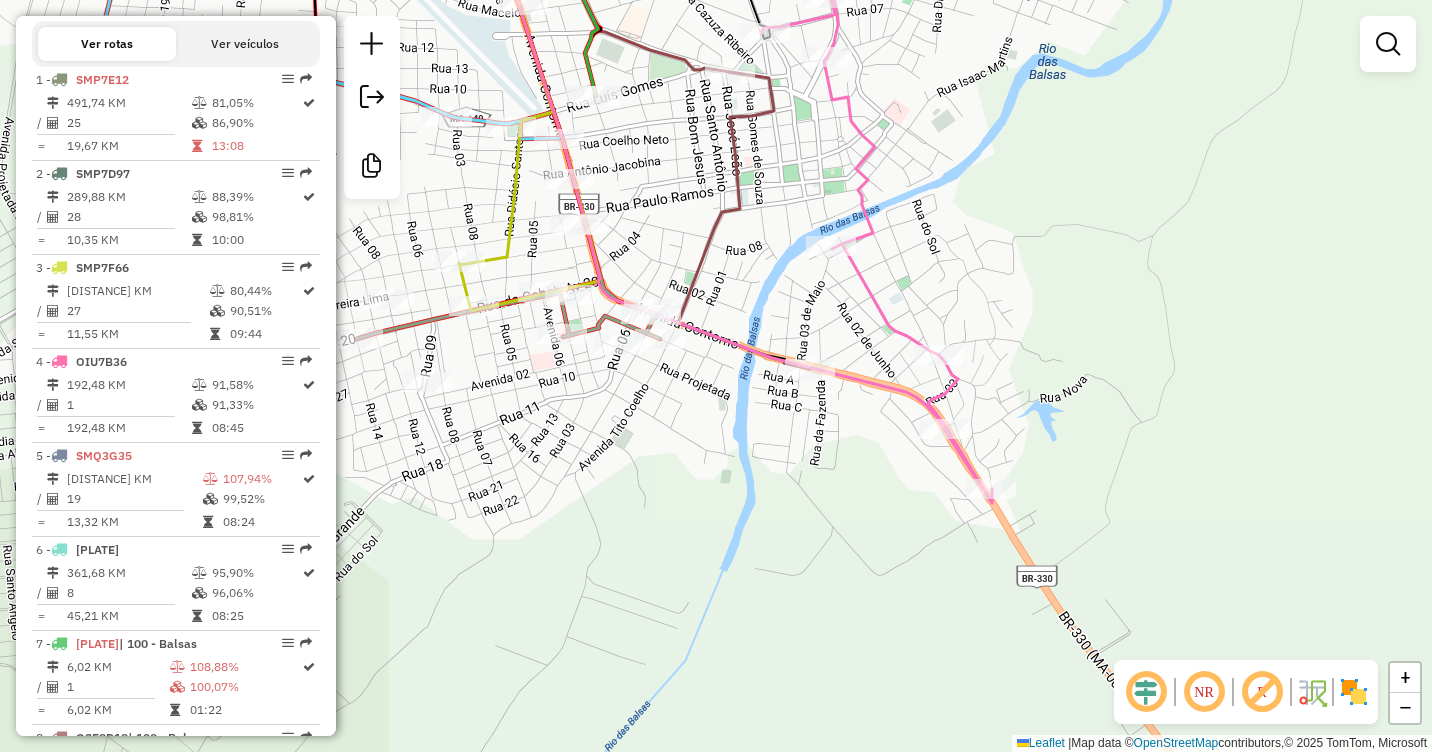 scroll, scrollTop: 828, scrollLeft: 0, axis: vertical 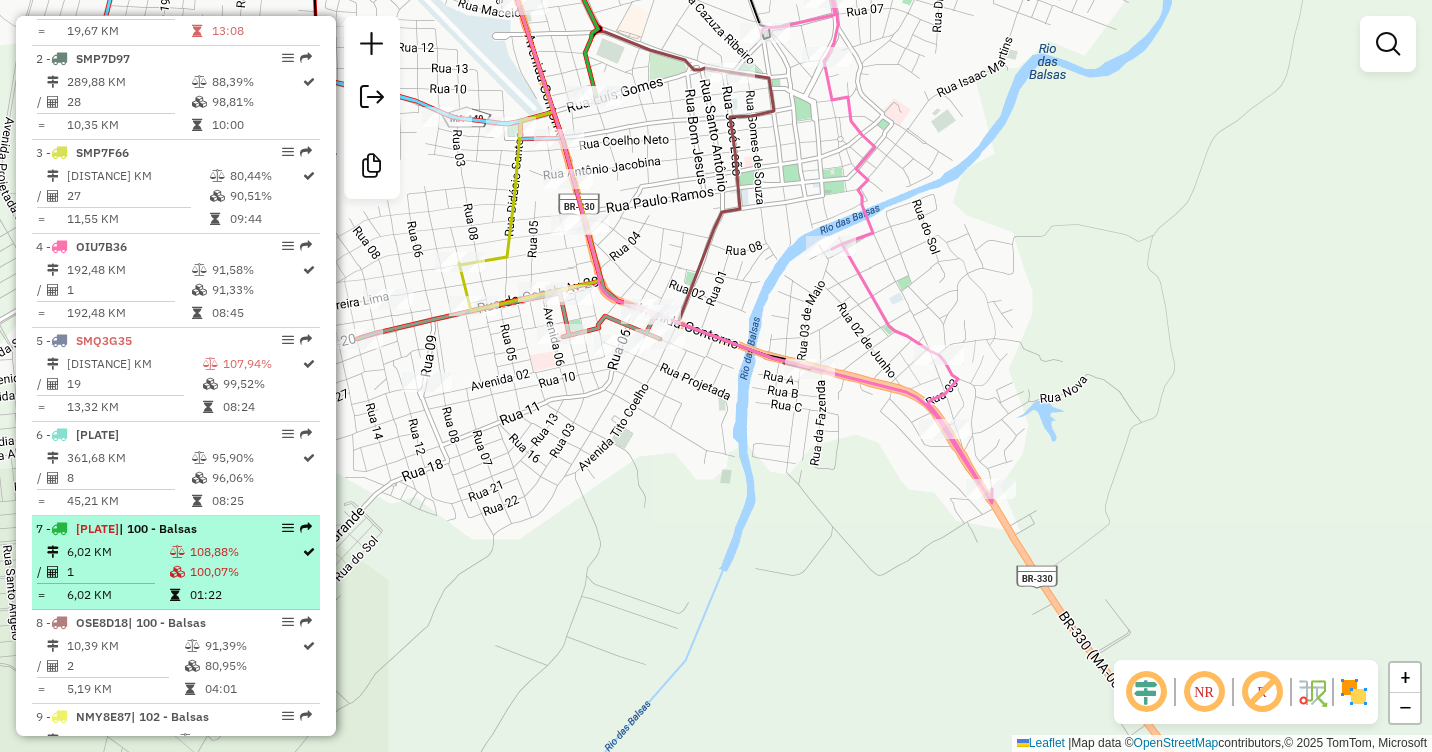 click at bounding box center [177, 552] 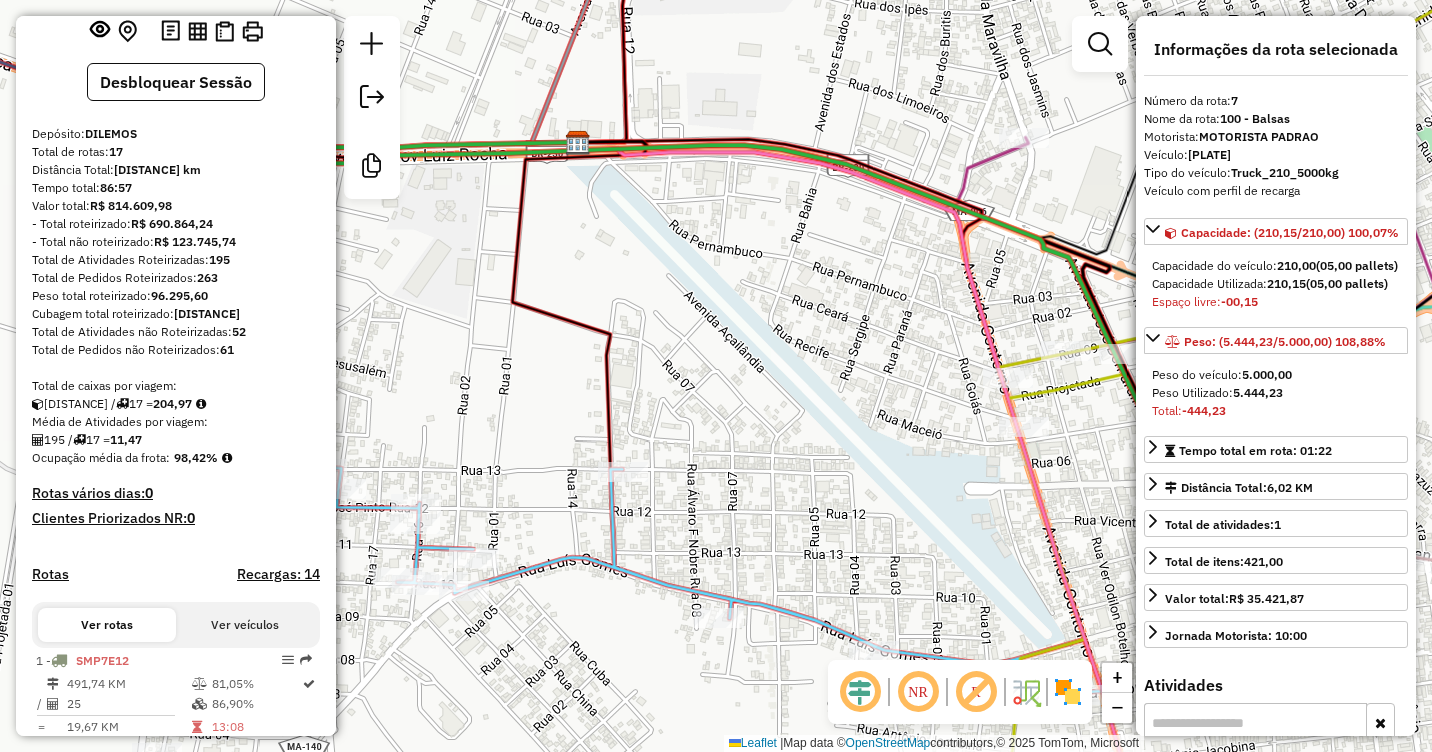 scroll, scrollTop: 128, scrollLeft: 0, axis: vertical 